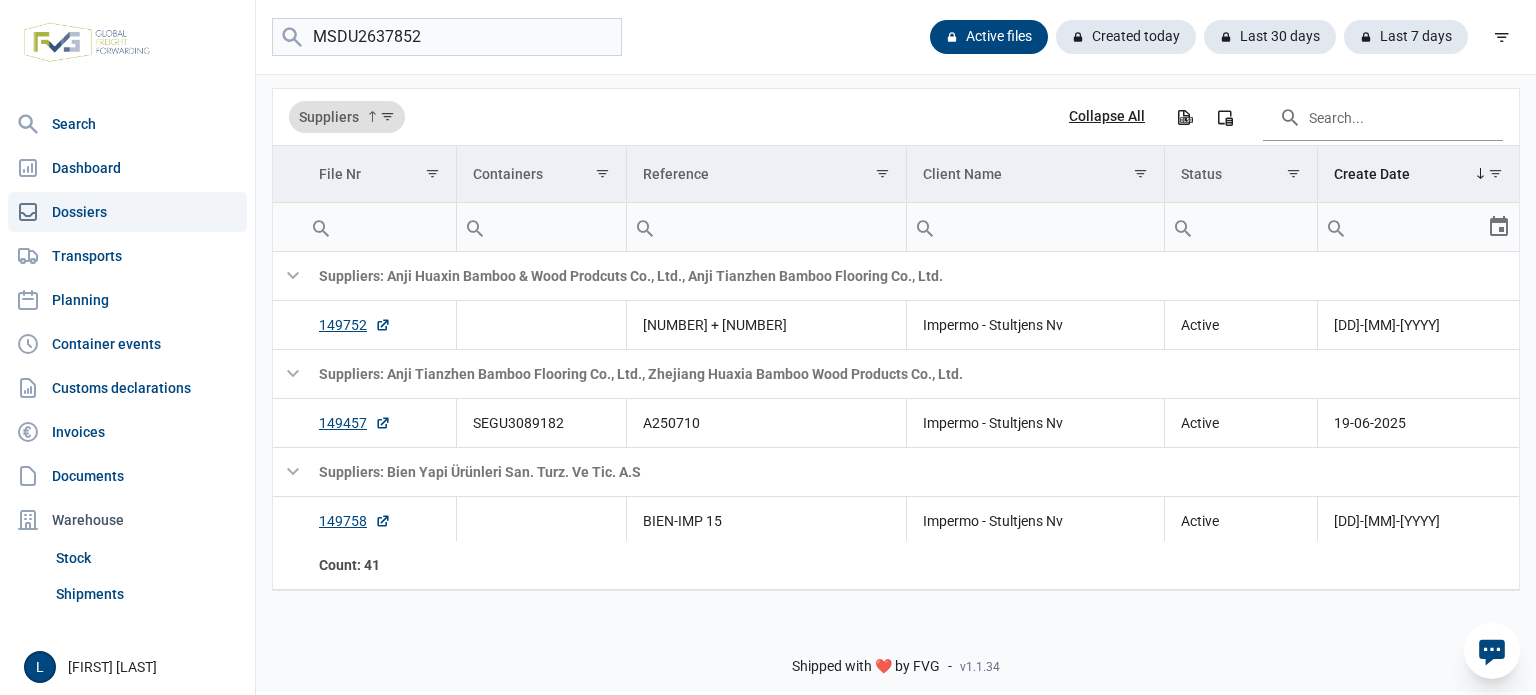 scroll, scrollTop: 0, scrollLeft: 0, axis: both 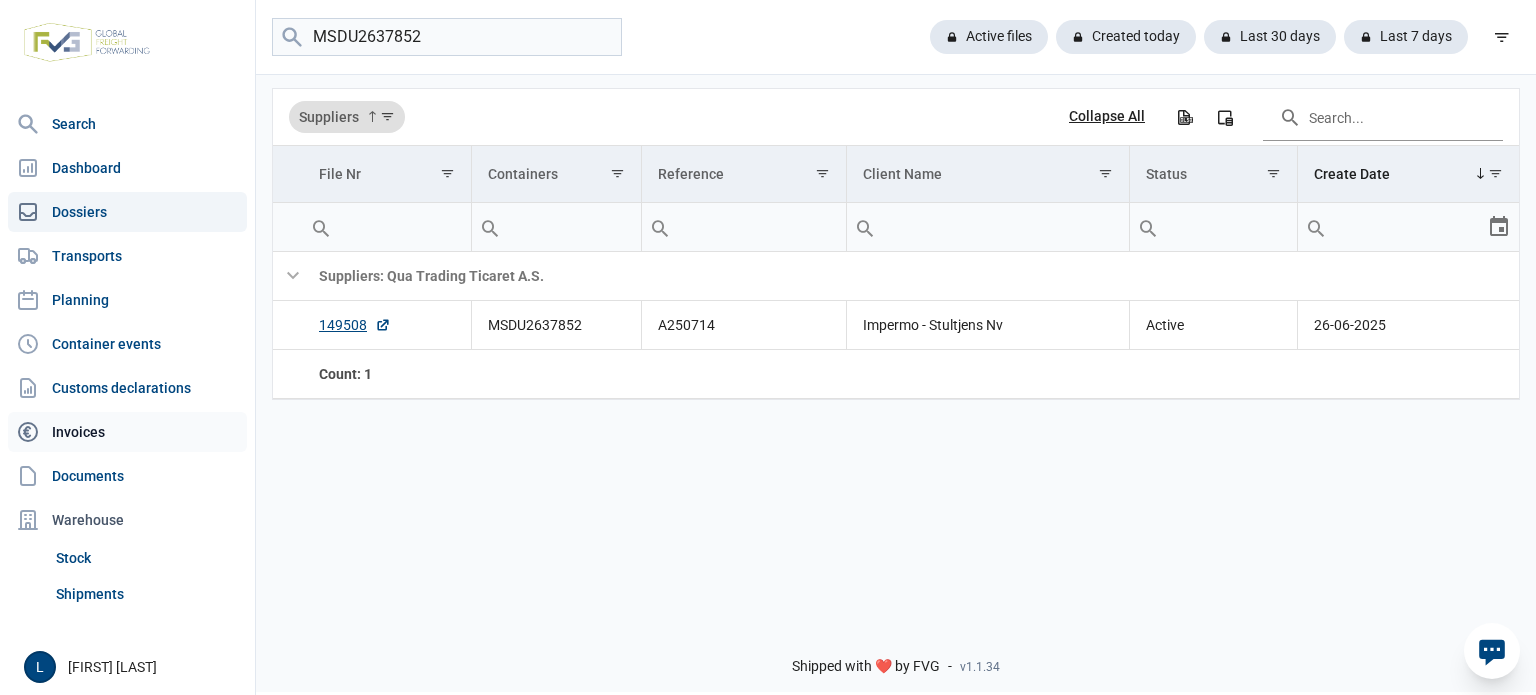 click on "Invoices" 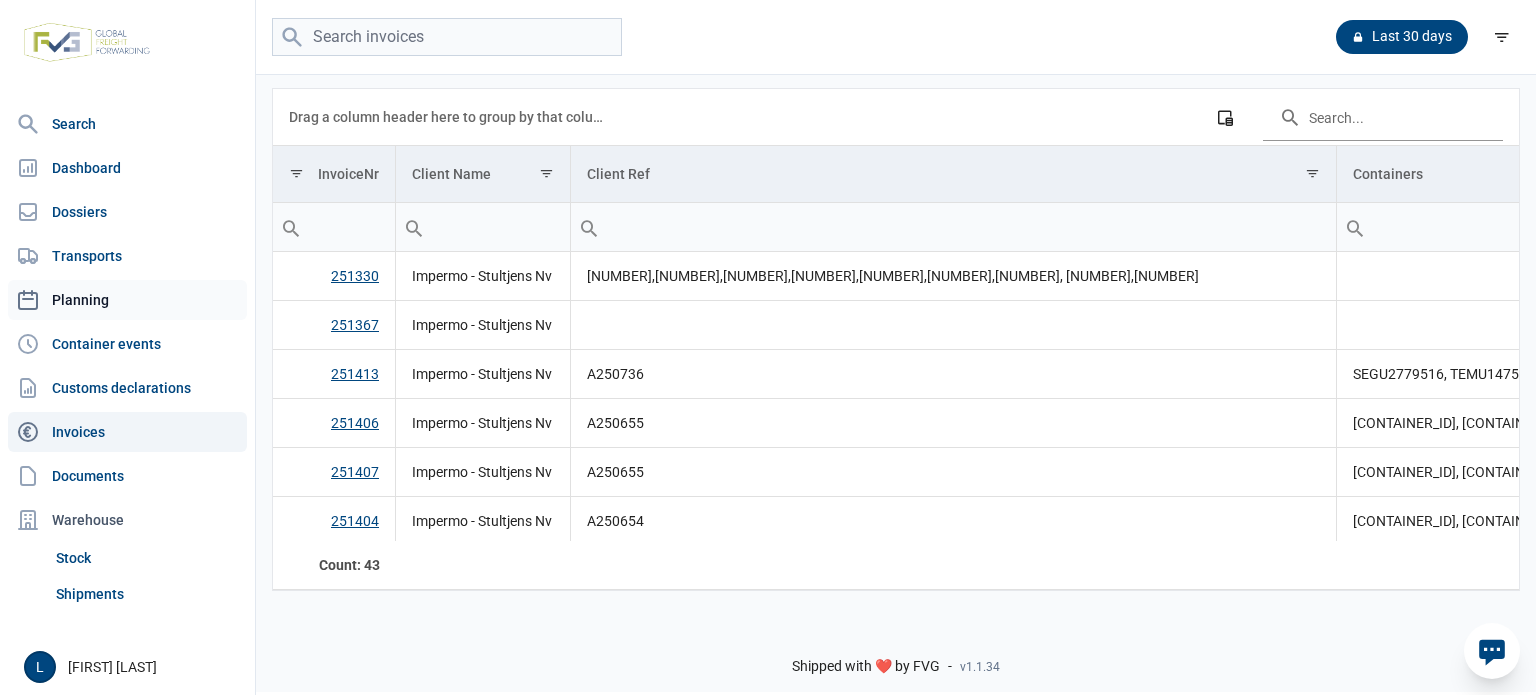 click on "Planning" 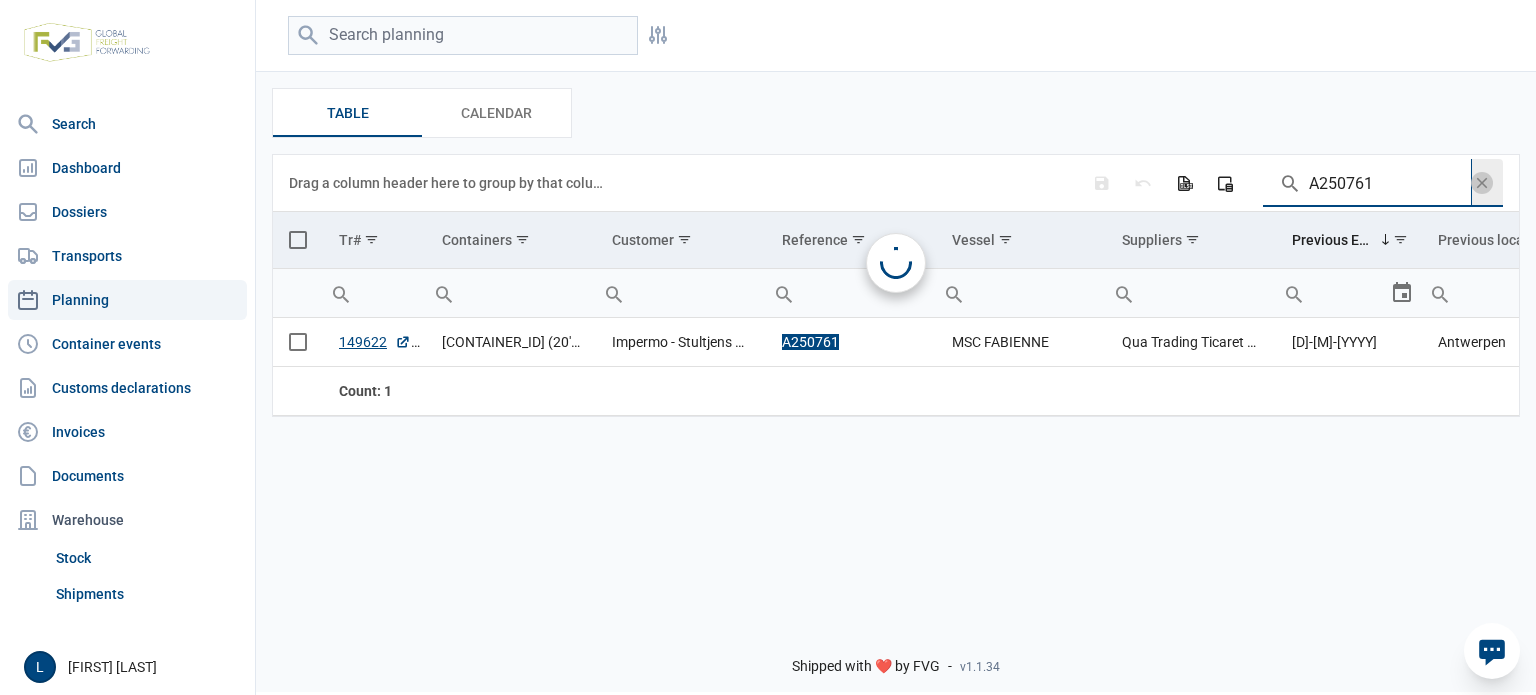 click on "A250761" at bounding box center [1367, 183] 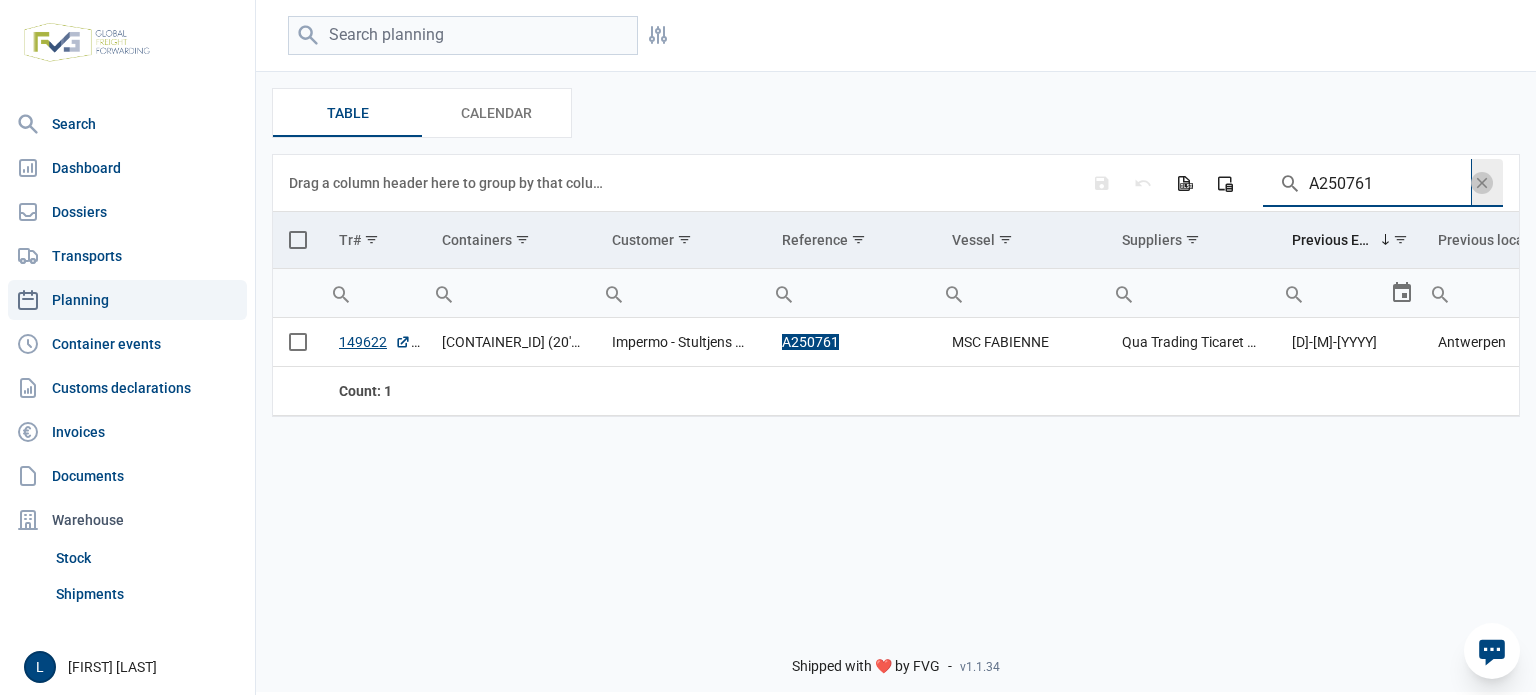 click on "A250761" at bounding box center [1367, 183] 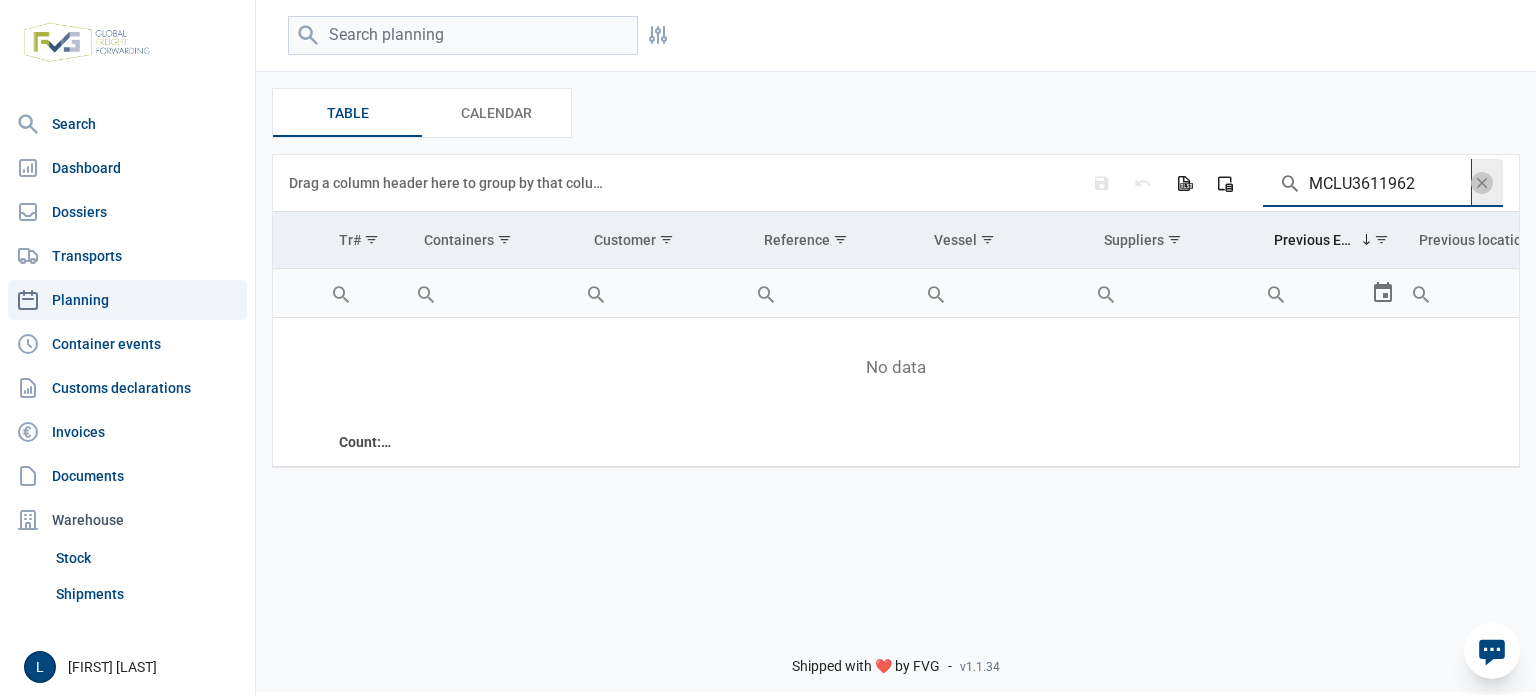 type on "MCLU3611962" 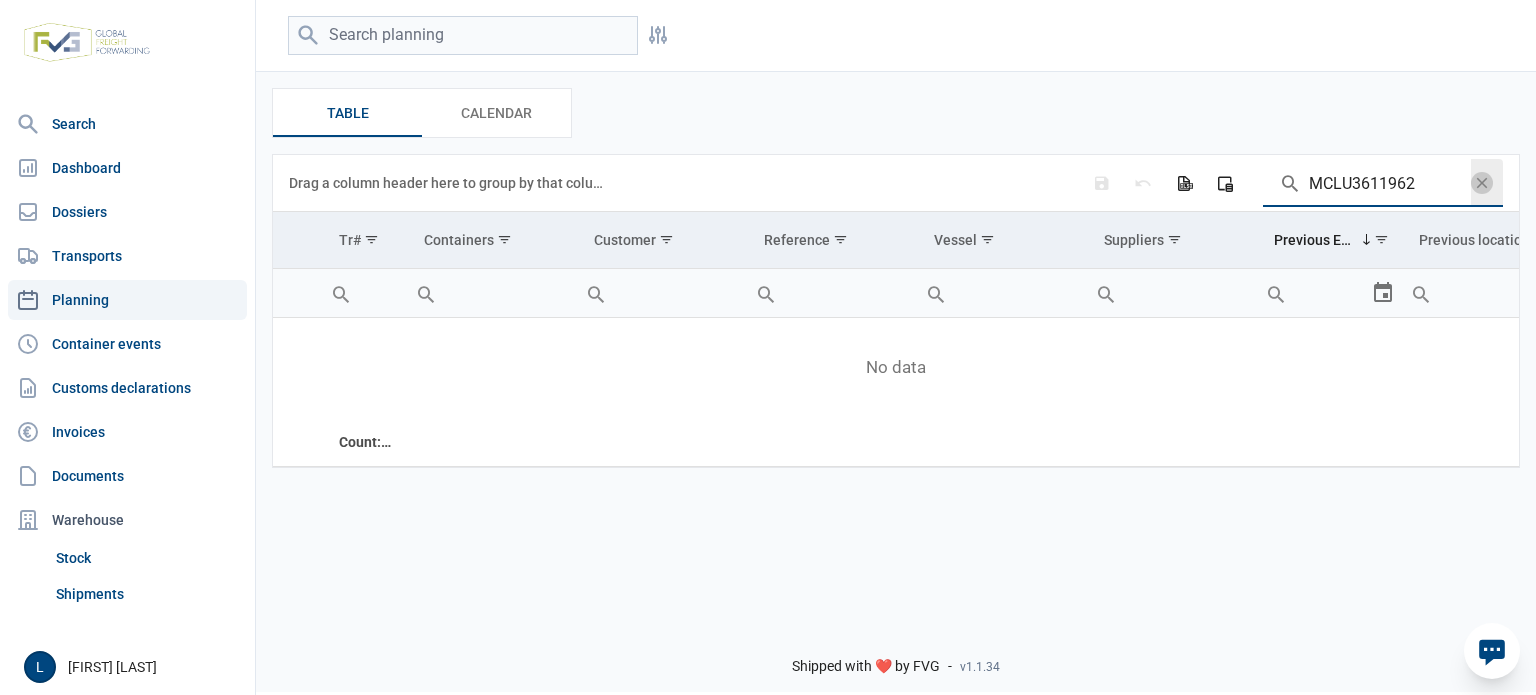 click at bounding box center (1487, 183) 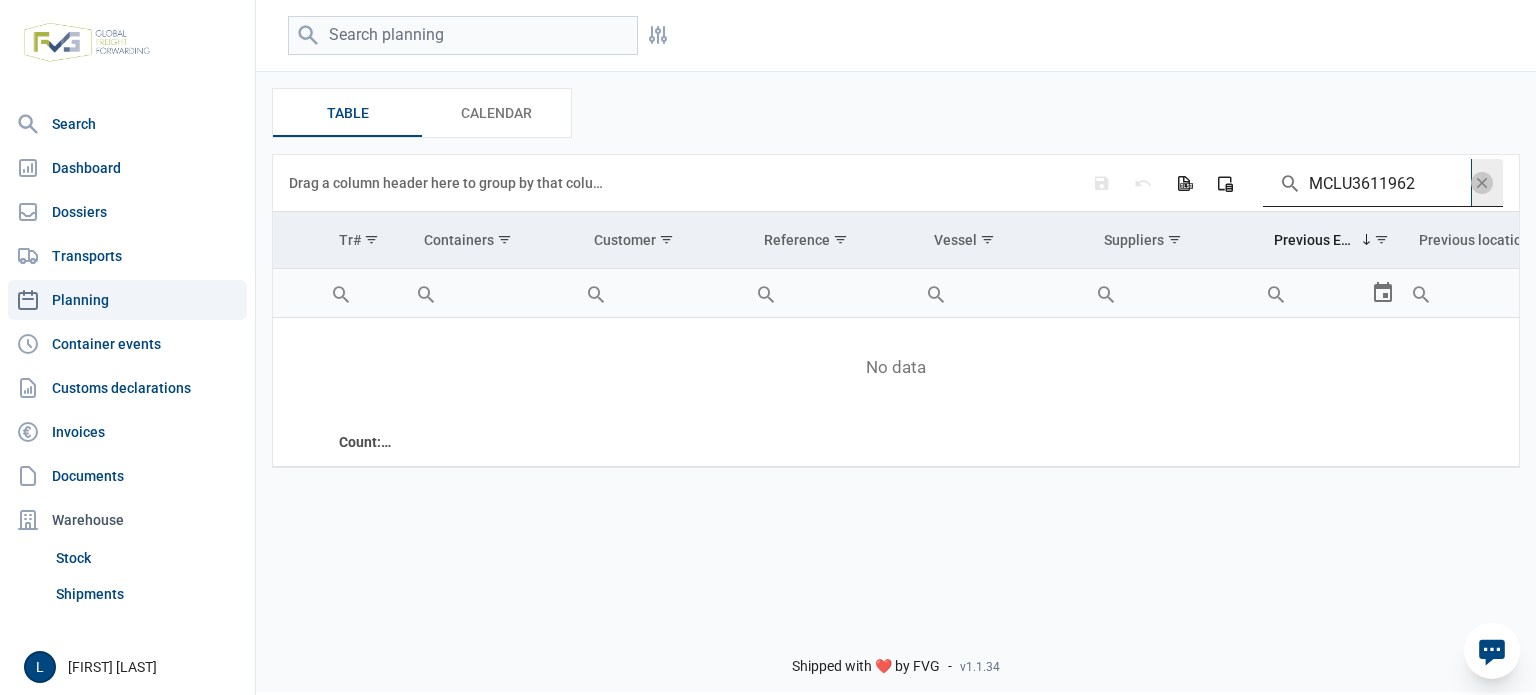 click on "MCLU3611962" at bounding box center (1367, 183) 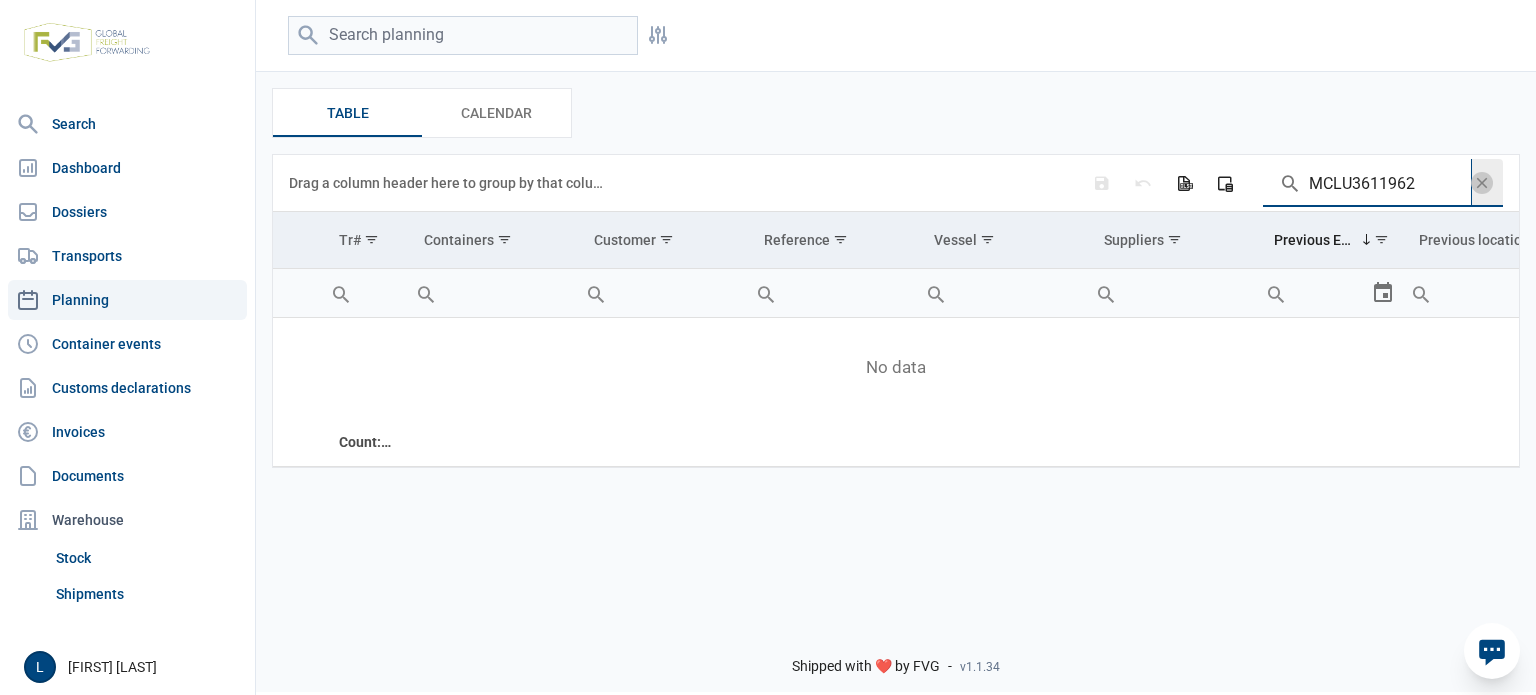 click at bounding box center (1482, 183) 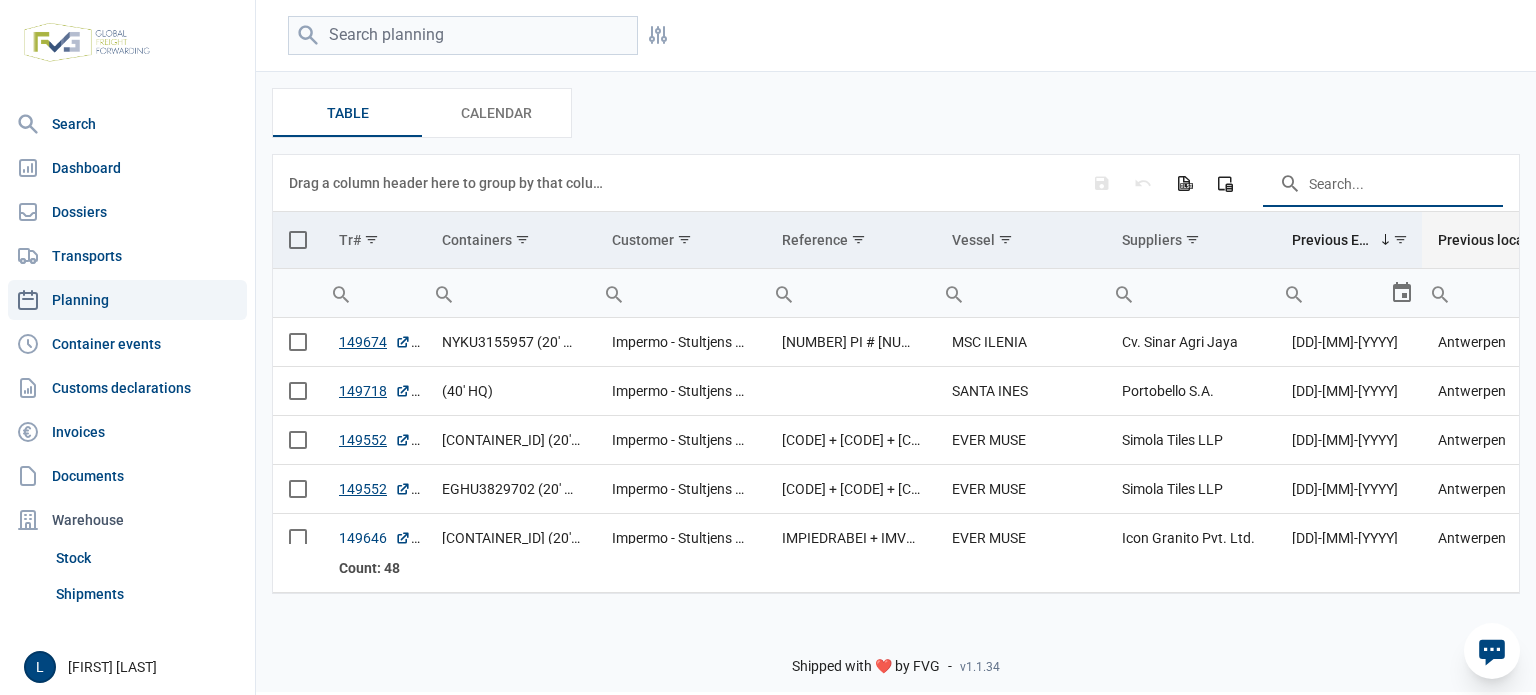 paste on "A250755" 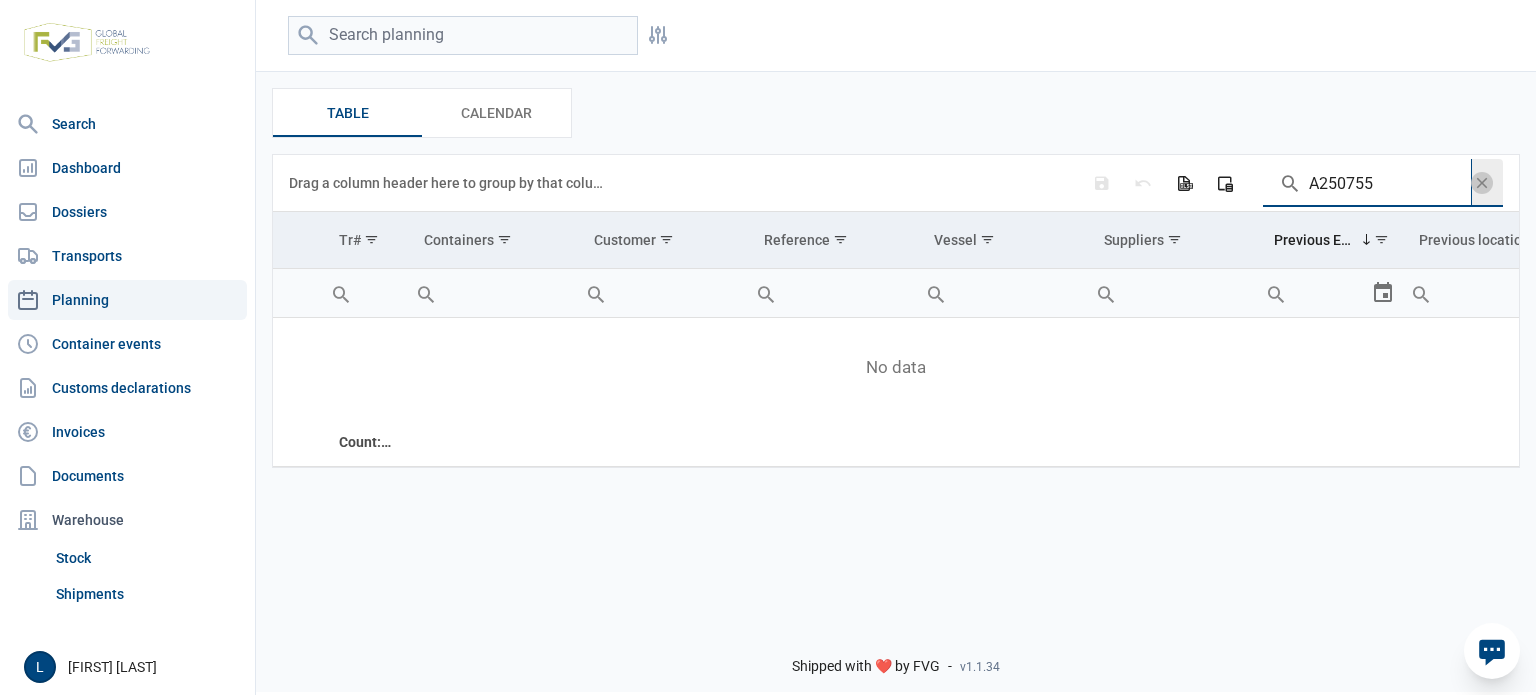 click on "A250755" at bounding box center [1367, 183] 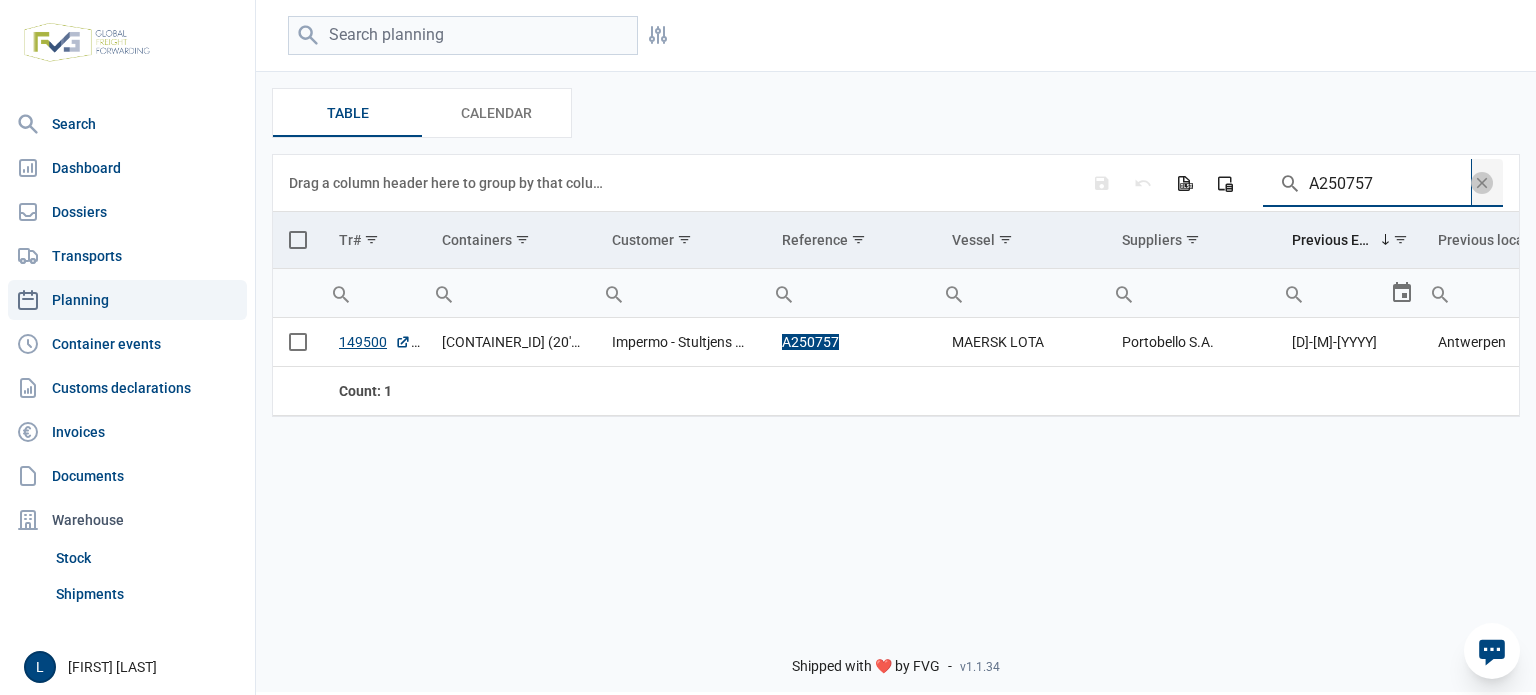 type on "A250757" 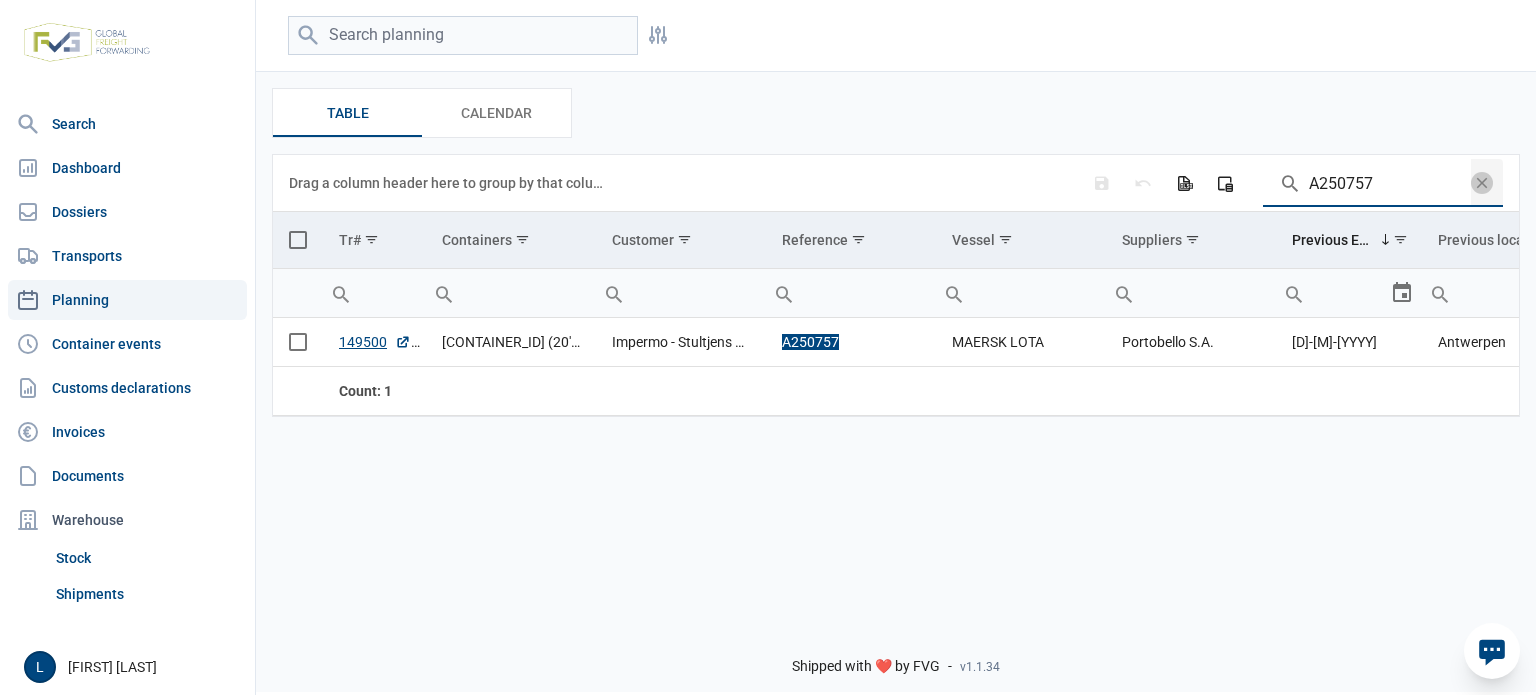 click at bounding box center (298, 240) 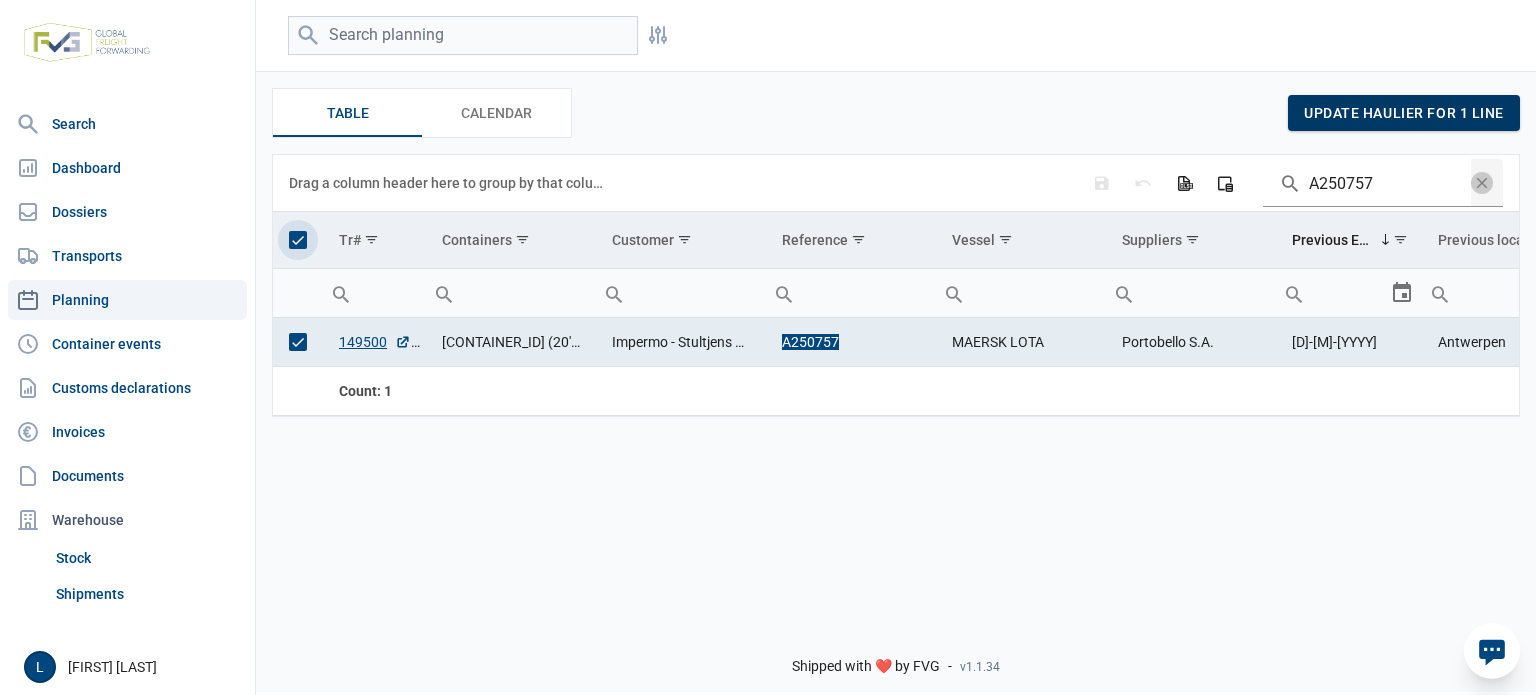click on "update haulier for 1 line" at bounding box center [1404, 113] 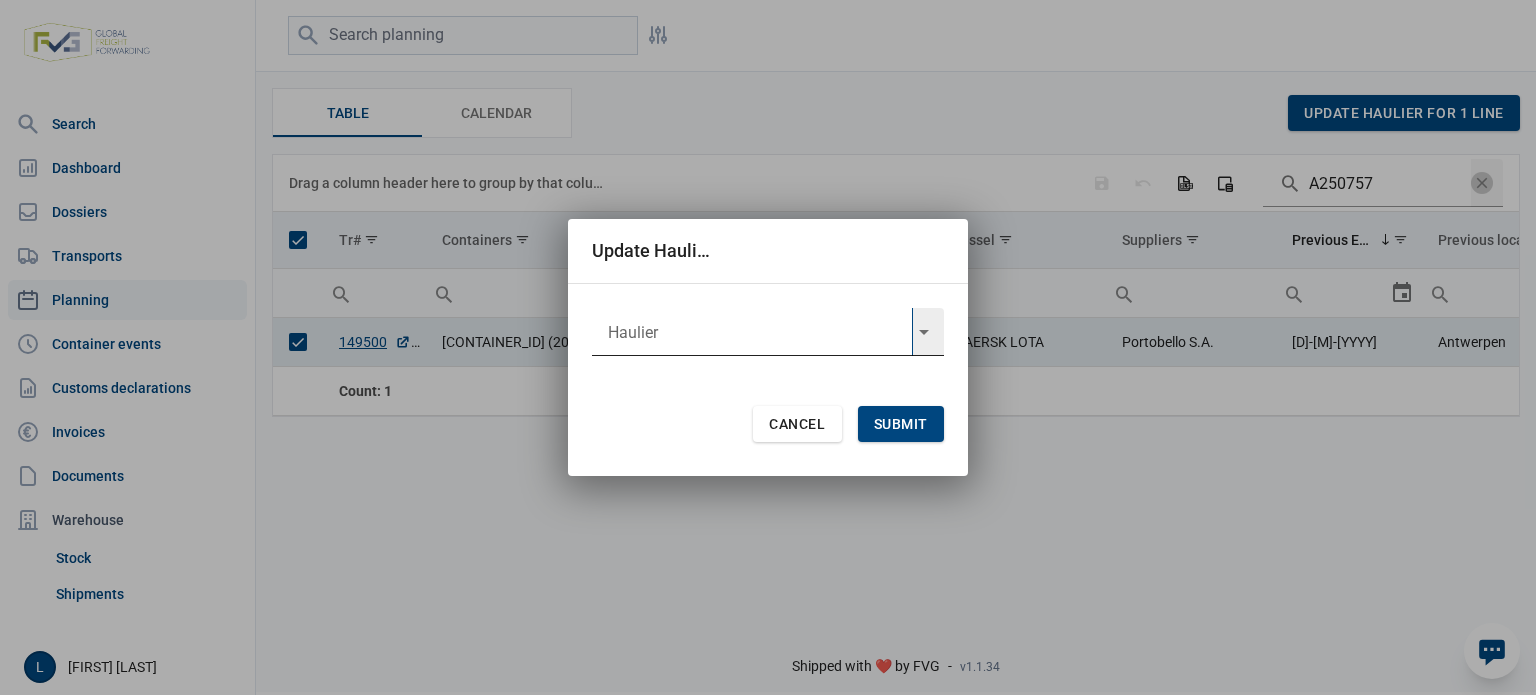 click at bounding box center [752, 332] 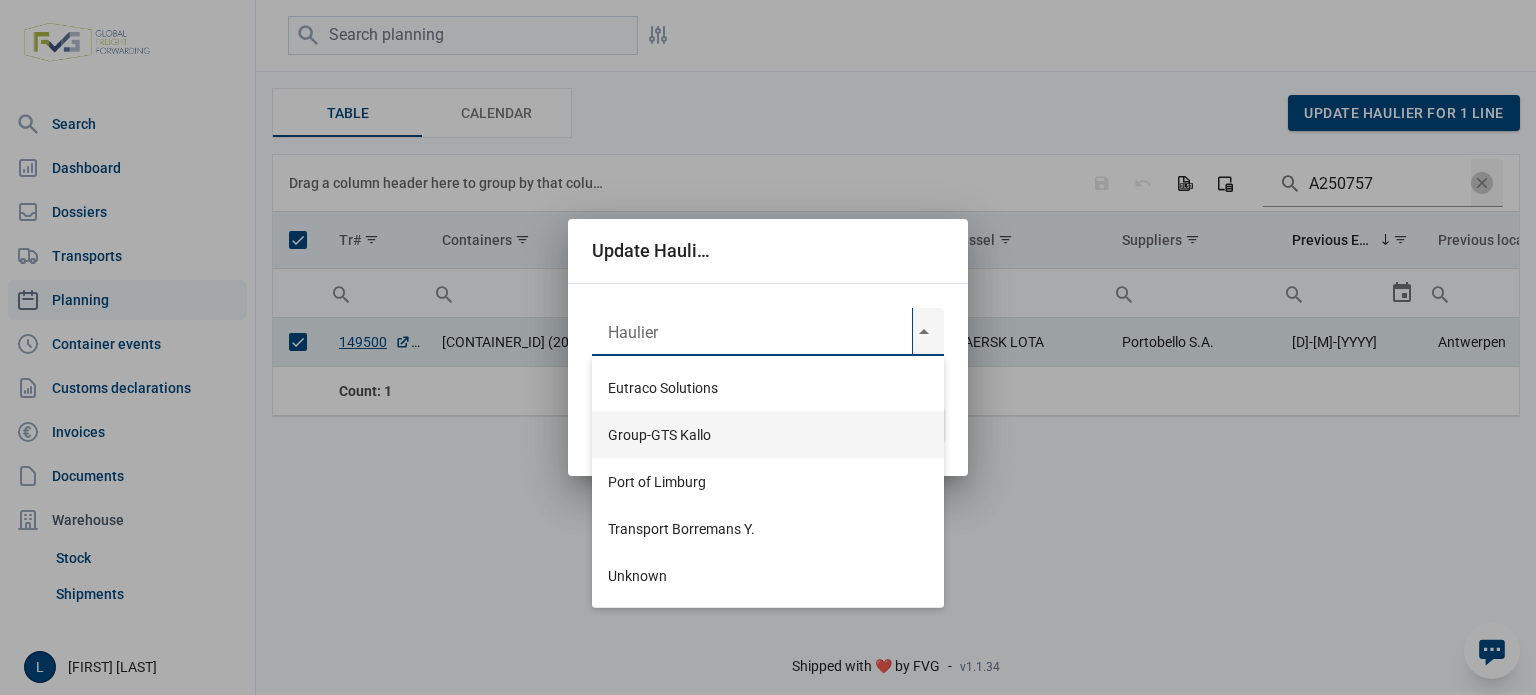 click on "Group-GTS Kallo" at bounding box center [768, 434] 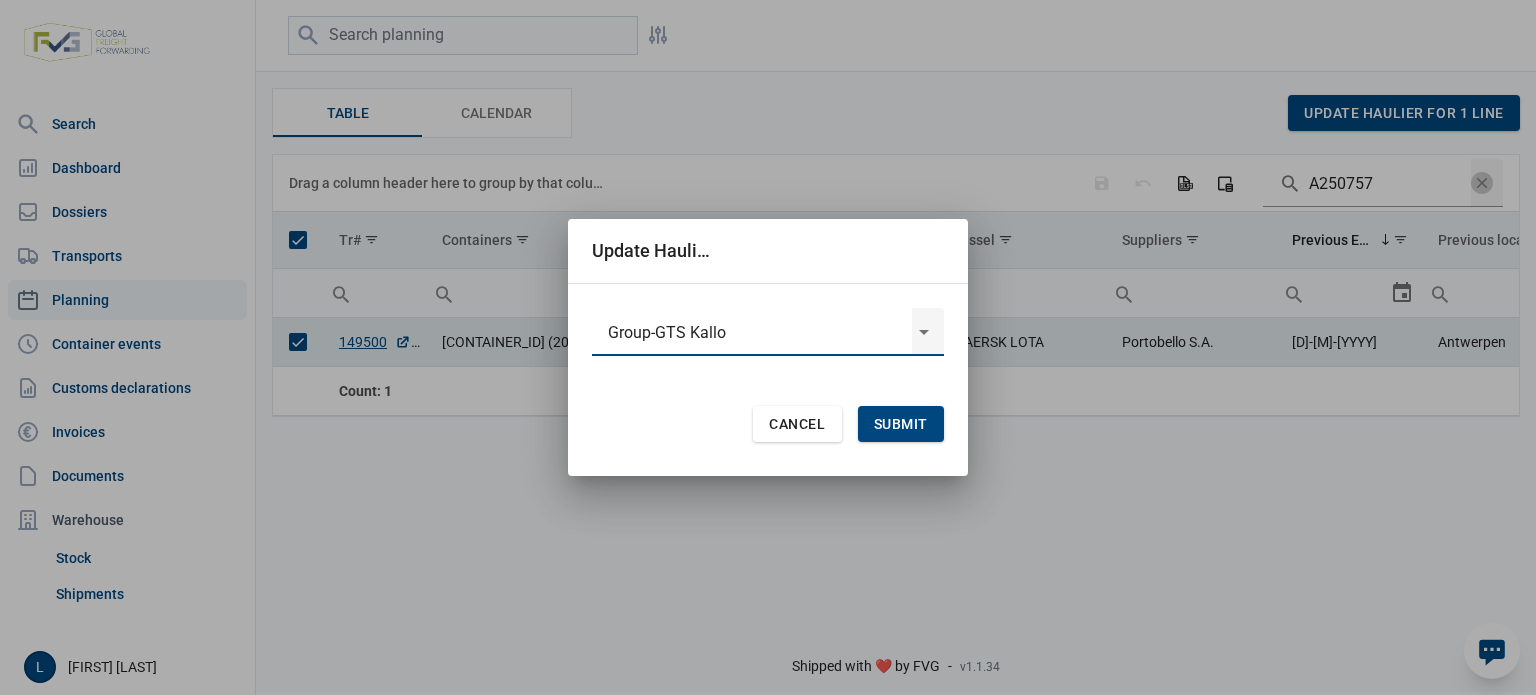 click on "Submit" at bounding box center [901, 424] 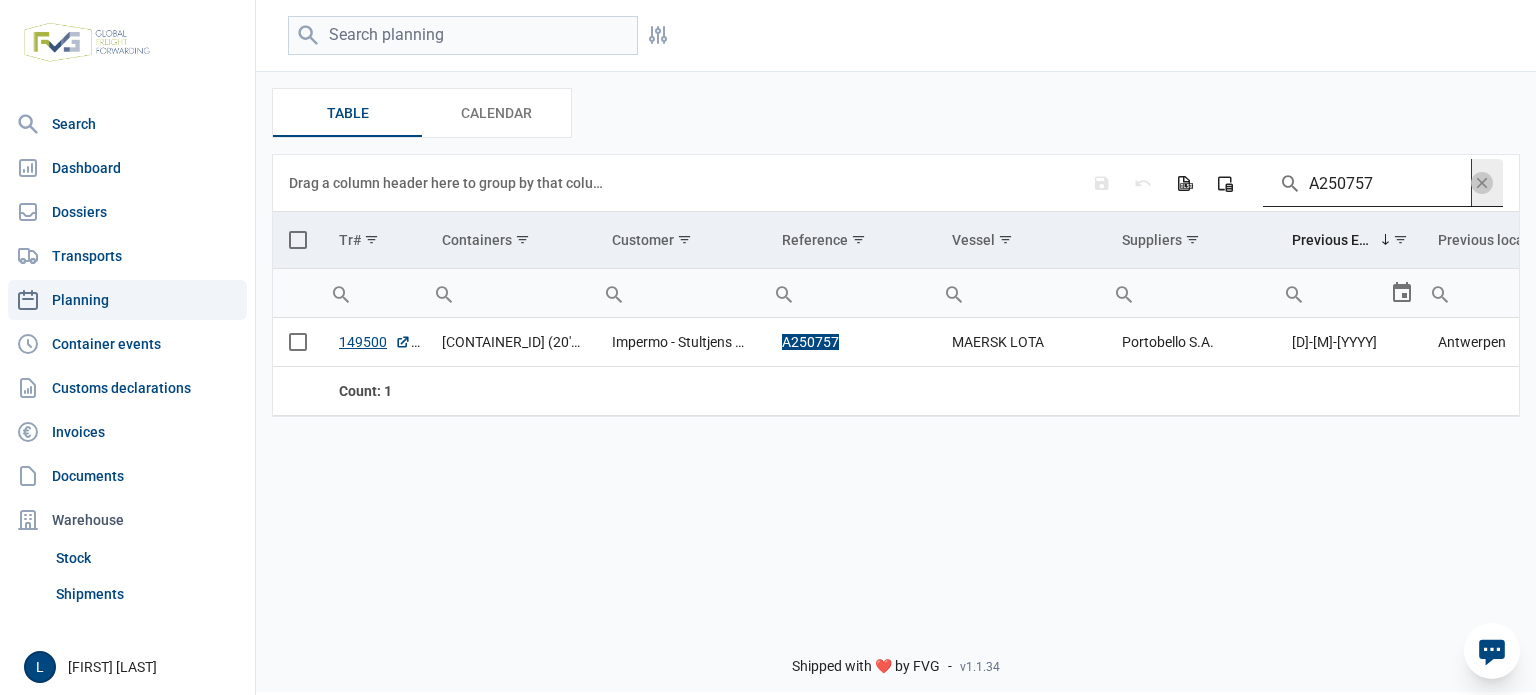 click on "A250757" at bounding box center (1367, 183) 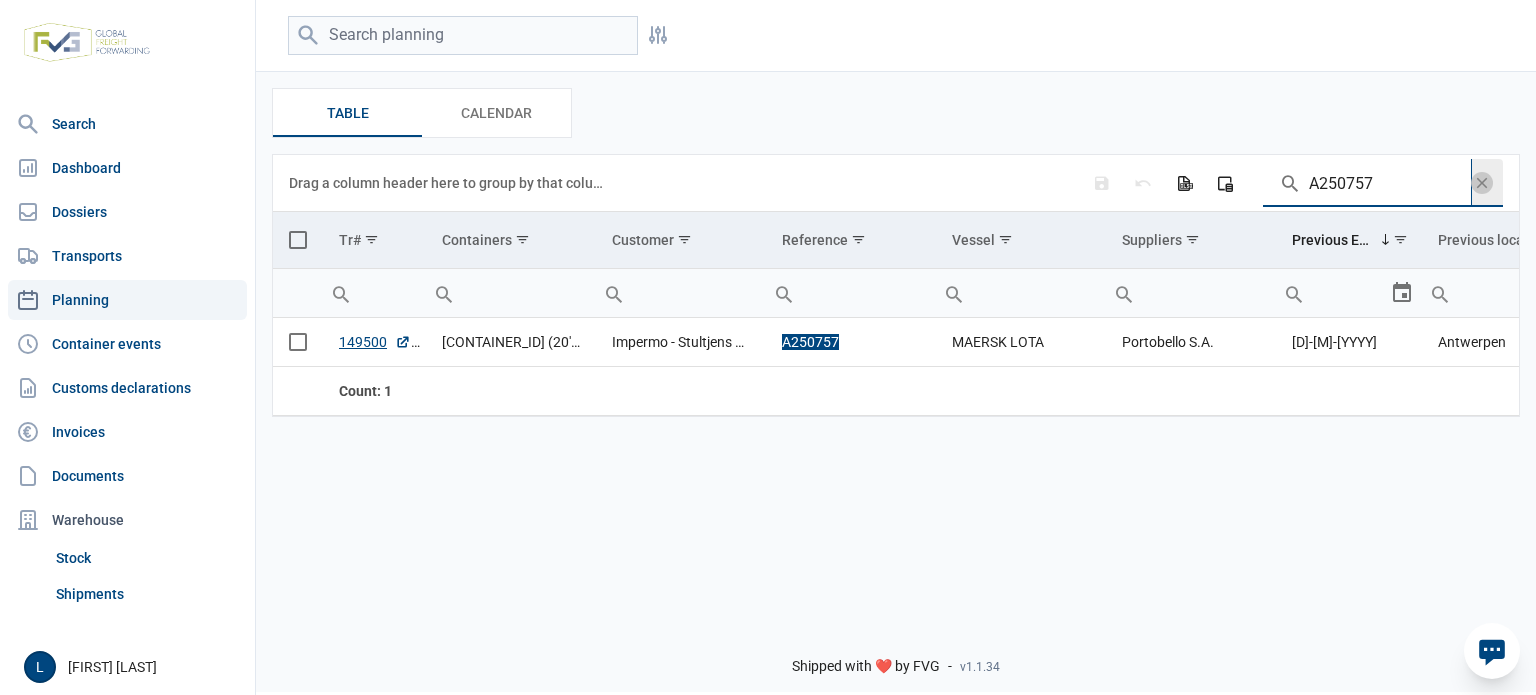 paste on "MSNU1505466" 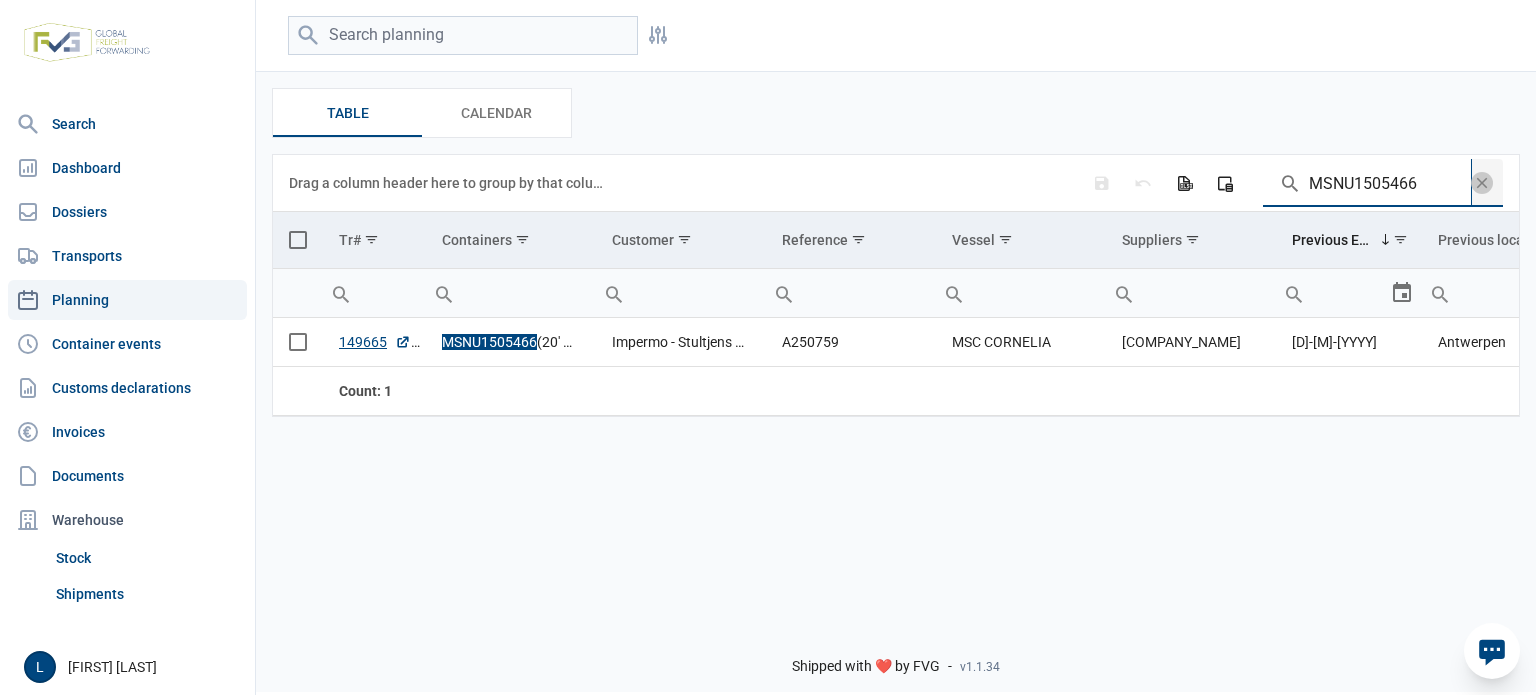 type on "MSNU1505466" 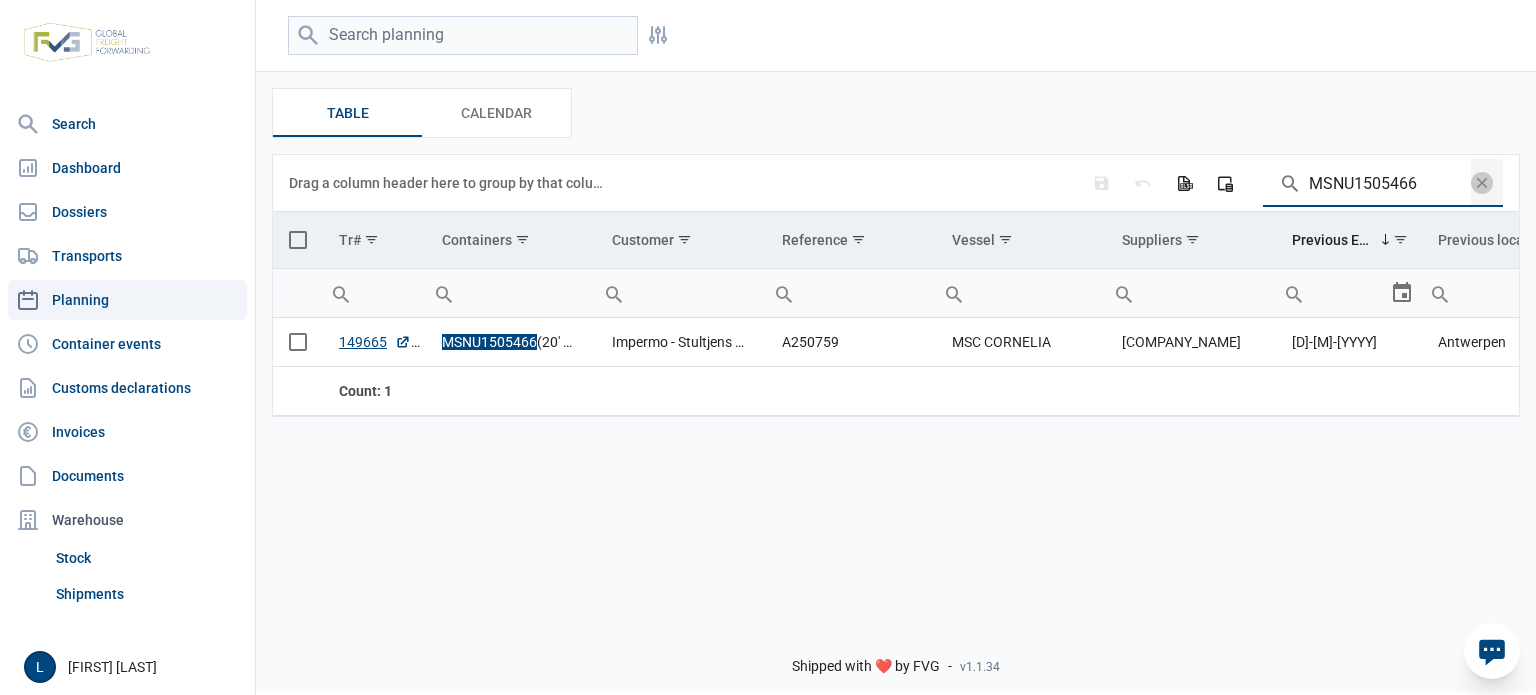 click at bounding box center [298, 240] 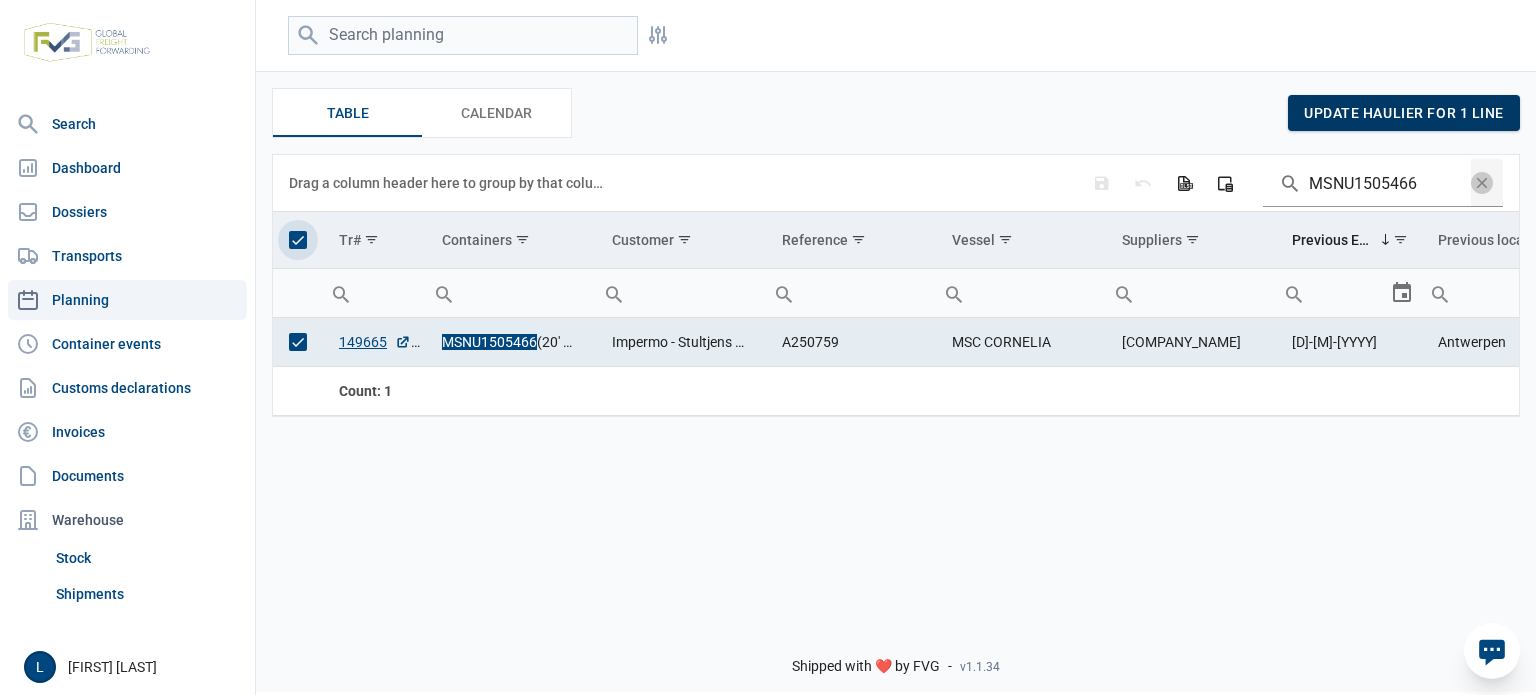 click on "update haulier for 1 line" at bounding box center [1404, 113] 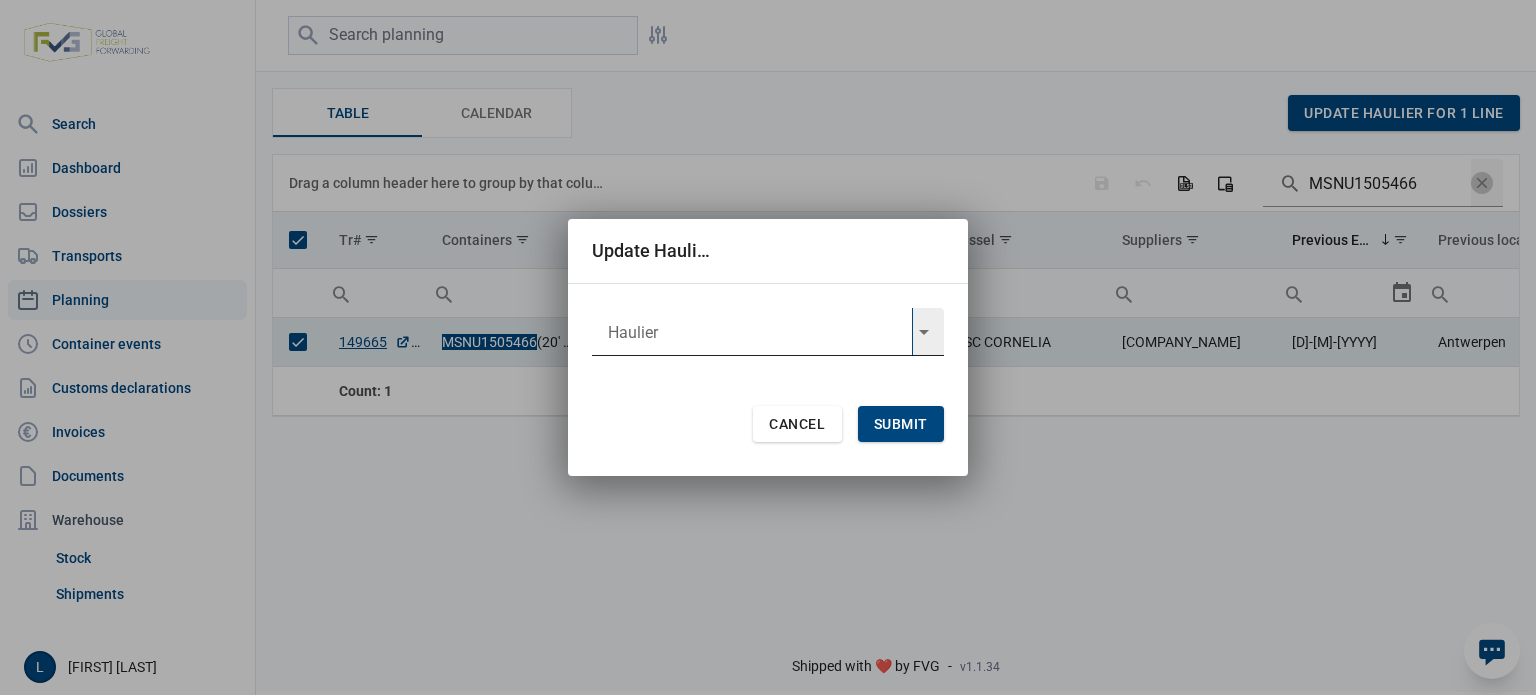 click at bounding box center (752, 332) 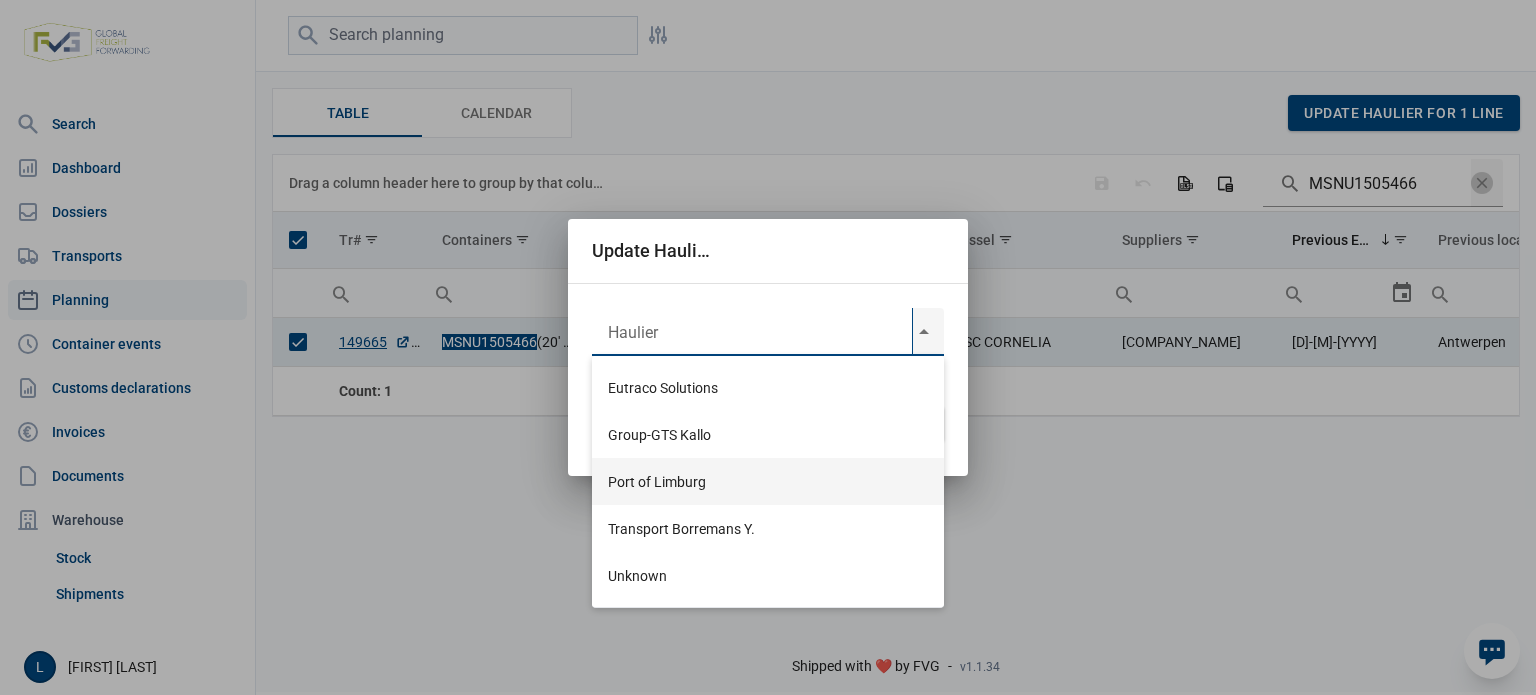 click on "Port of Limburg" at bounding box center (768, 481) 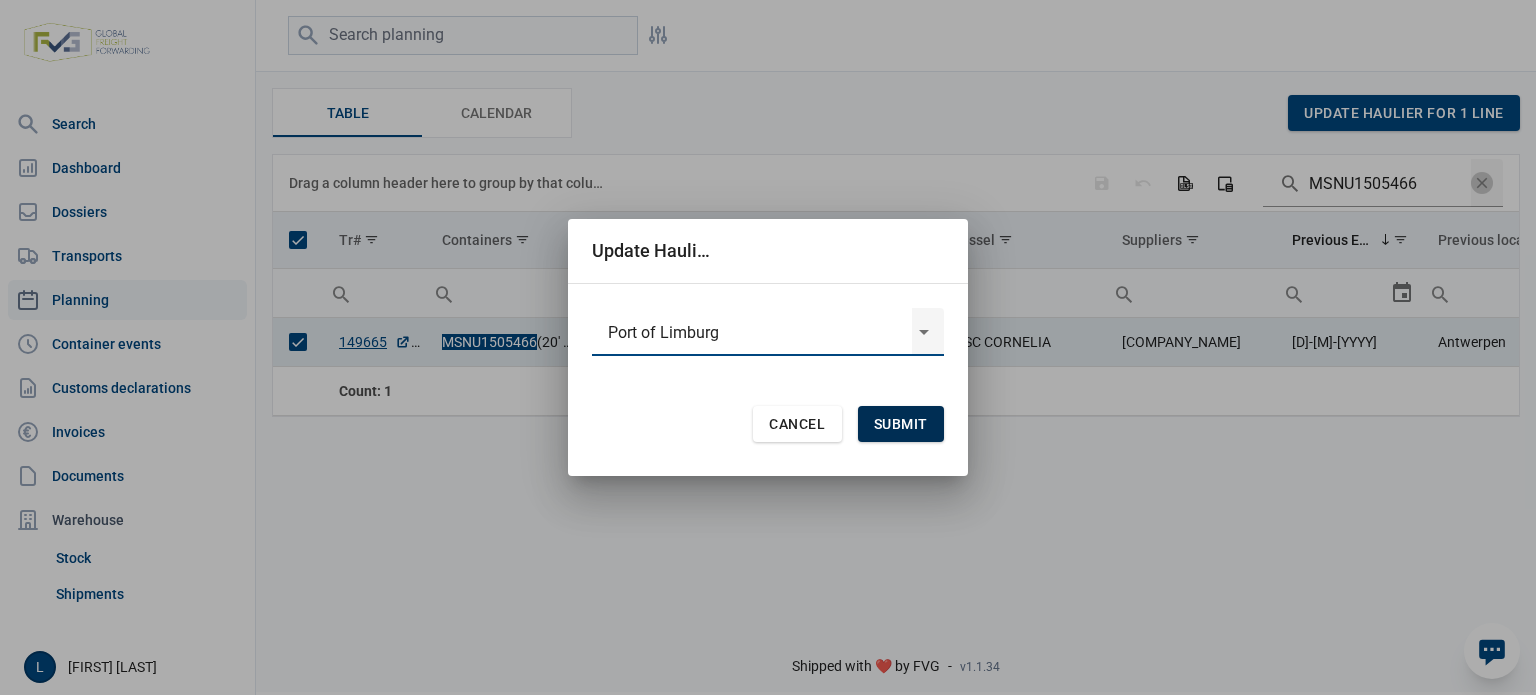 click on "Submit" at bounding box center [901, 424] 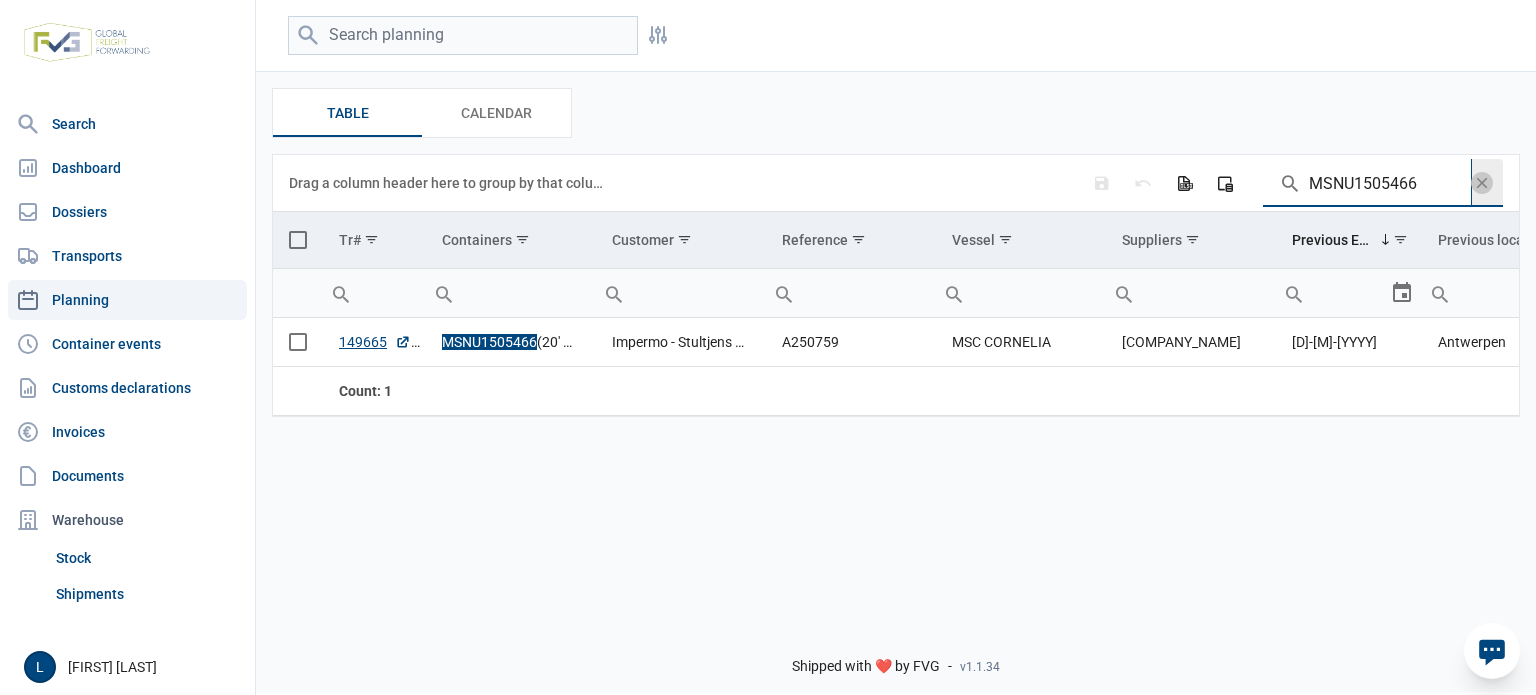 click on "MSNU1505466" at bounding box center (1367, 183) 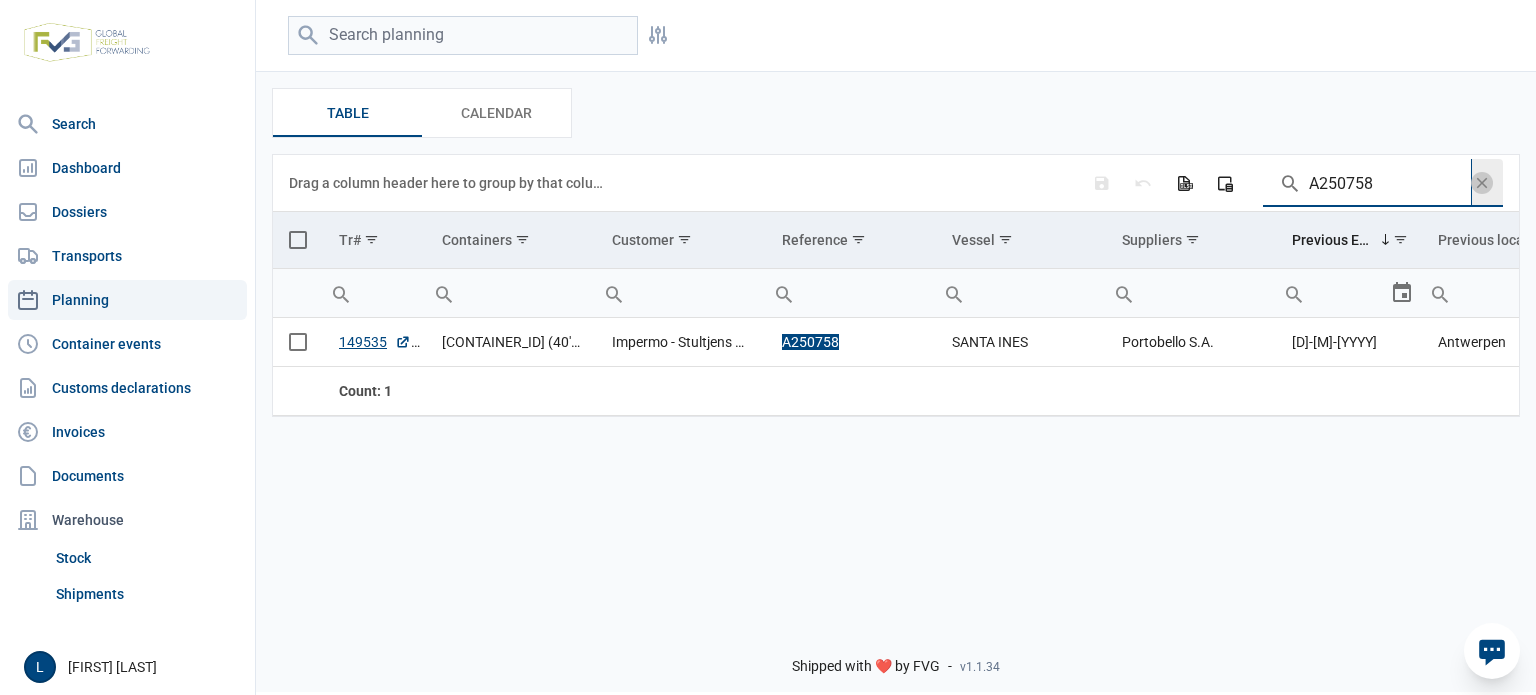 click on "A250758" at bounding box center (1367, 183) 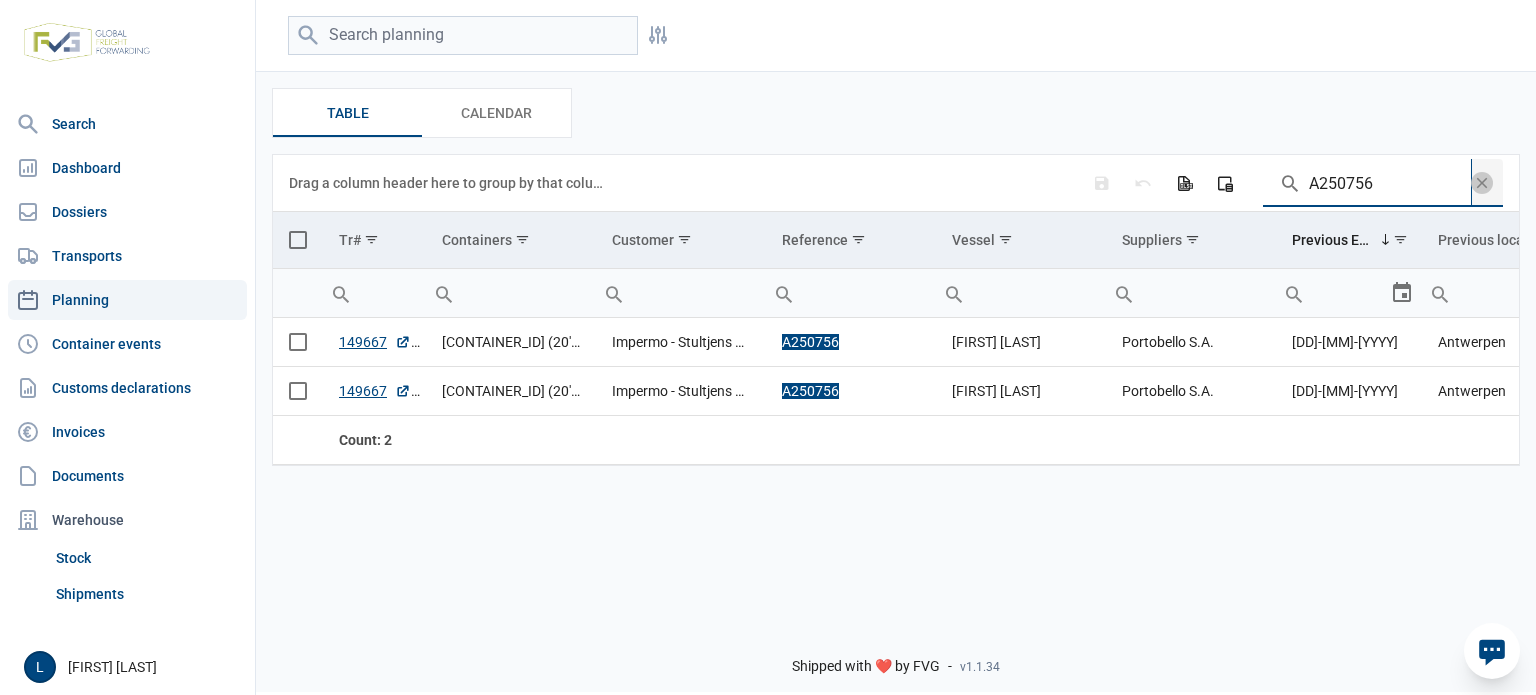 type on "A250756" 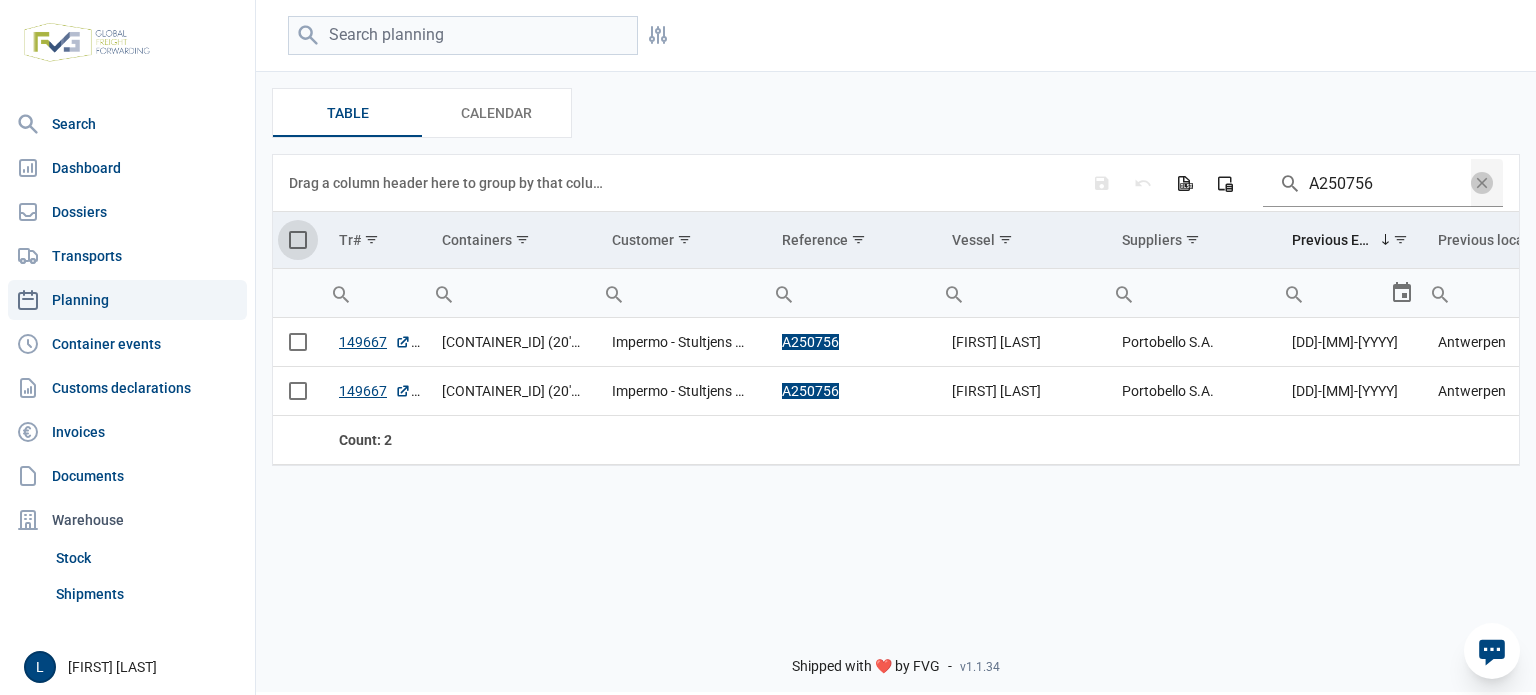 click at bounding box center (298, 240) 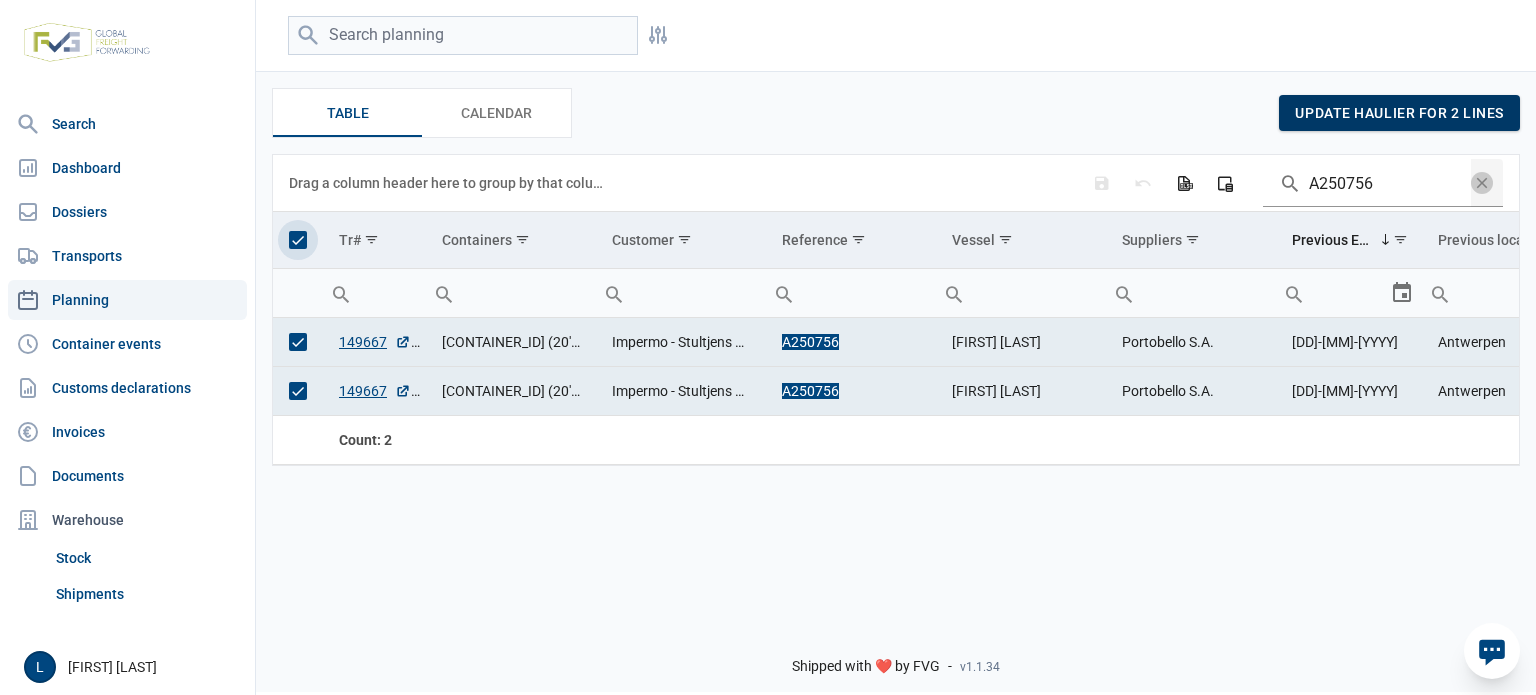 click on "update haulier for 2 lines" at bounding box center [1399, 113] 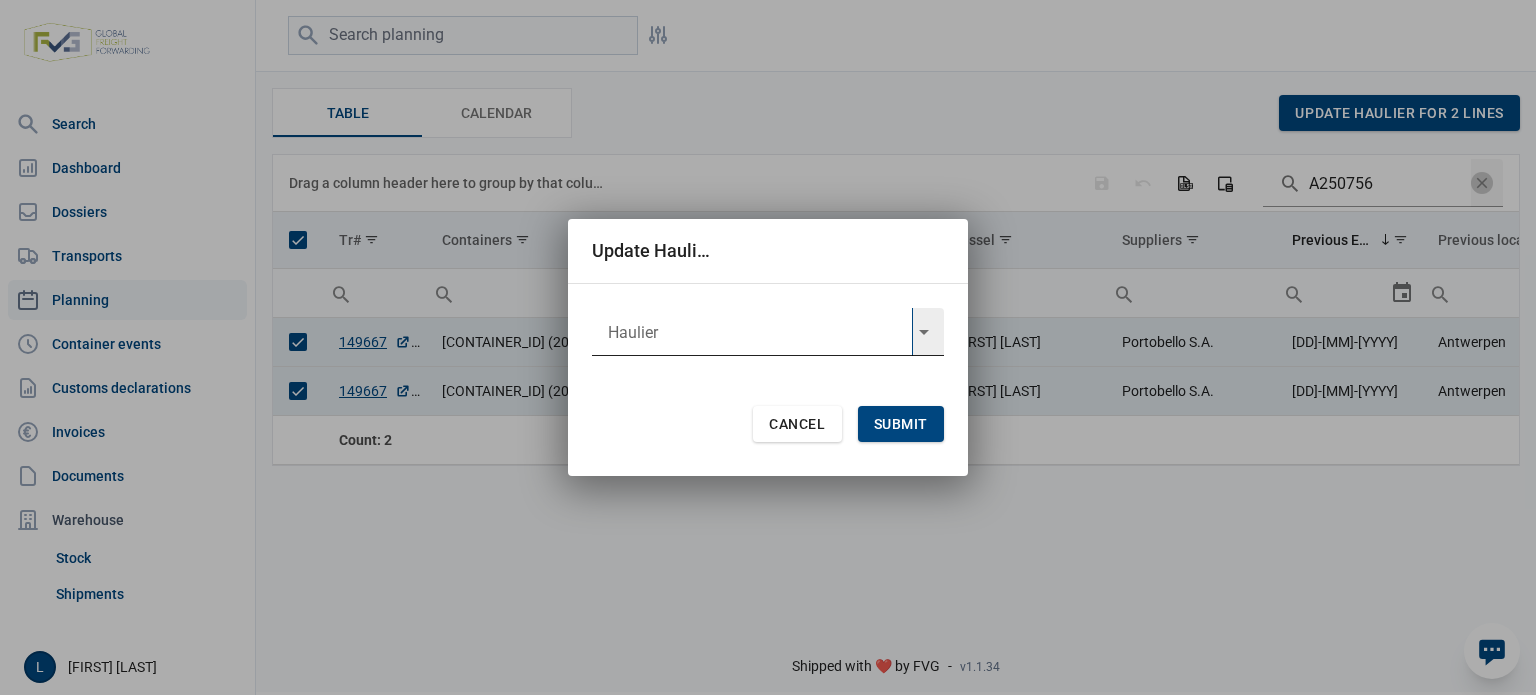 click at bounding box center (752, 332) 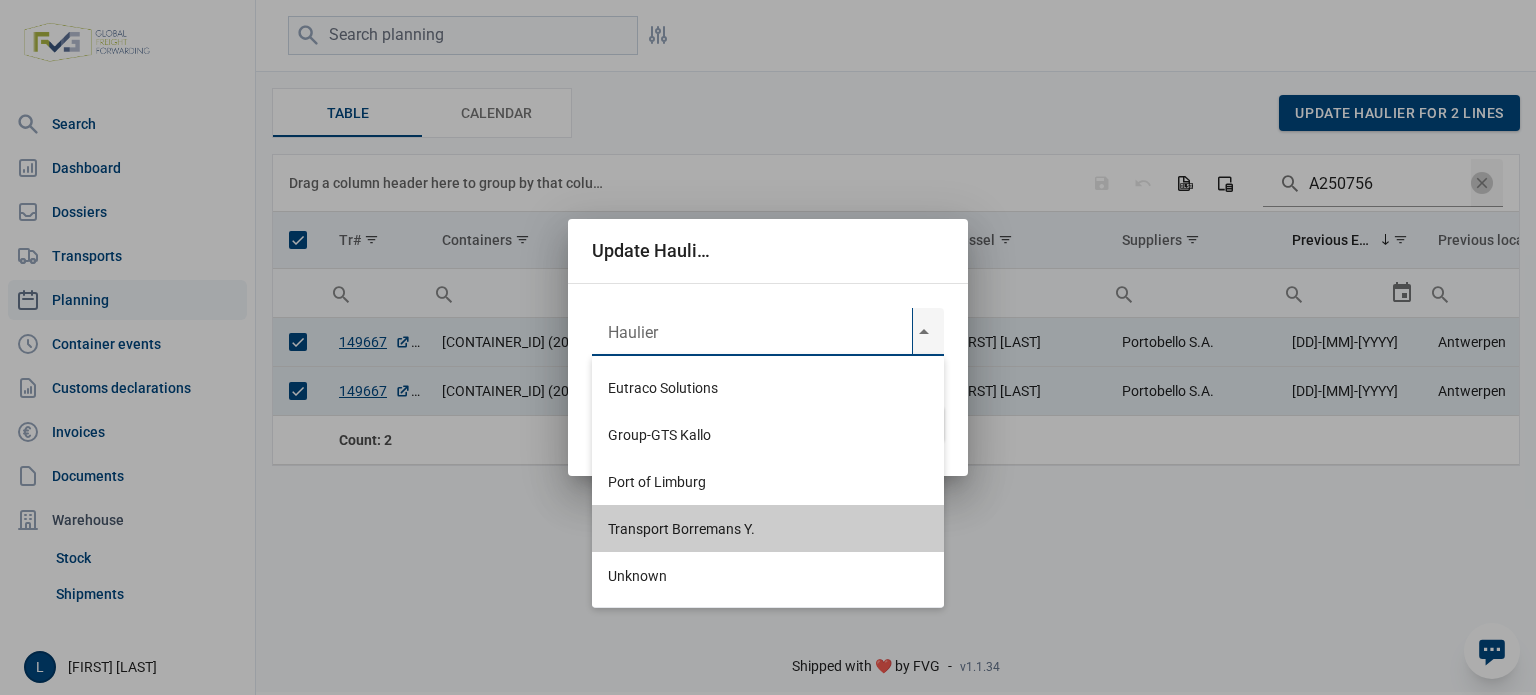 click on "Transport Borremans Y." at bounding box center (768, 528) 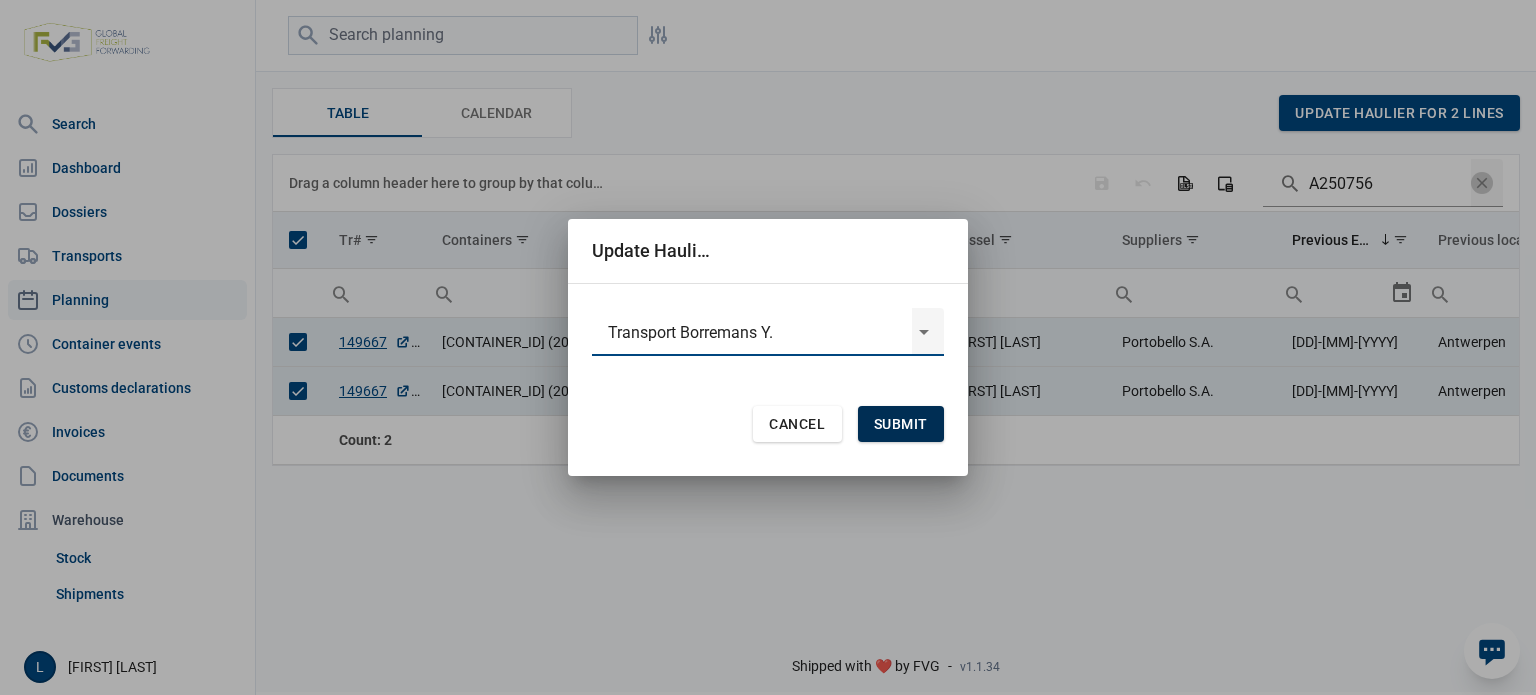 click on "Submit" at bounding box center (901, 424) 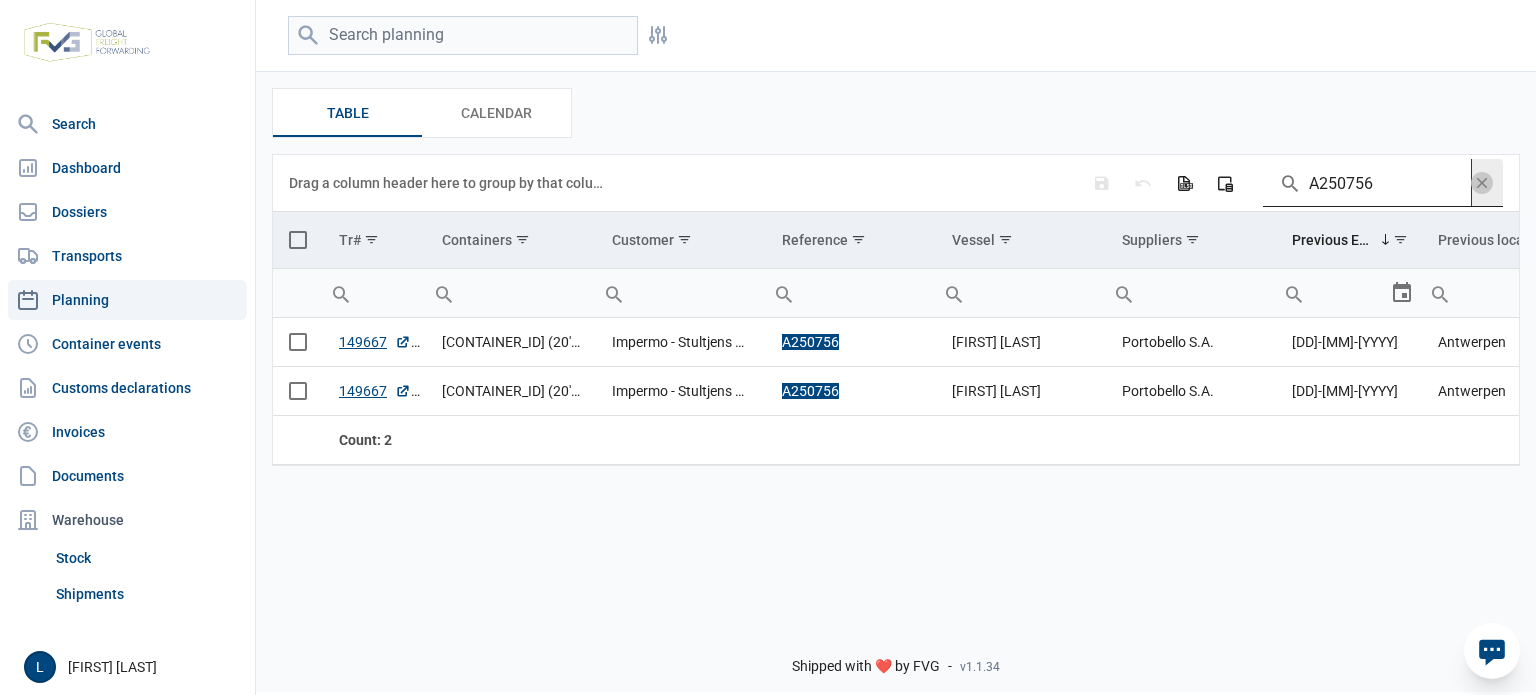 click on "A250756" at bounding box center (1367, 183) 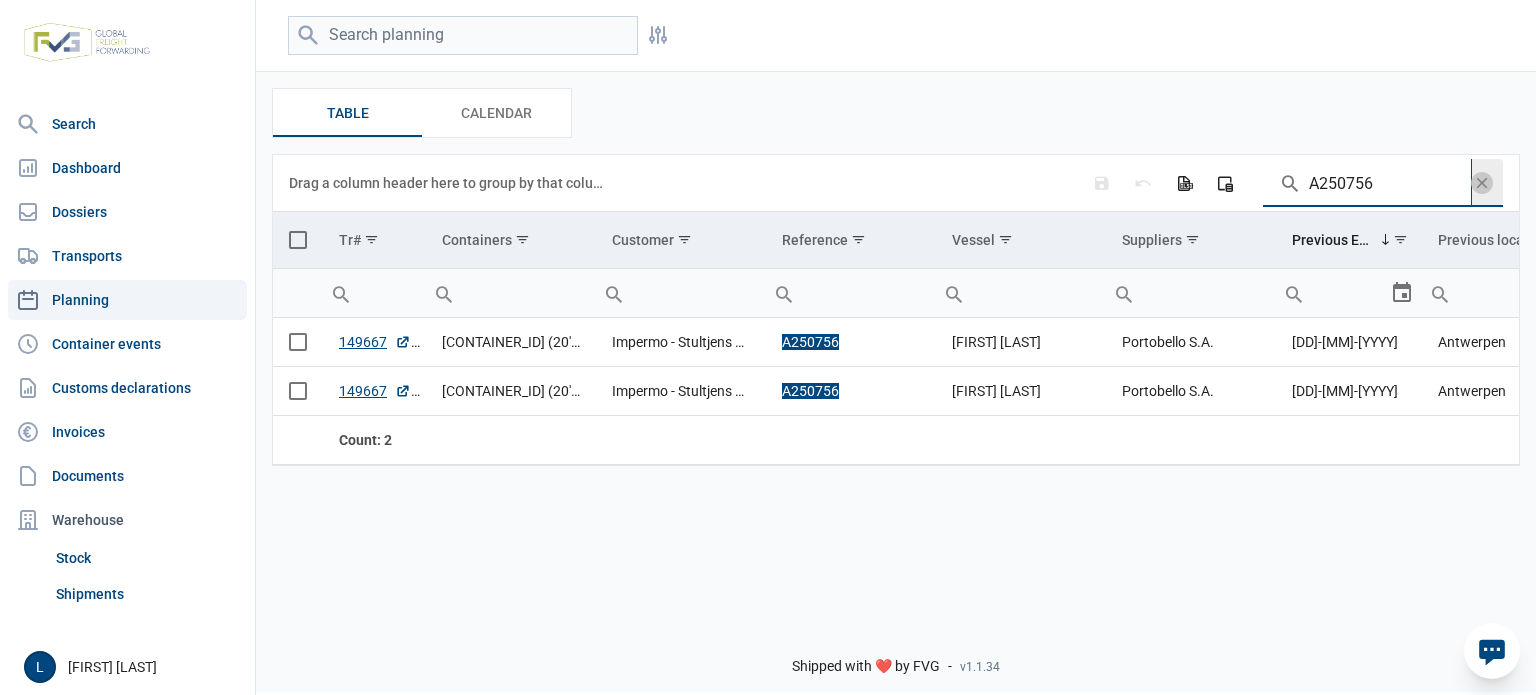 click on "A250756" at bounding box center [1367, 183] 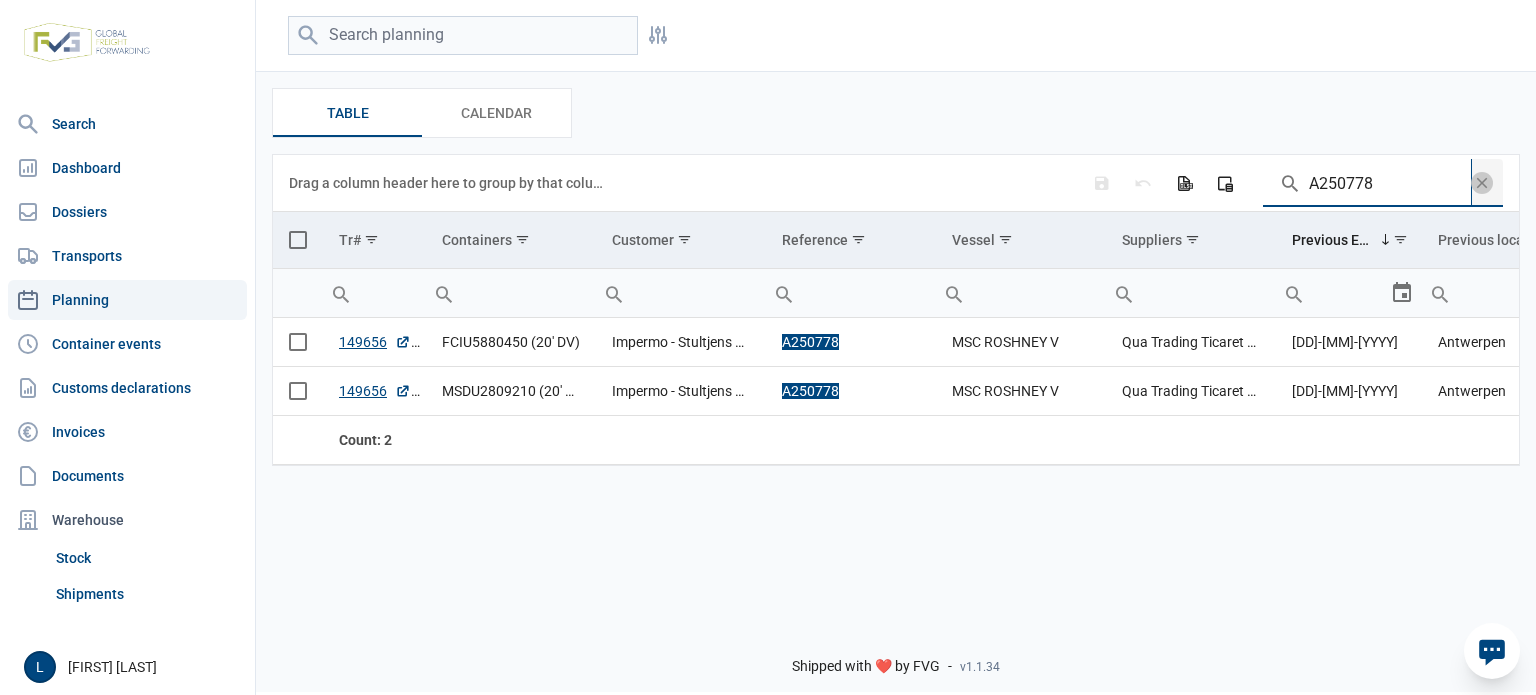 type on "A250778" 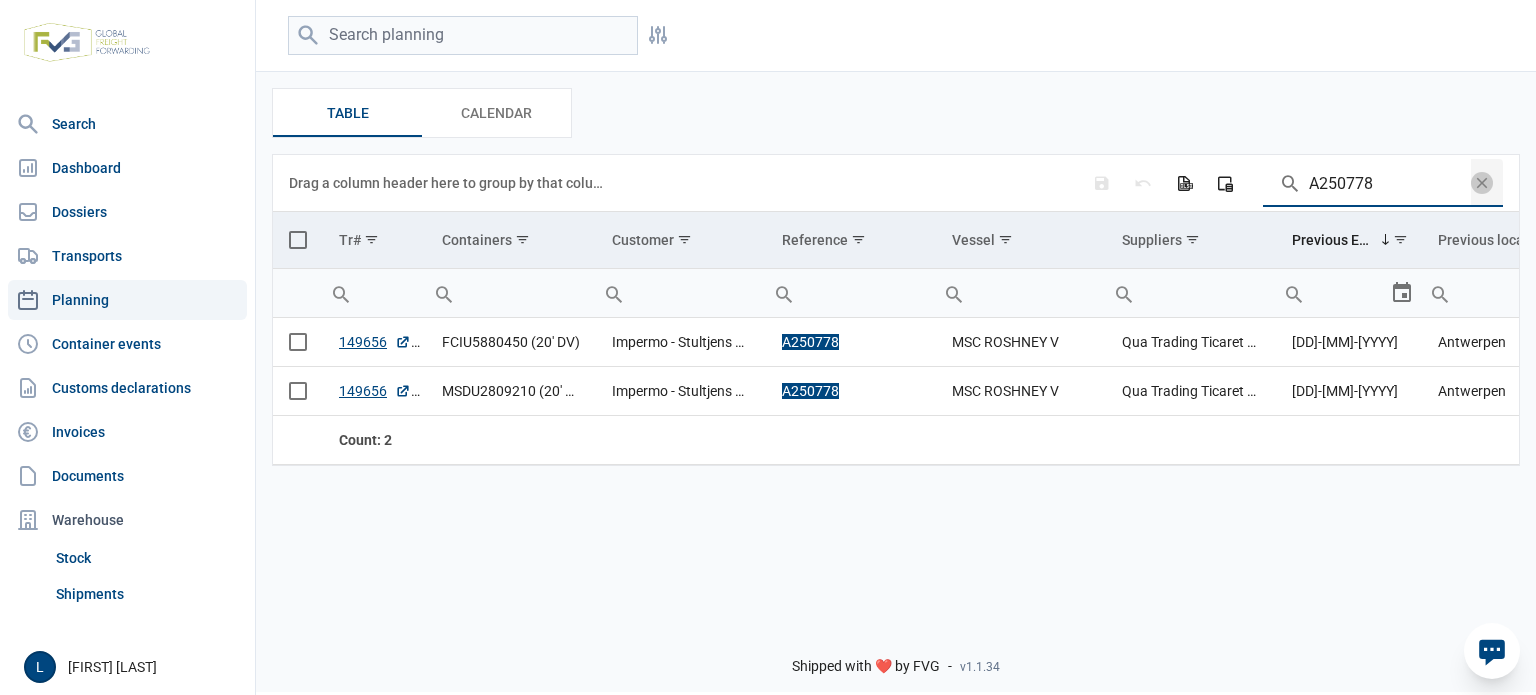 click at bounding box center (298, 240) 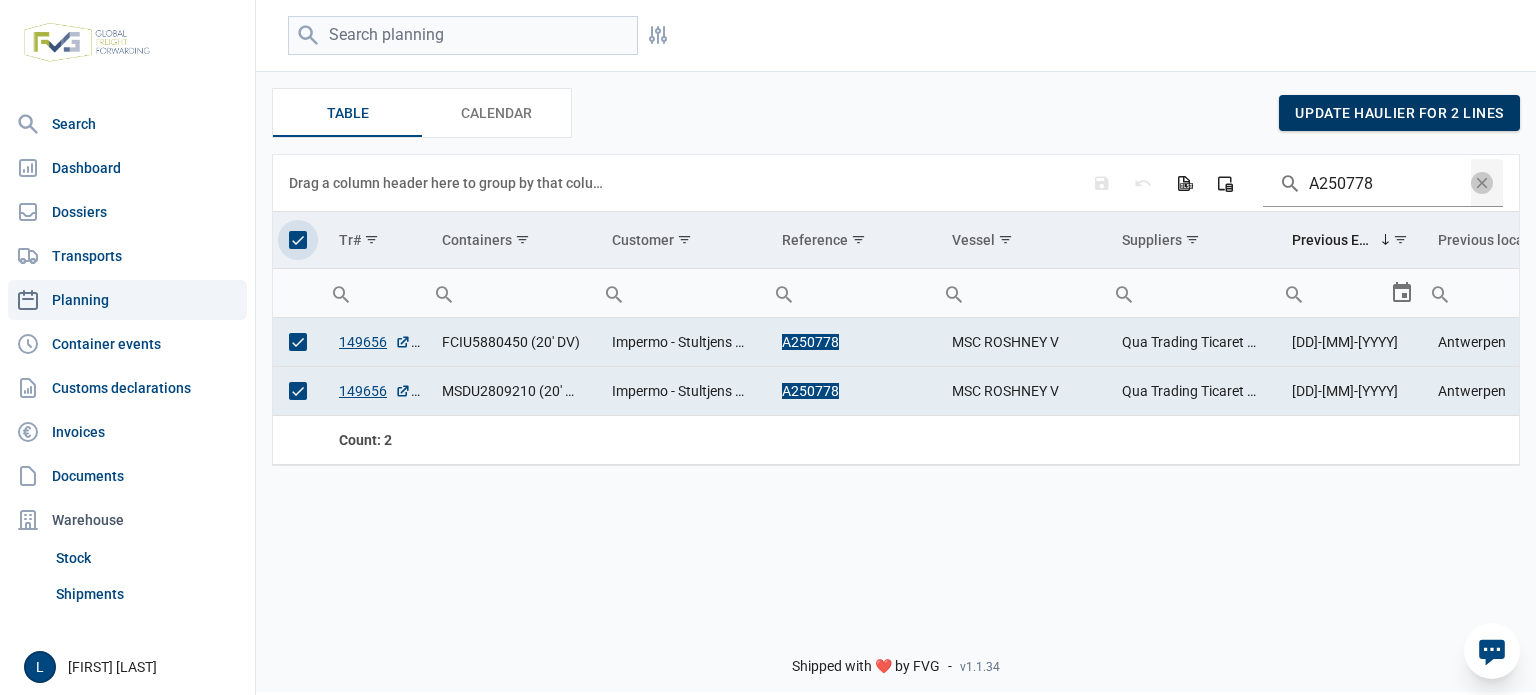 click on "update haulier for 2 lines" at bounding box center [1399, 113] 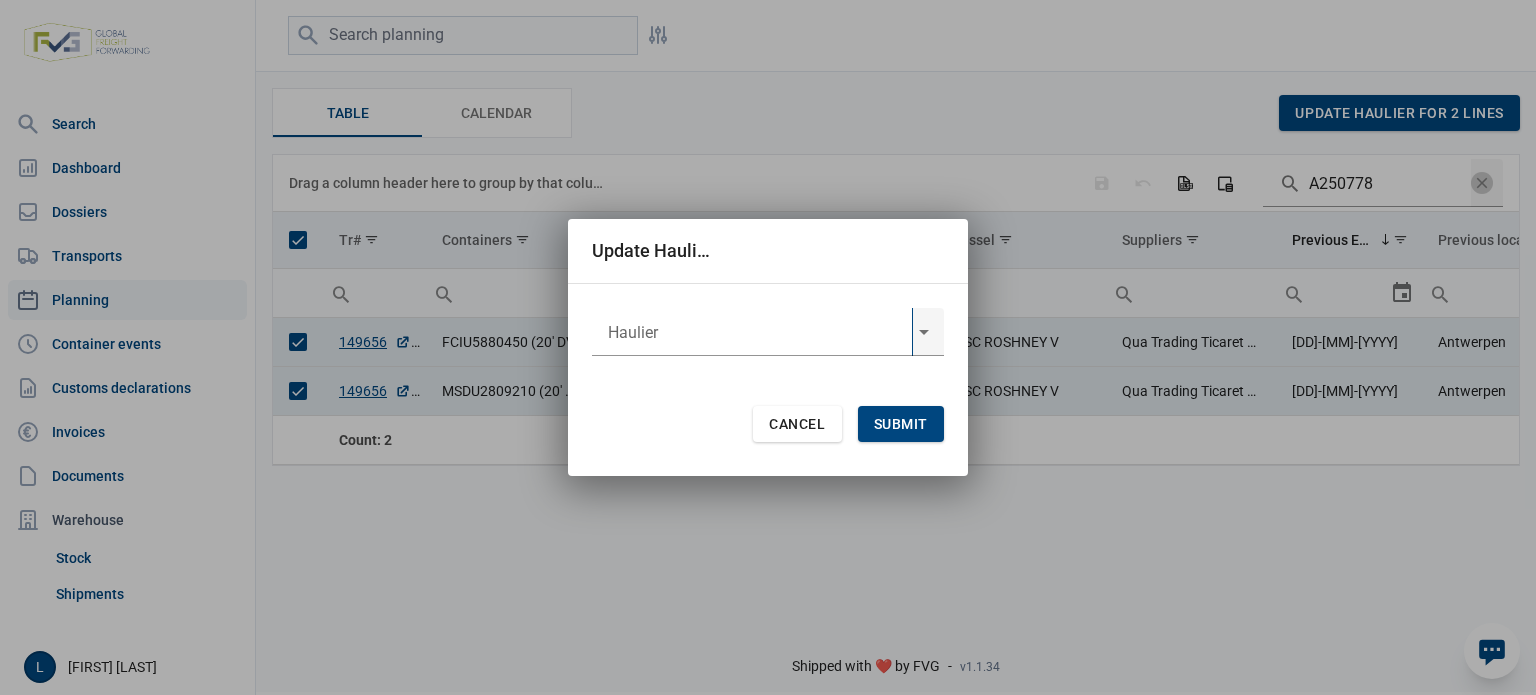 click at bounding box center [752, 332] 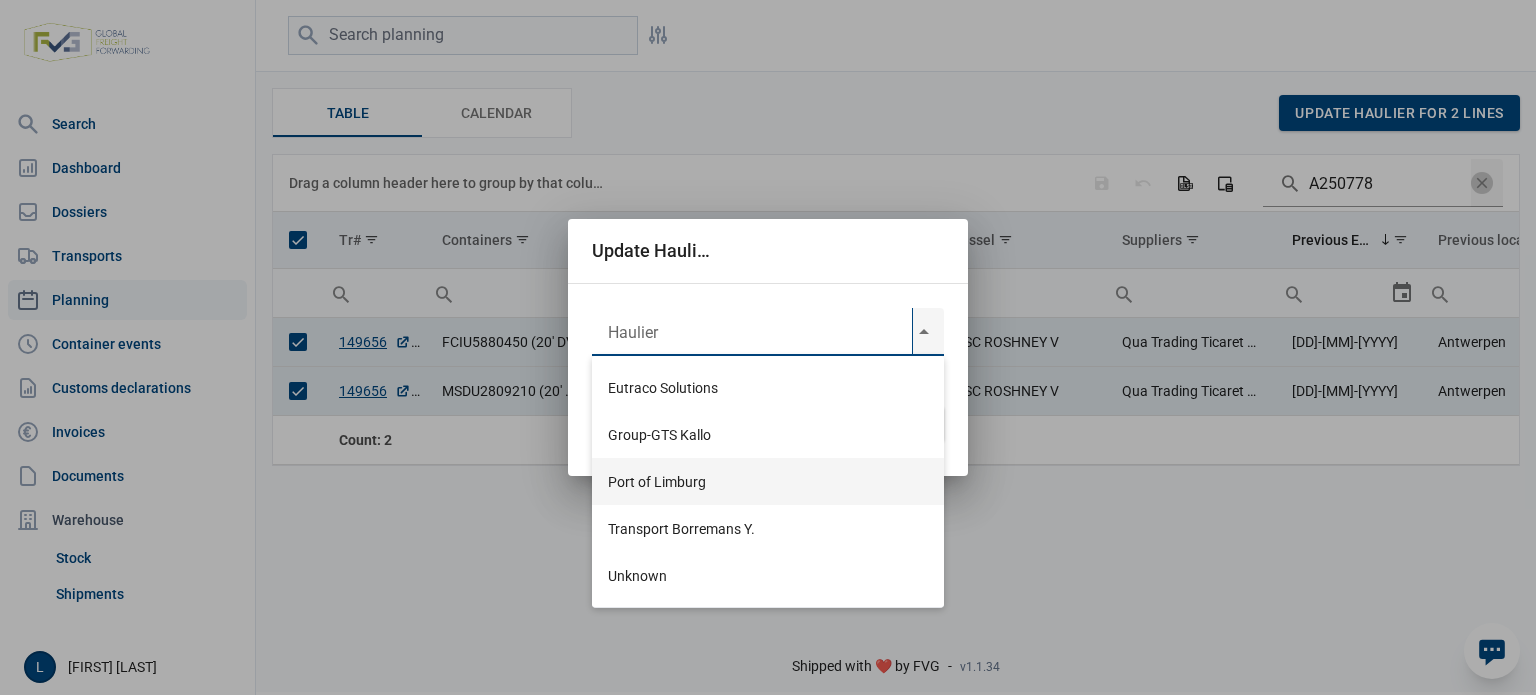 drag, startPoint x: 718, startPoint y: 517, endPoint x: 788, endPoint y: 486, distance: 76.55717 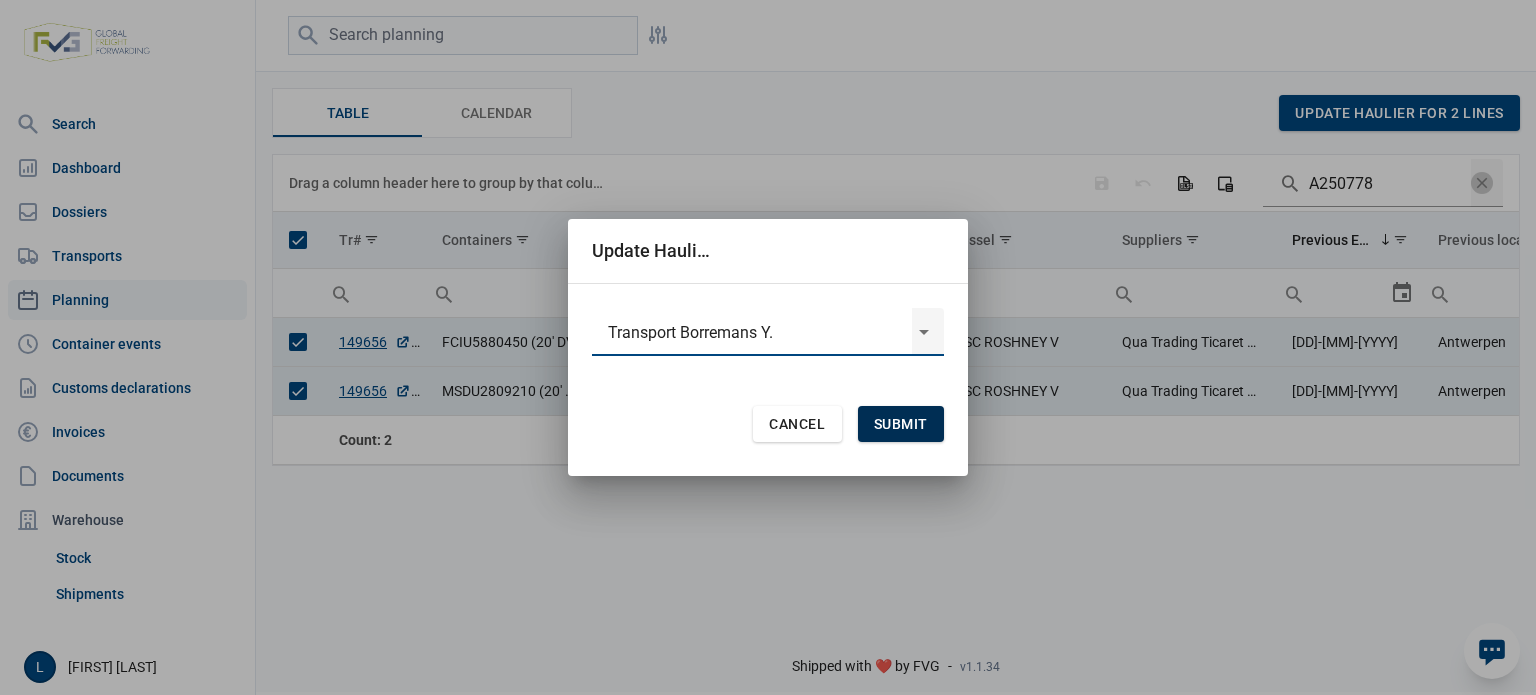 click on "Submit" at bounding box center (901, 424) 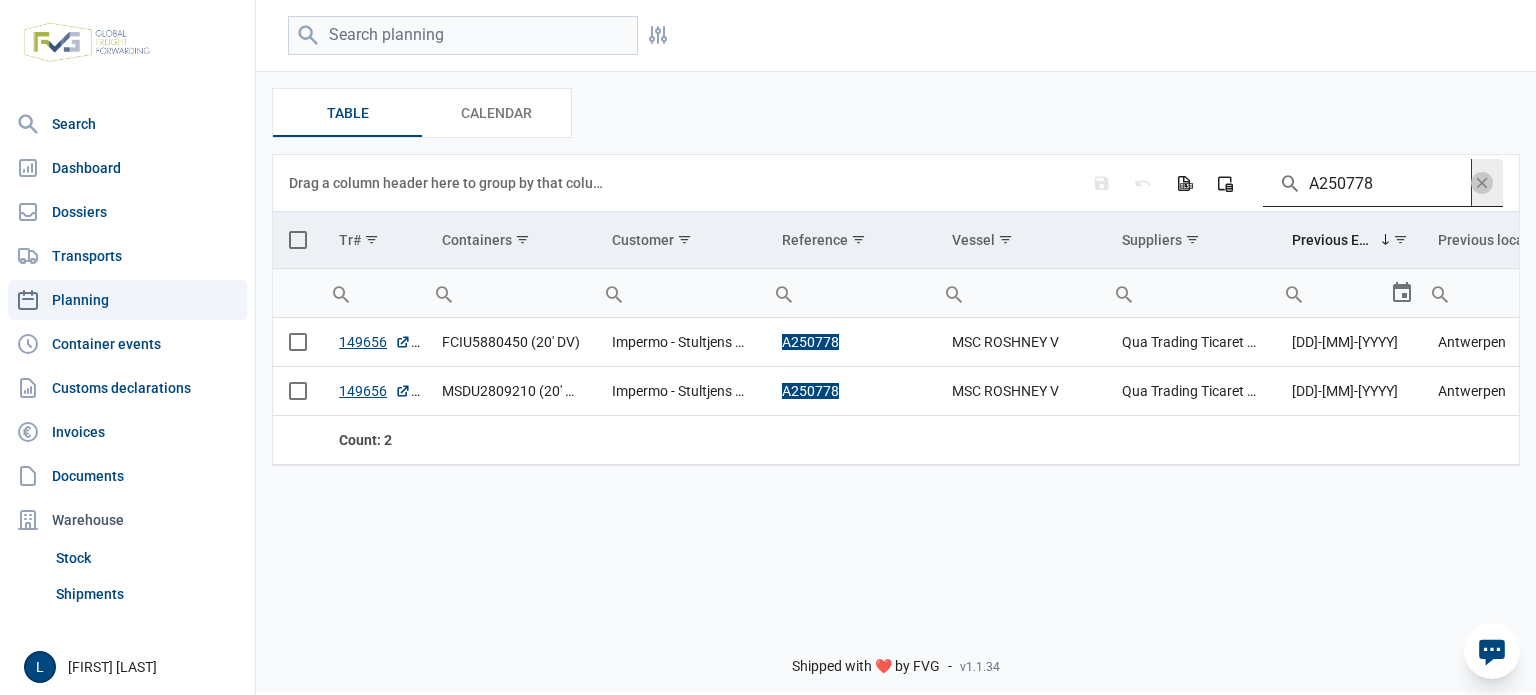 click on "A250778" at bounding box center (1367, 183) 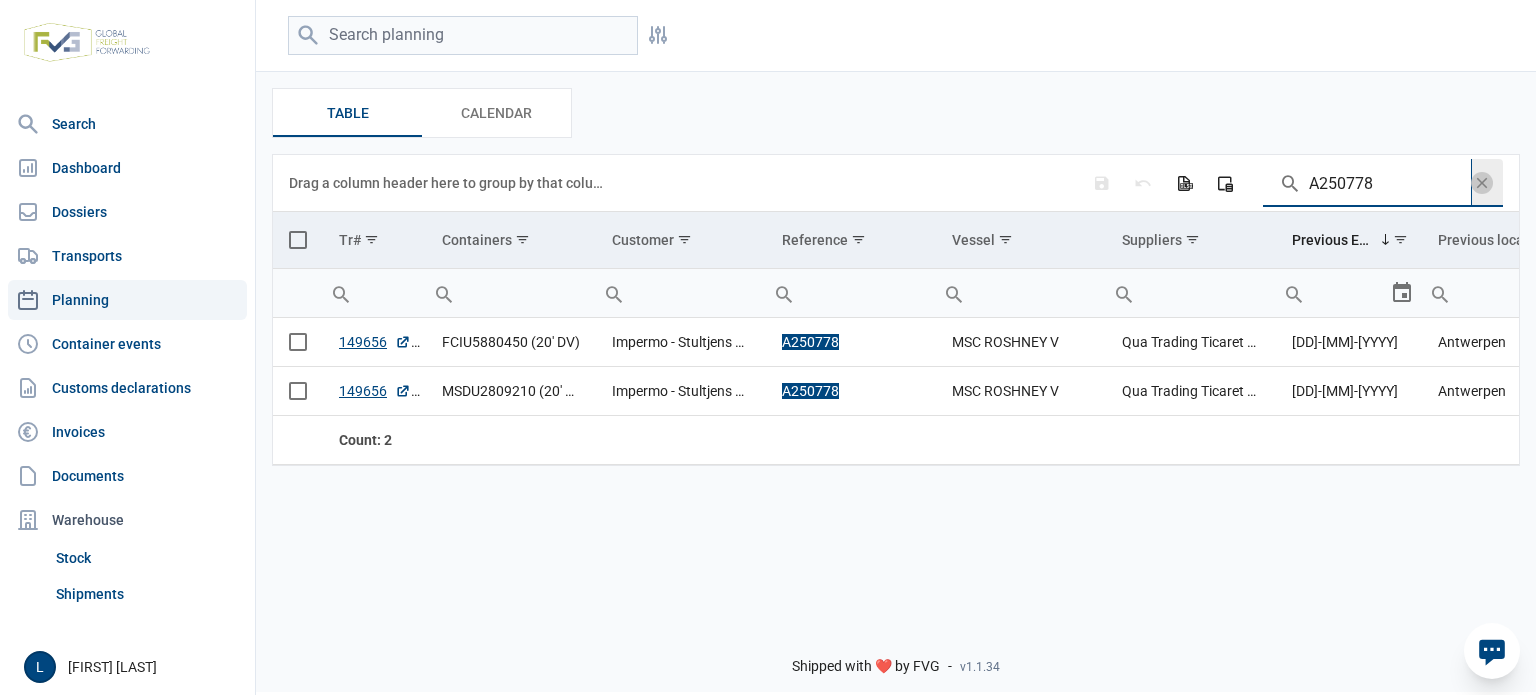 click on "A250778" at bounding box center [1367, 183] 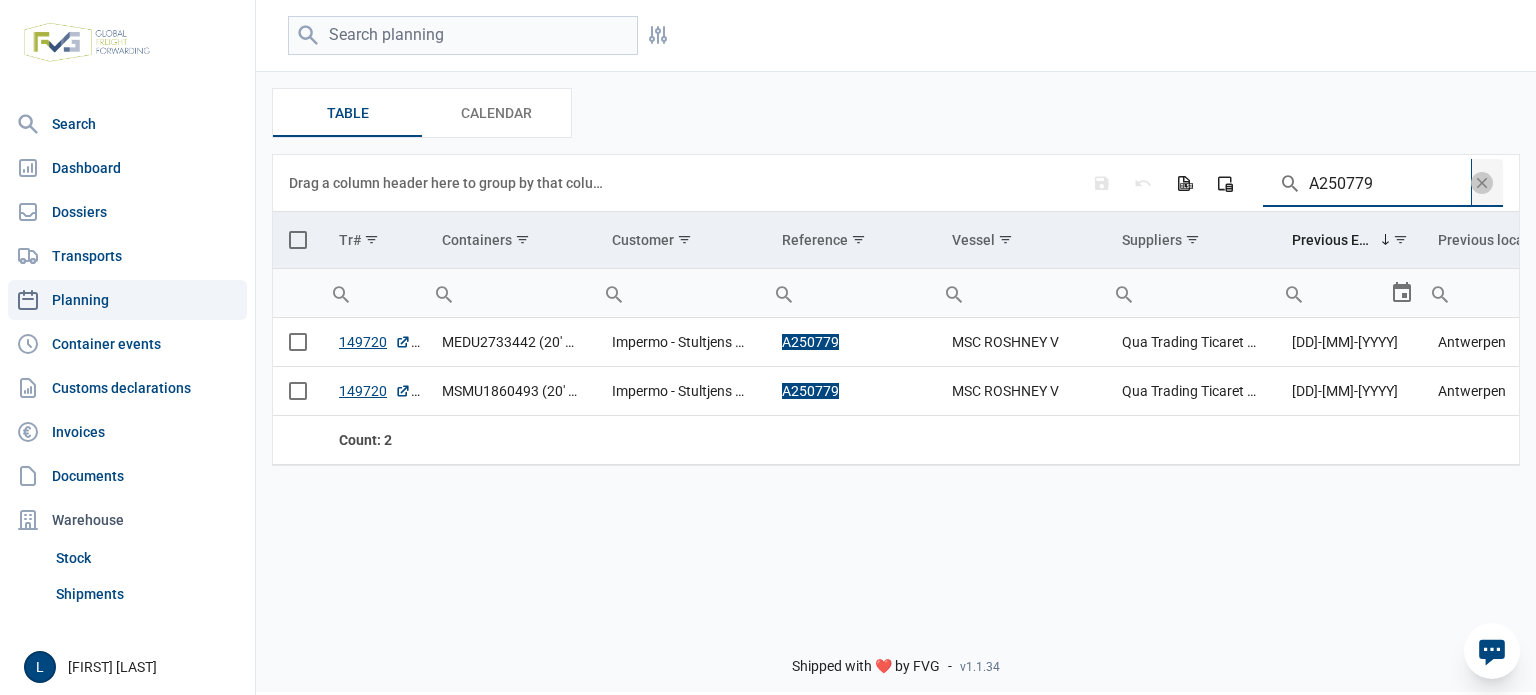 type on "A250779" 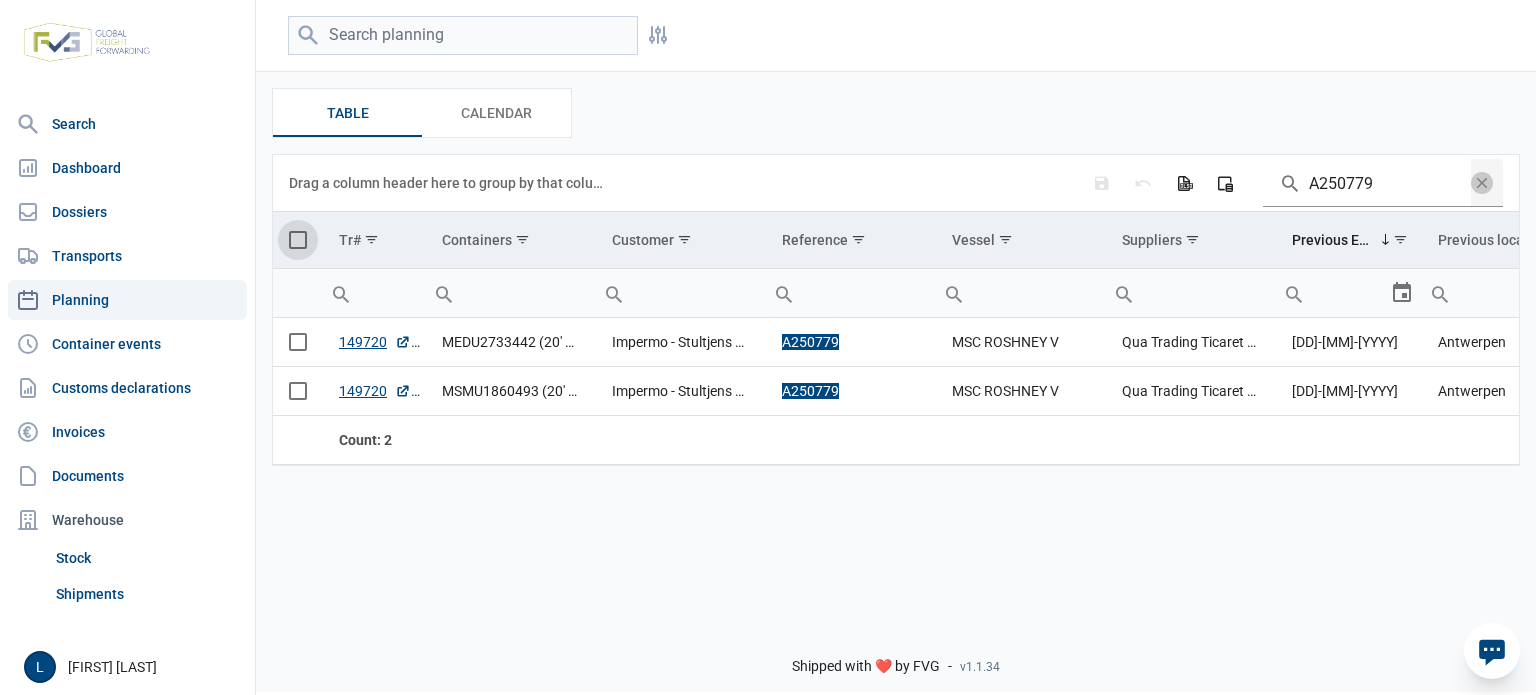 click at bounding box center (298, 240) 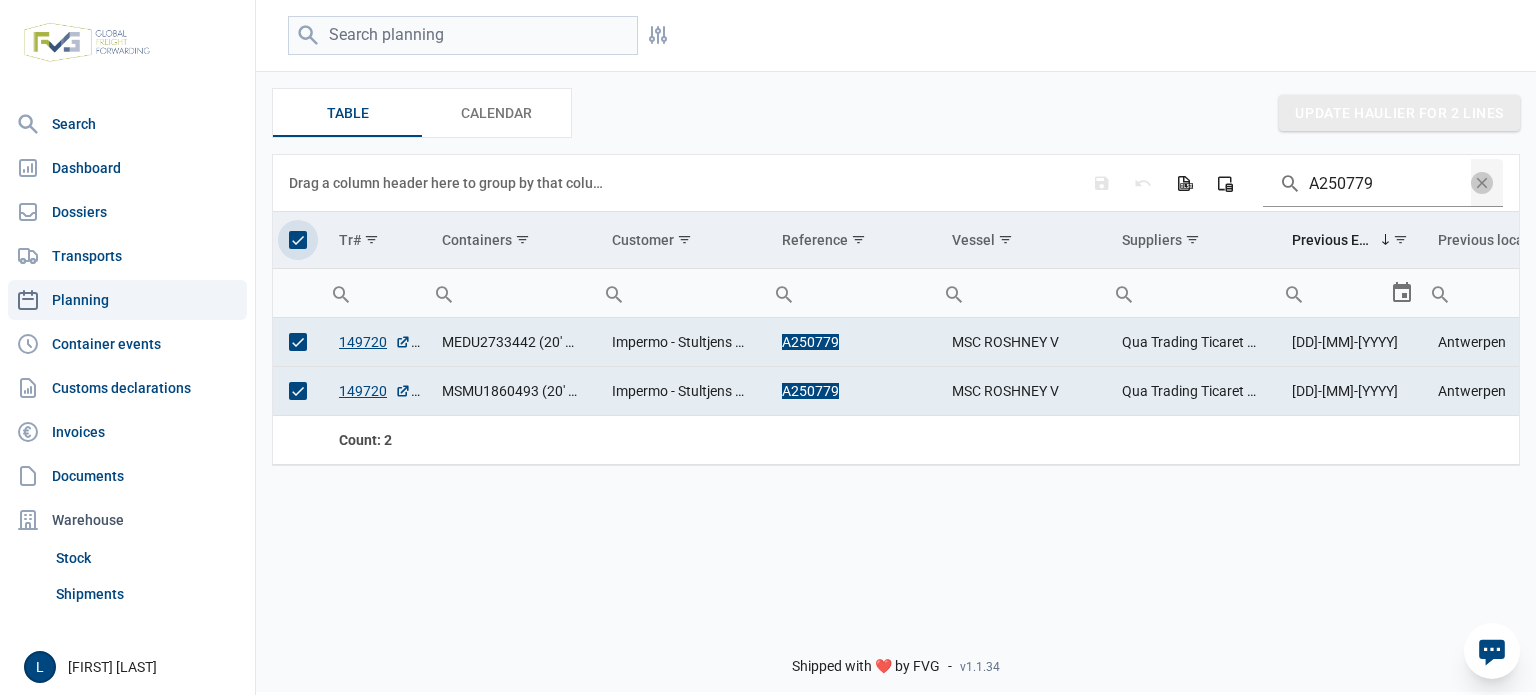 click on "update haulier for 2 lines" at bounding box center (1399, 113) 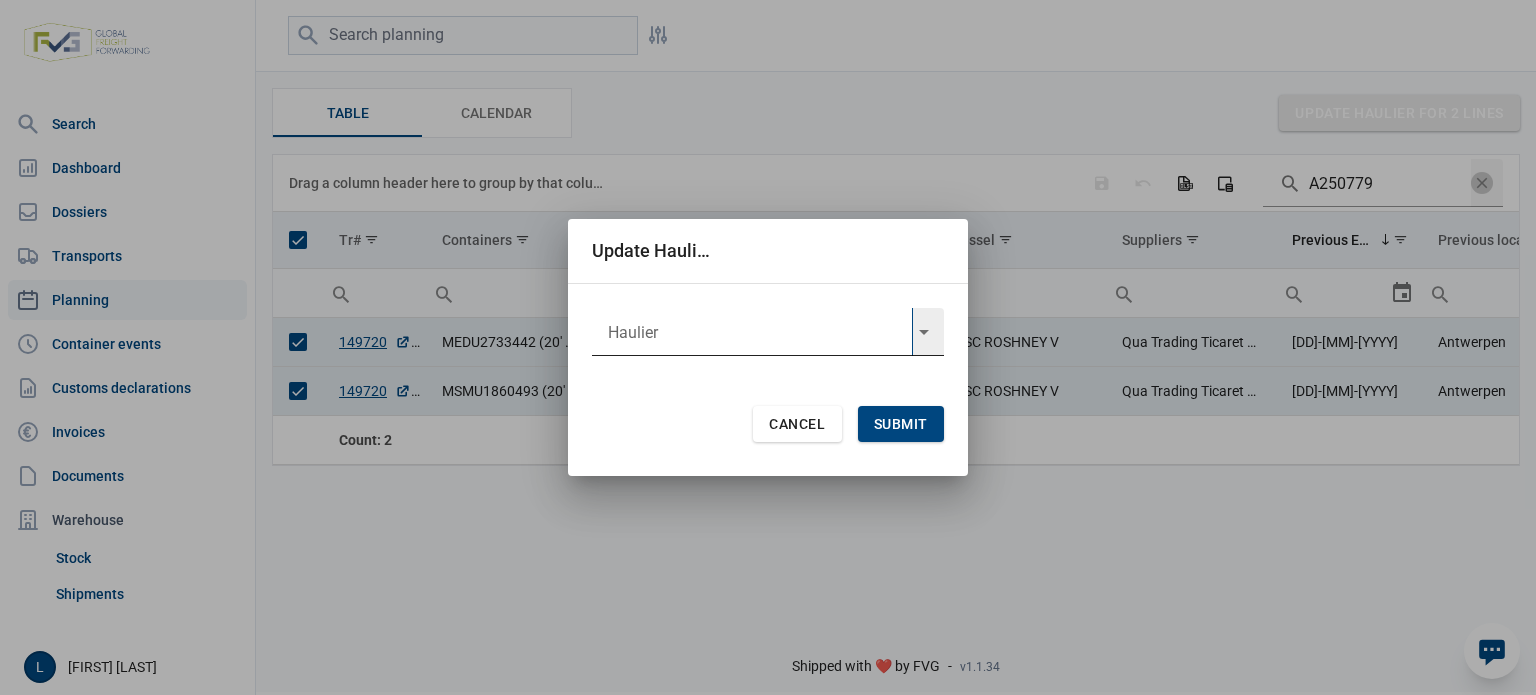 click at bounding box center (752, 332) 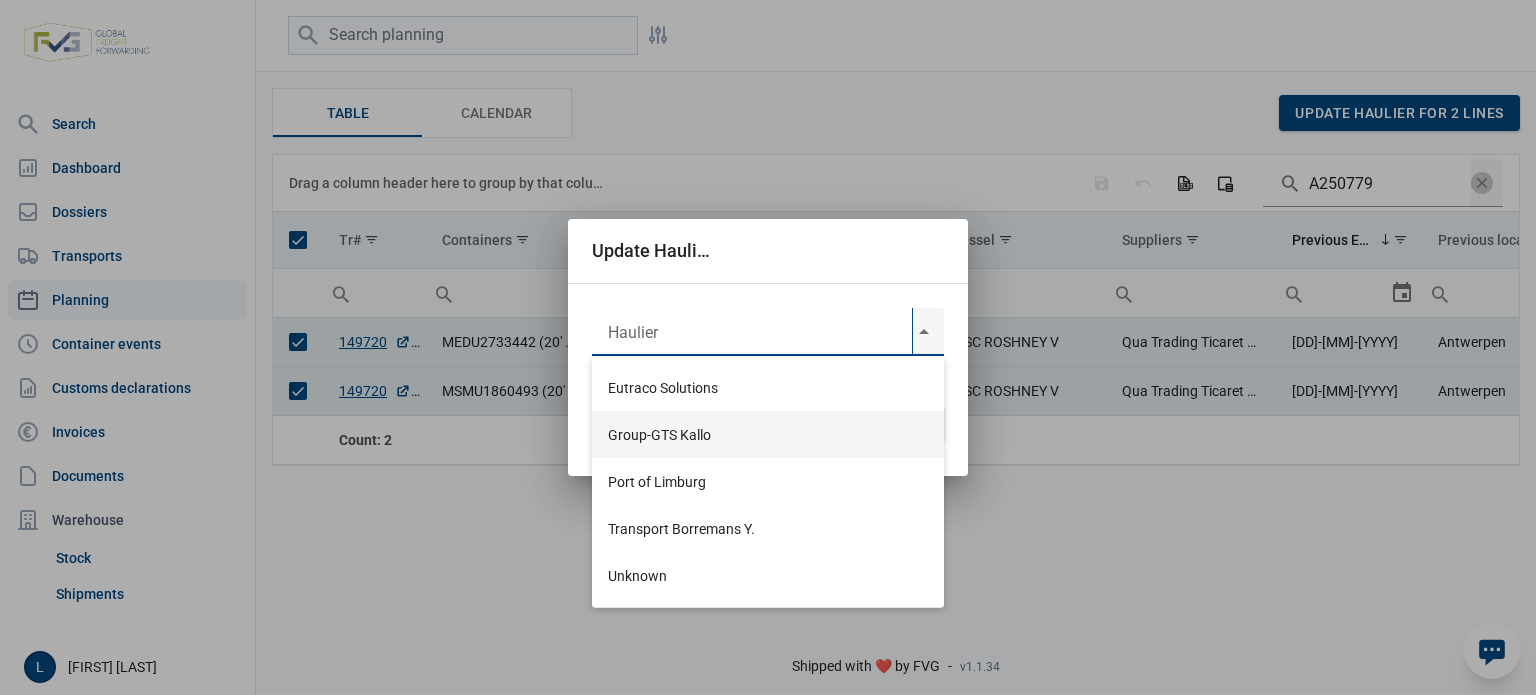 click on "[COMPANY] [LOCATION]" at bounding box center (768, 434) 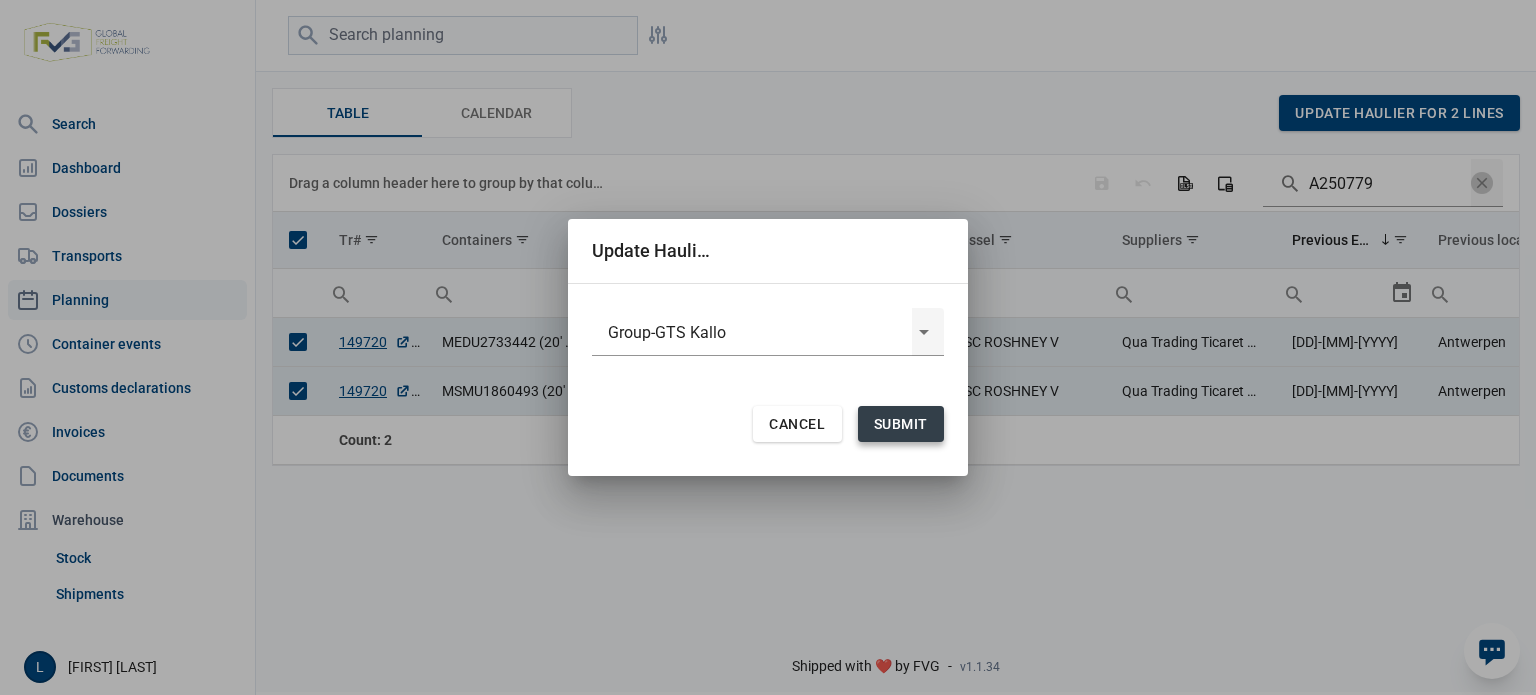 click on "Submit" at bounding box center [901, 424] 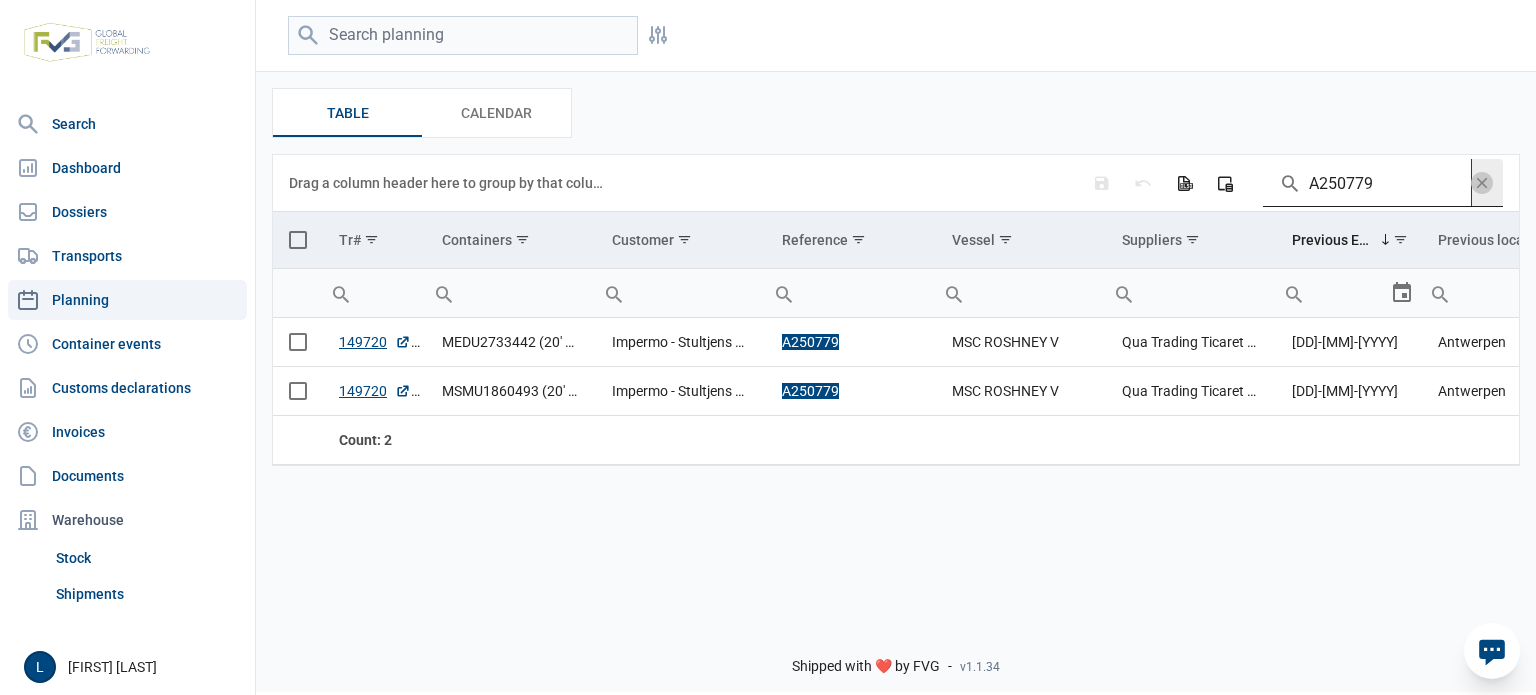click on "A250779" at bounding box center [1367, 183] 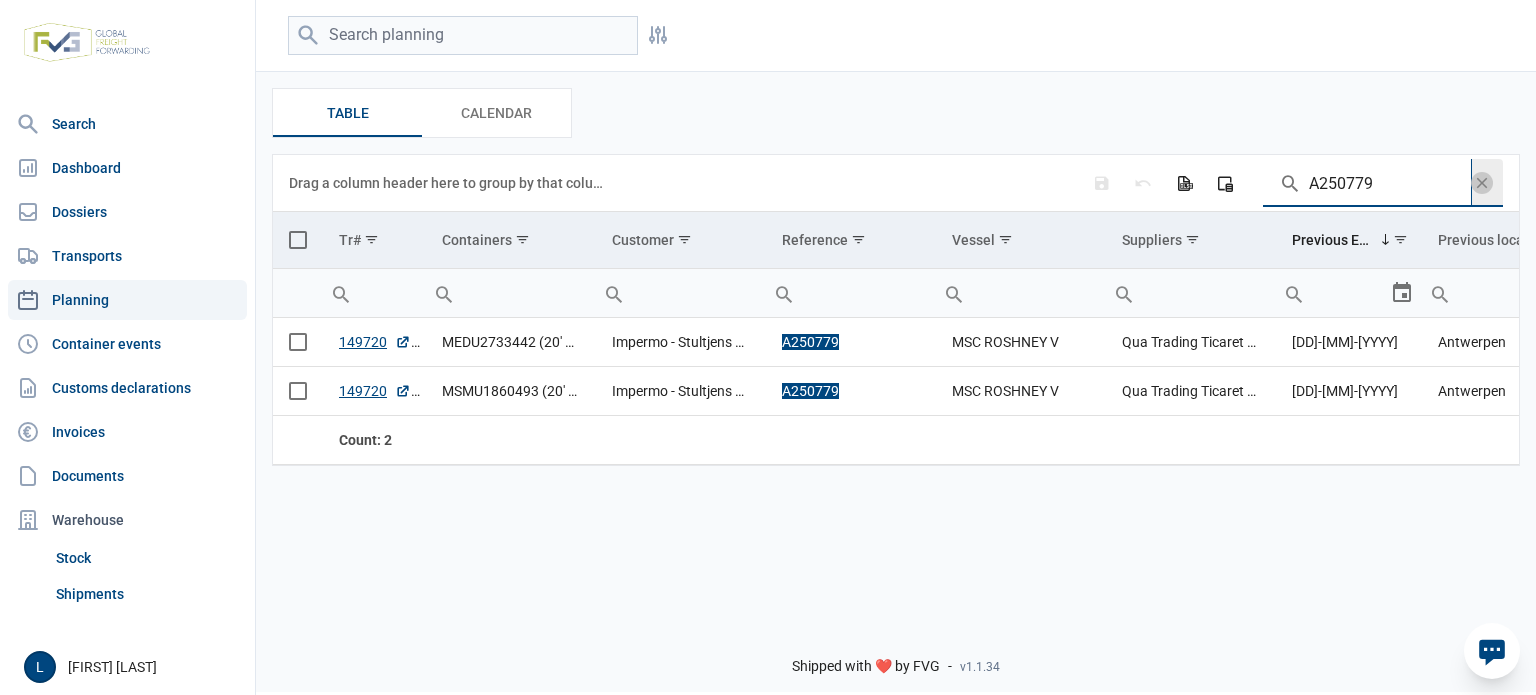 paste on "80" 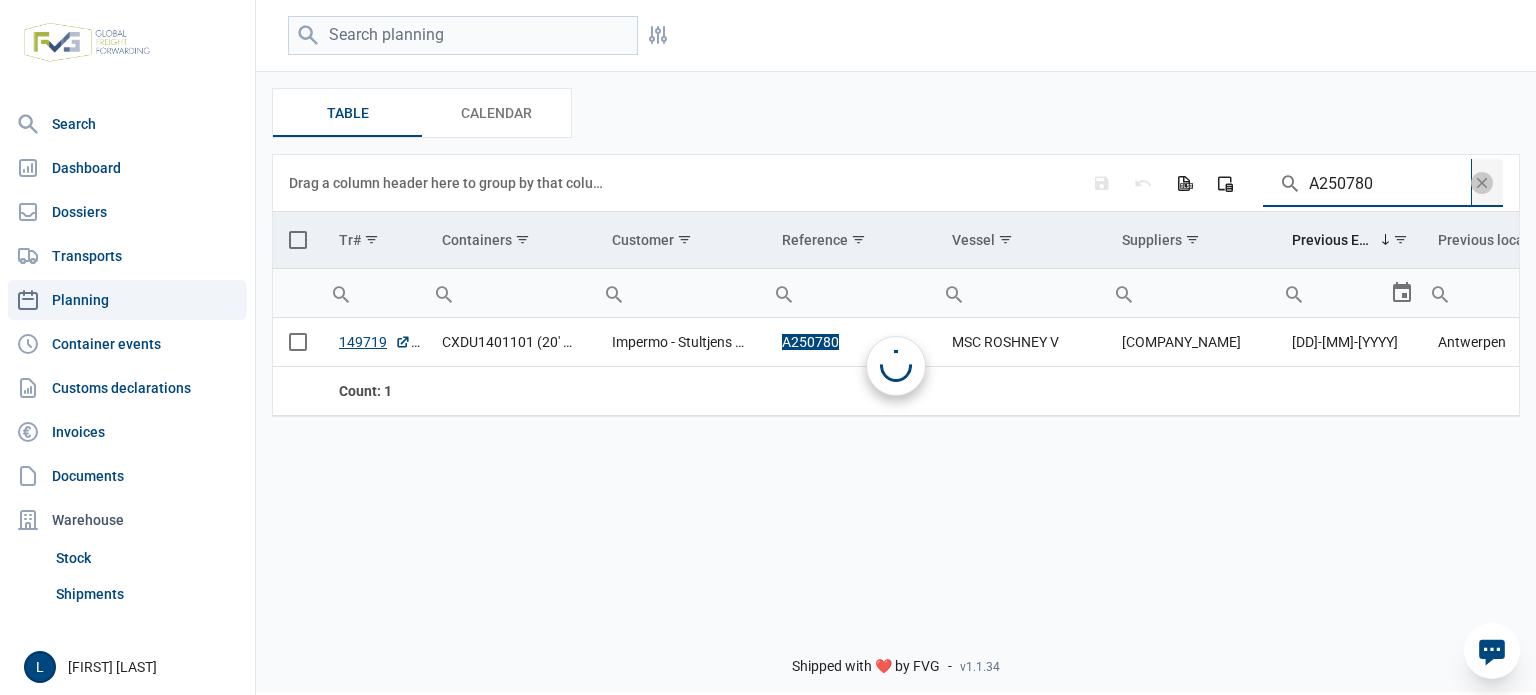 type on "A250780" 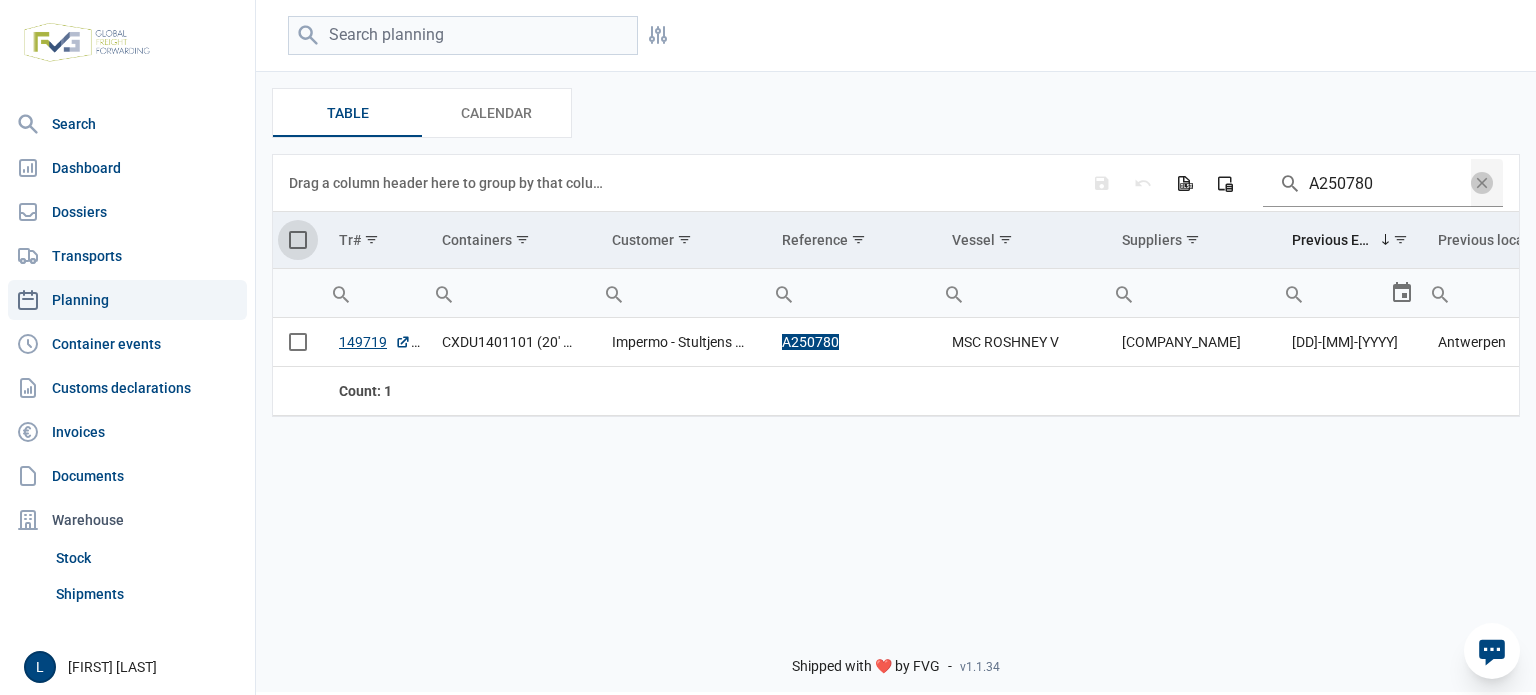 drag, startPoint x: 294, startPoint y: 245, endPoint x: 309, endPoint y: 246, distance: 15.033297 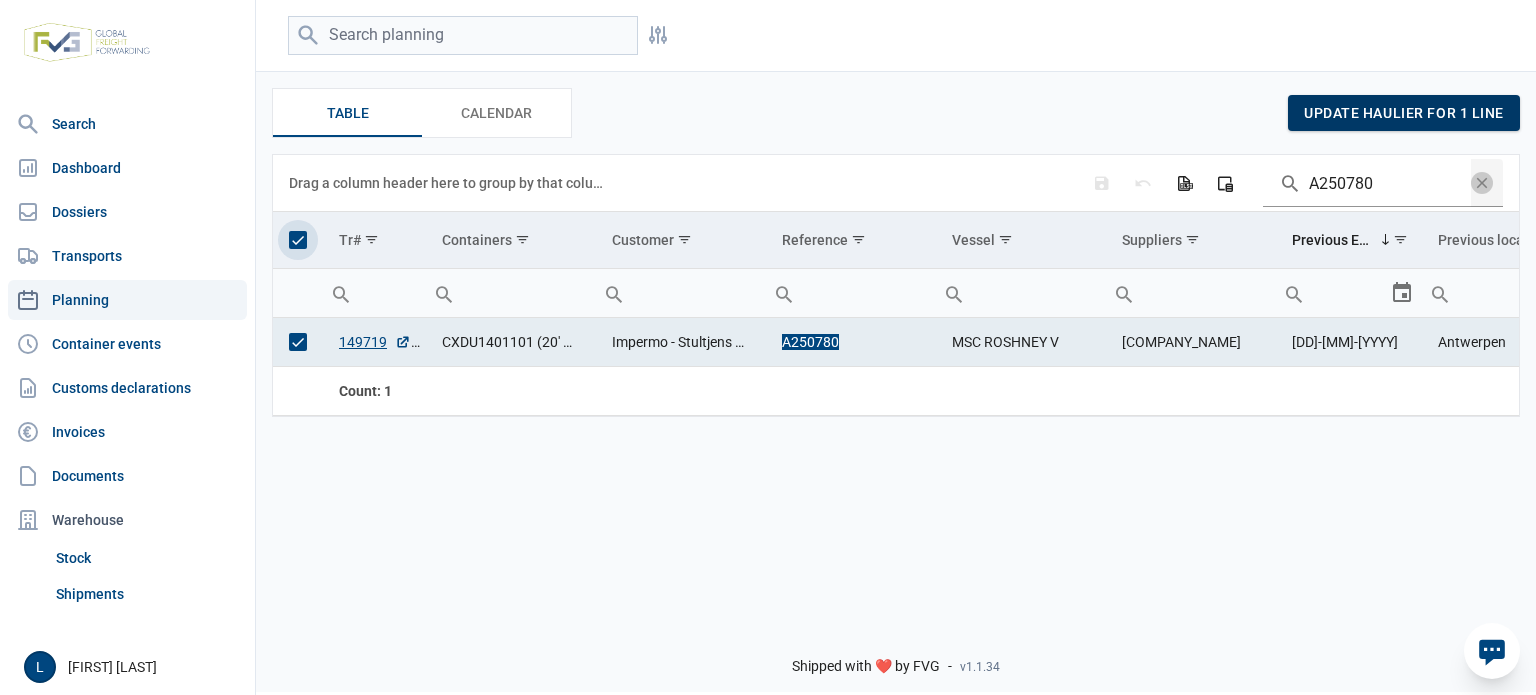 click on "update haulier for 1 line" at bounding box center [1404, 113] 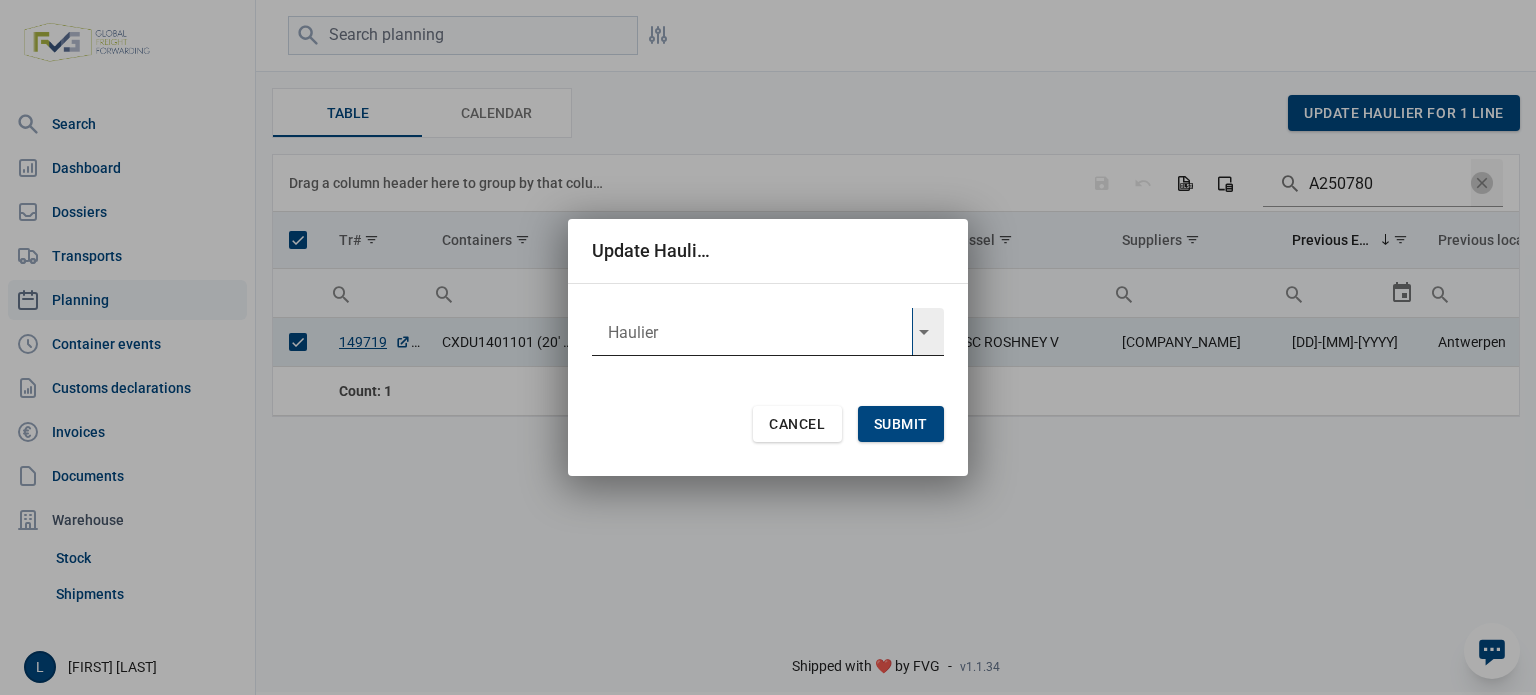 click at bounding box center (752, 332) 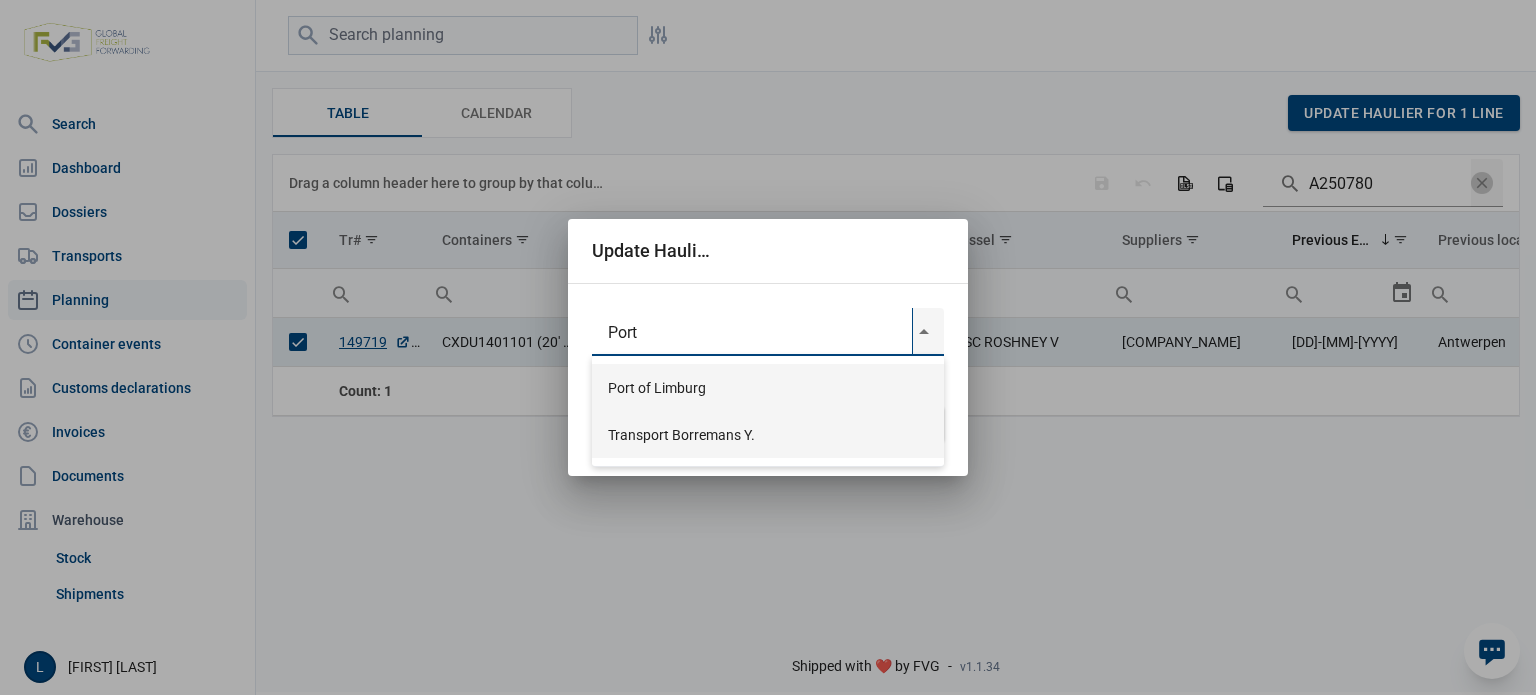 click on "Port of Limburg" at bounding box center (768, 387) 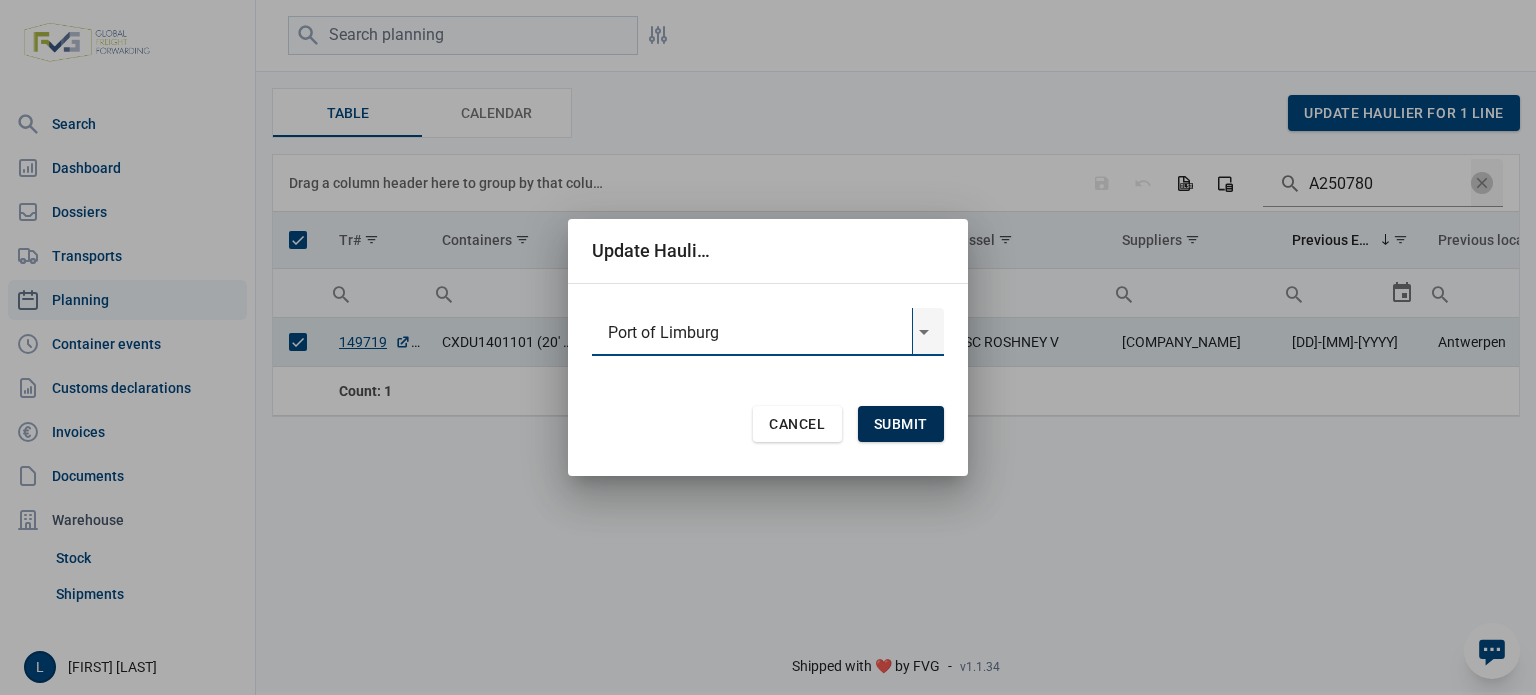 type on "Port of Limburg" 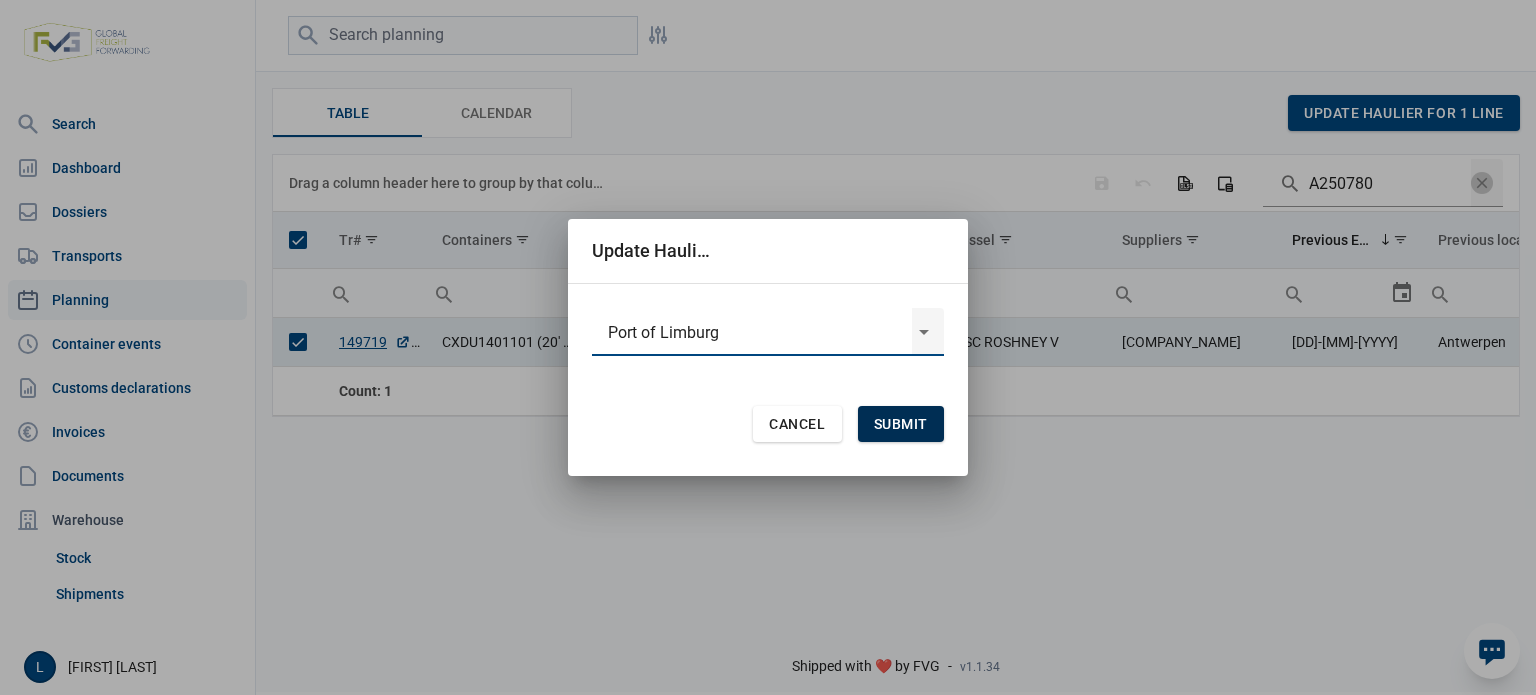 click on "Submit" at bounding box center [901, 424] 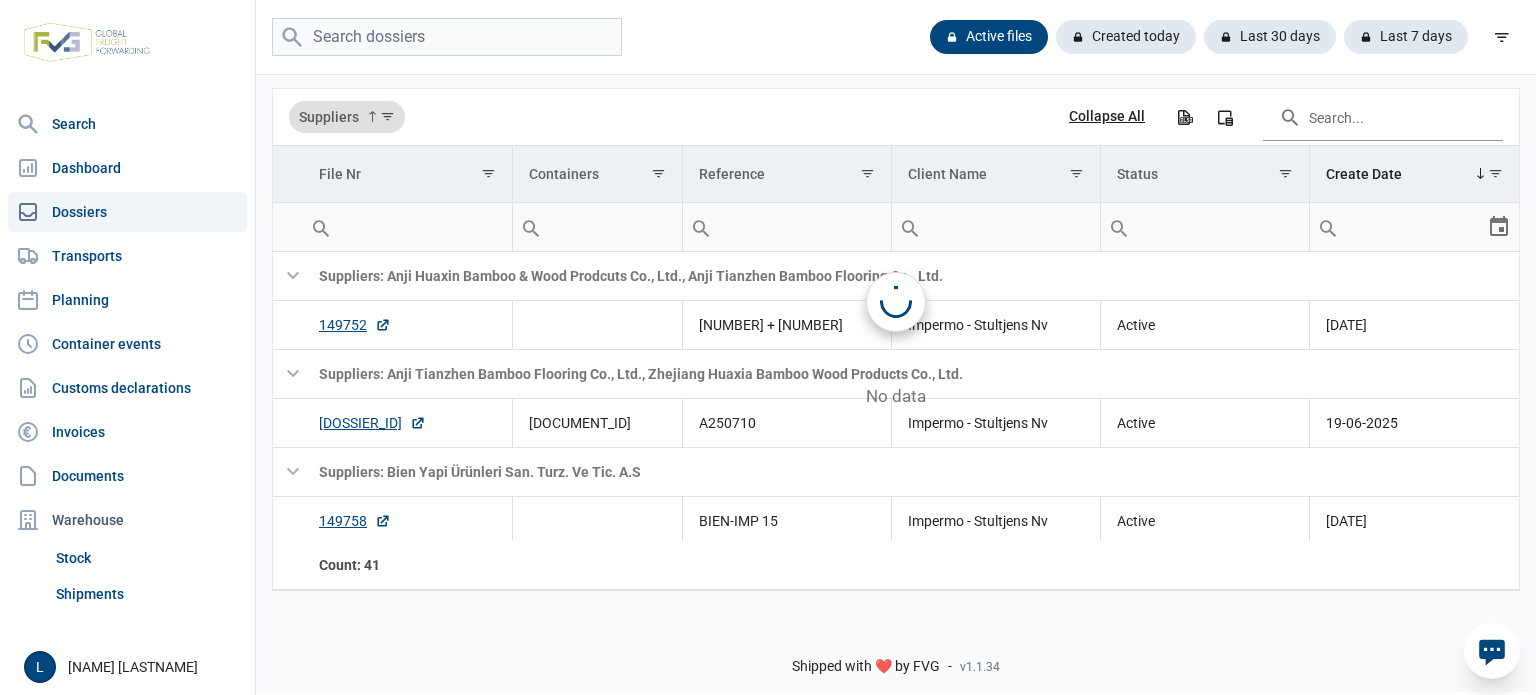 scroll, scrollTop: 0, scrollLeft: 0, axis: both 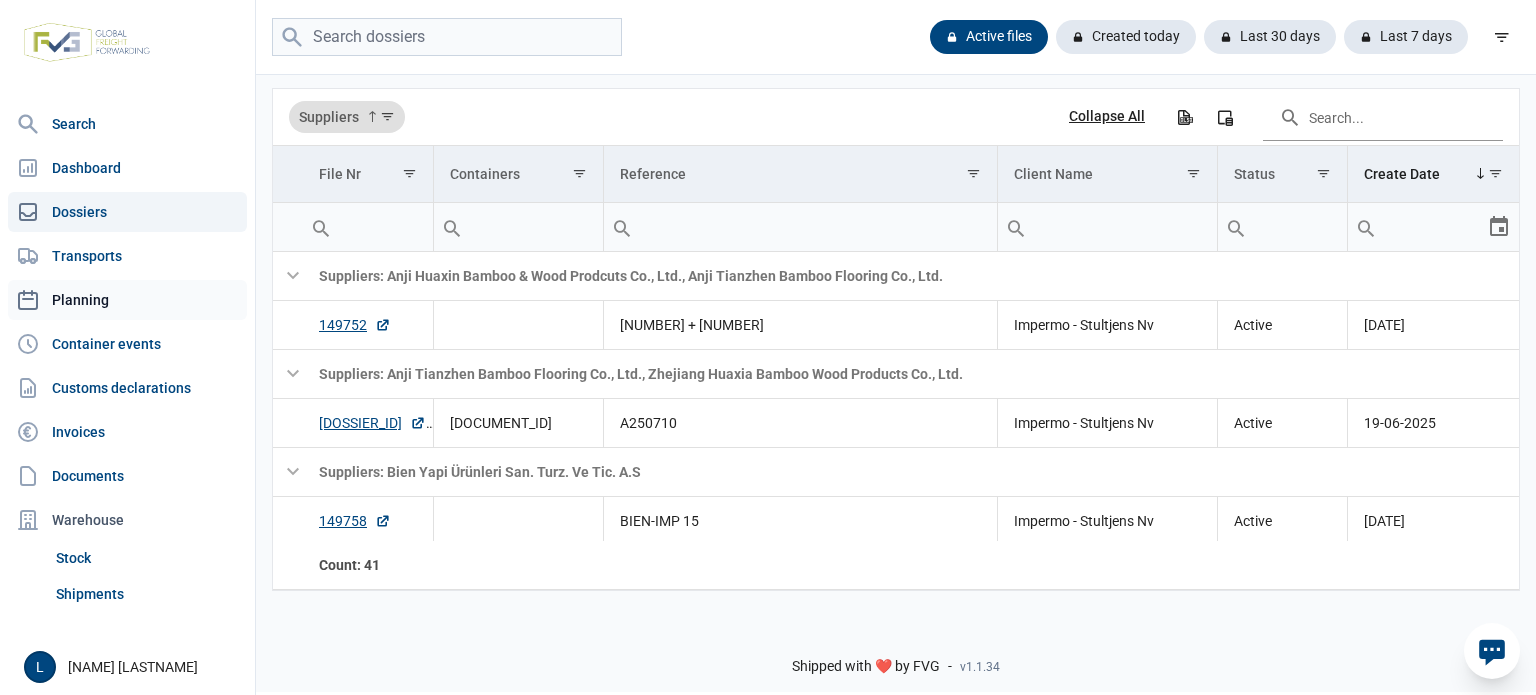 click on "Planning" 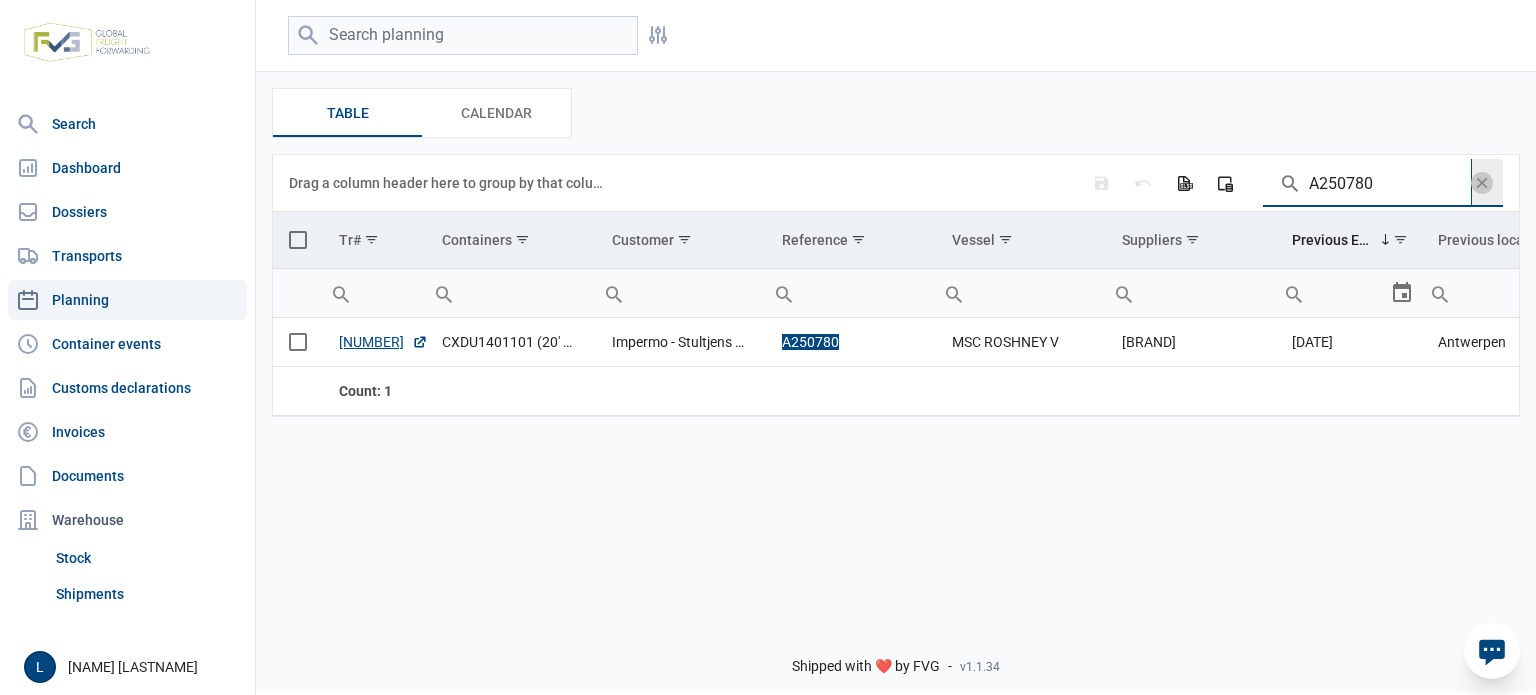 click on "A250780" at bounding box center (1367, 183) 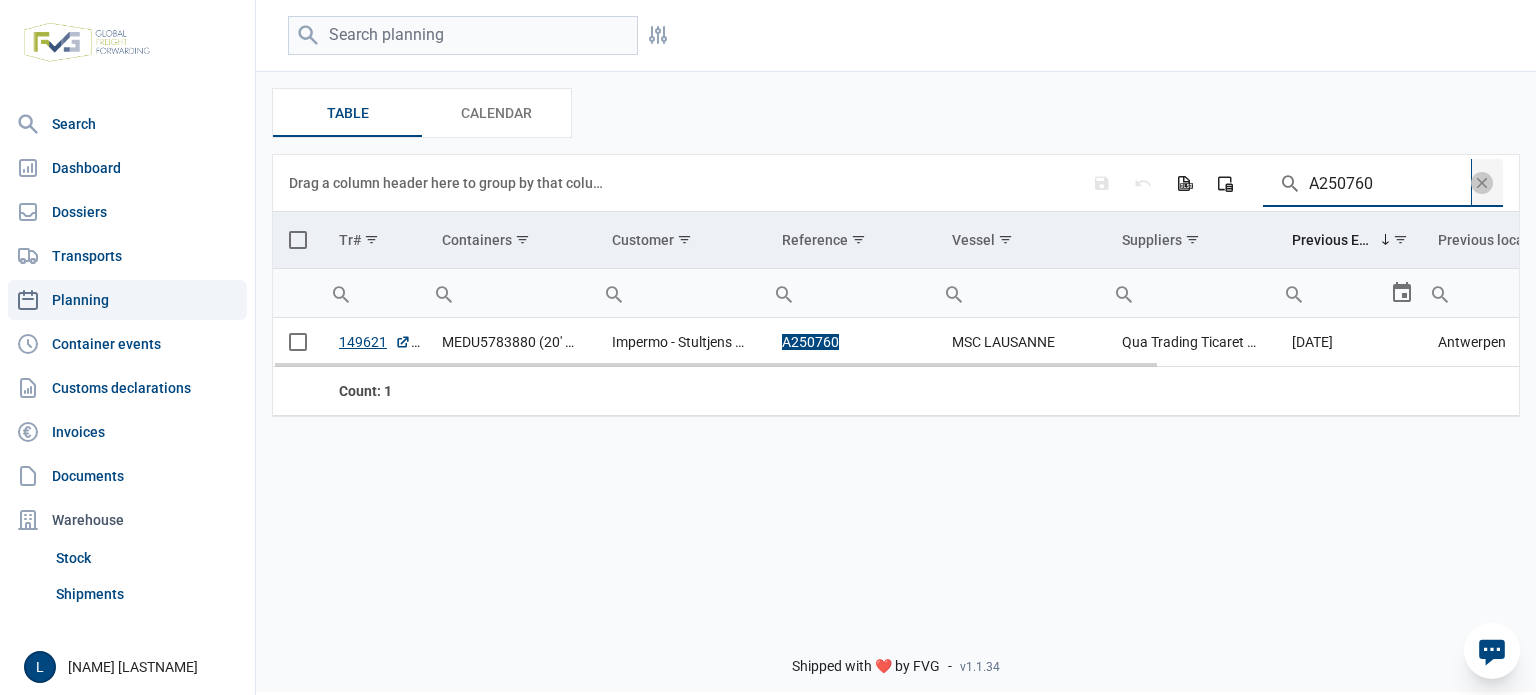 type on "A250760" 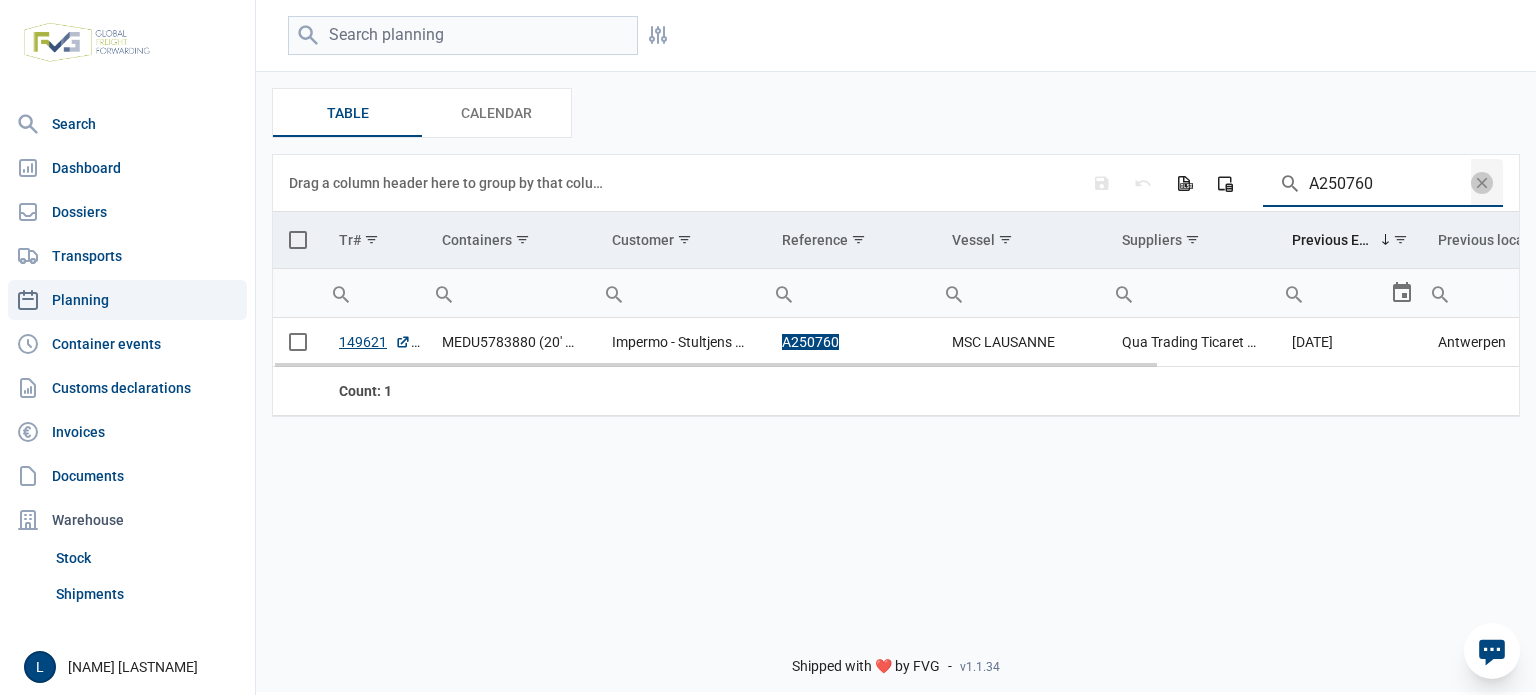 click at bounding box center (298, 240) 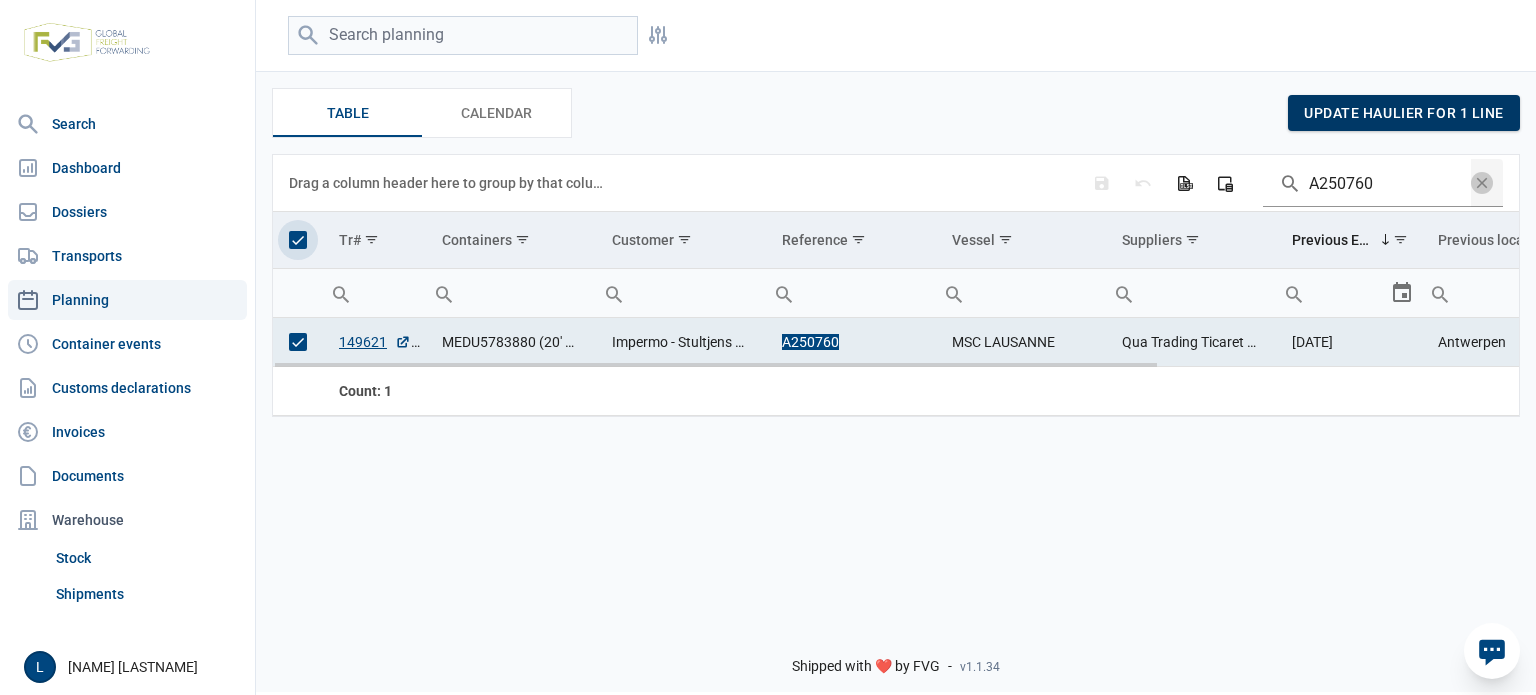 click on "update haulier for 1 line" at bounding box center [1404, 113] 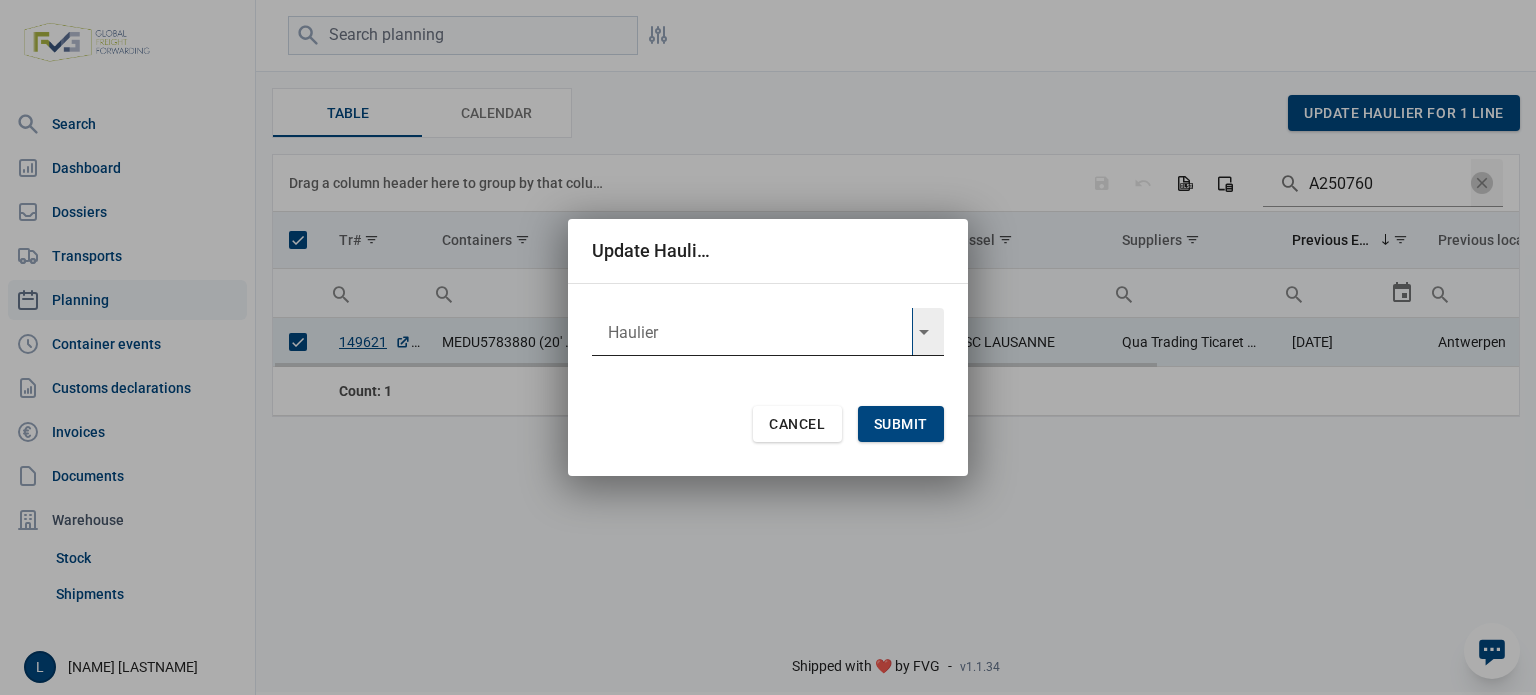 click at bounding box center [752, 332] 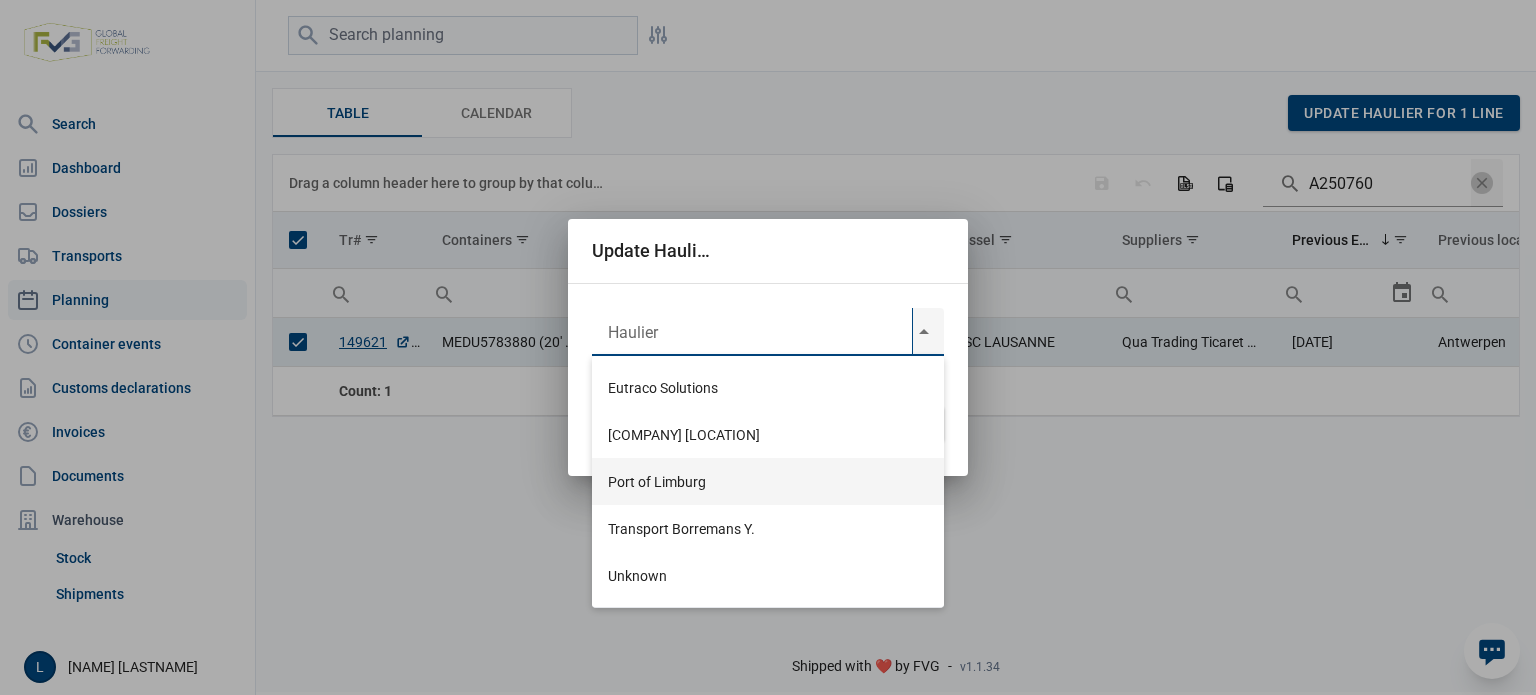click on "Port of Limburg" at bounding box center [768, 481] 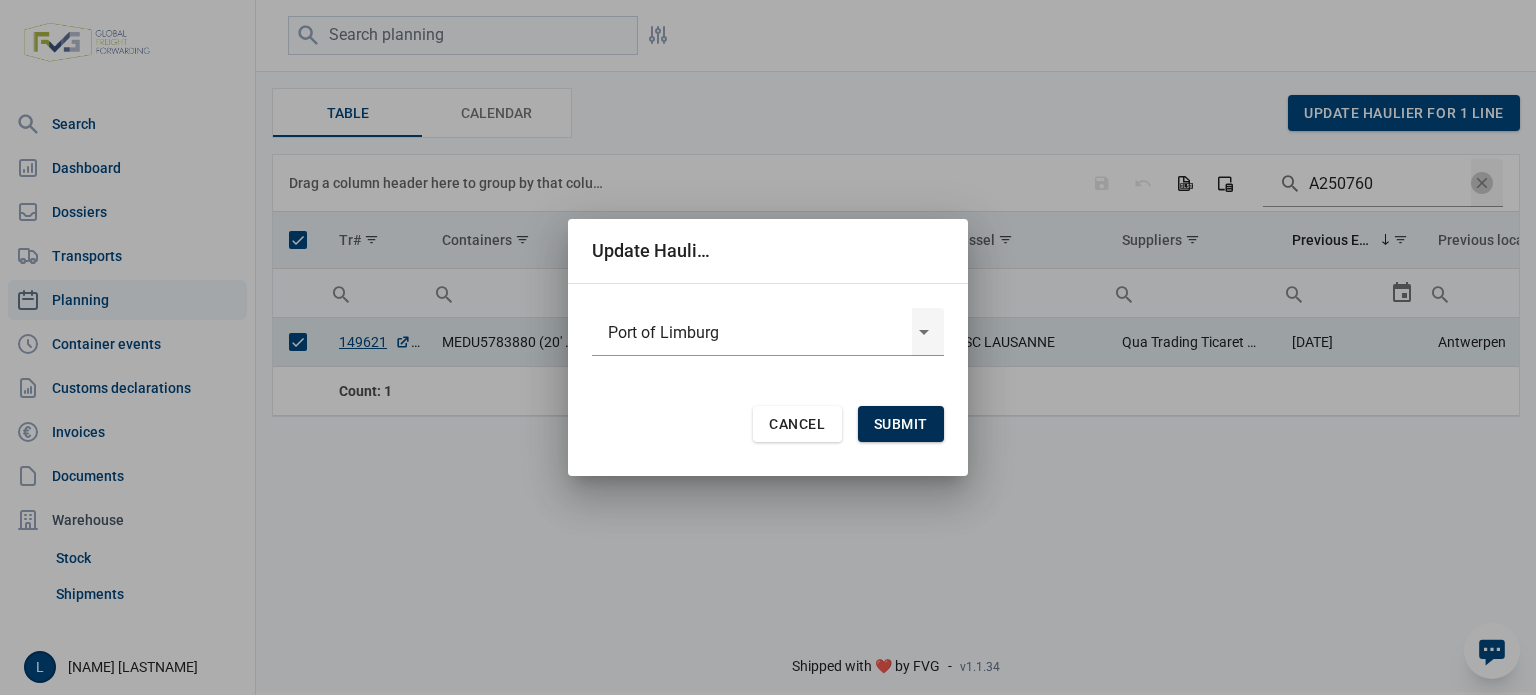 click on "Submit" at bounding box center (901, 424) 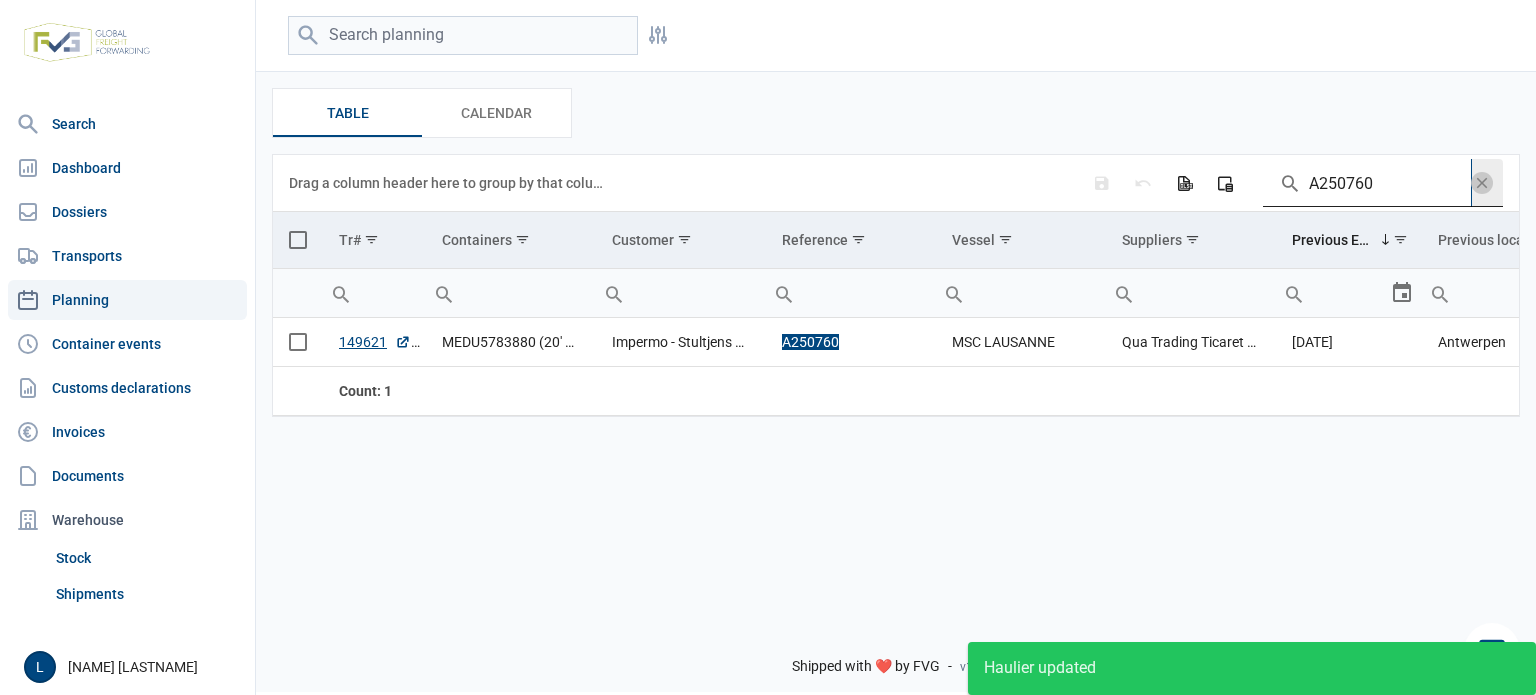 click on "A250760" at bounding box center (1367, 183) 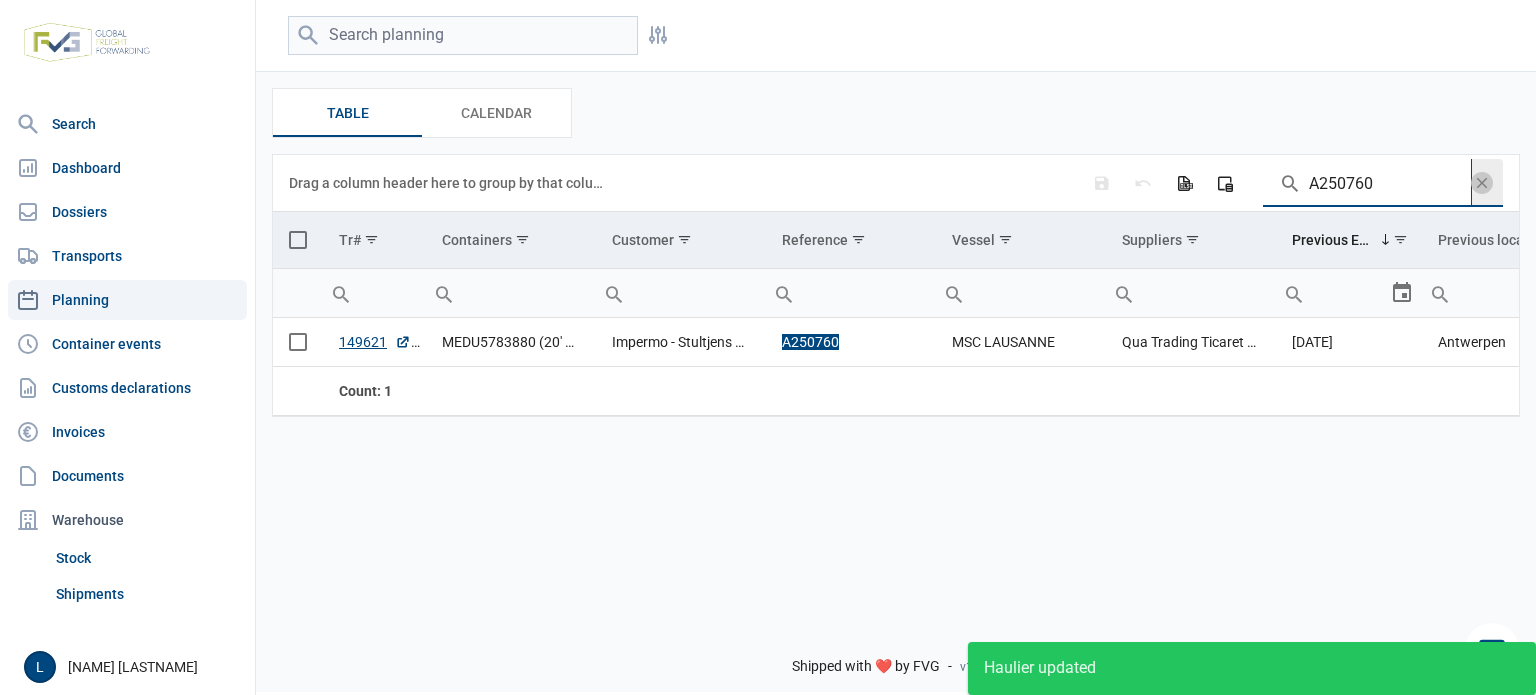 click on "A250760" at bounding box center (1367, 183) 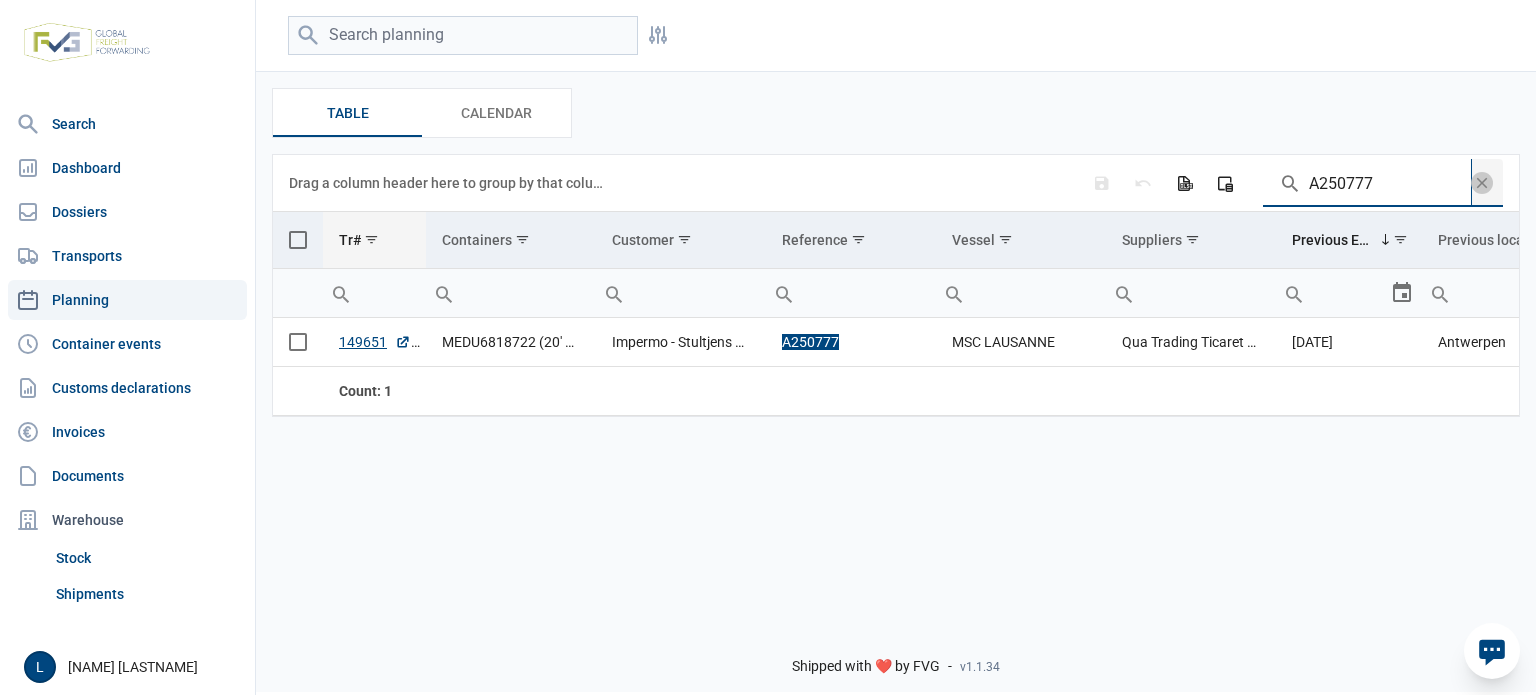 type on "A250777" 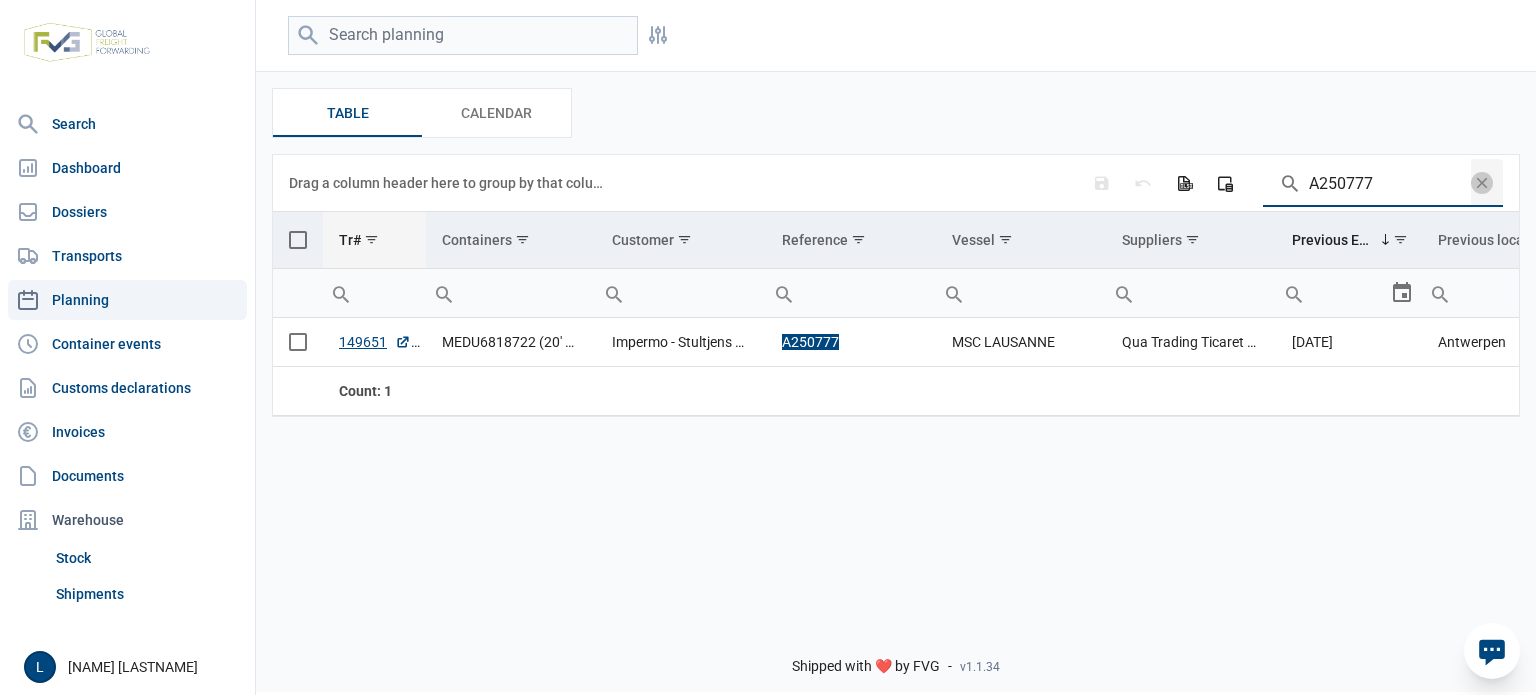 click at bounding box center (298, 240) 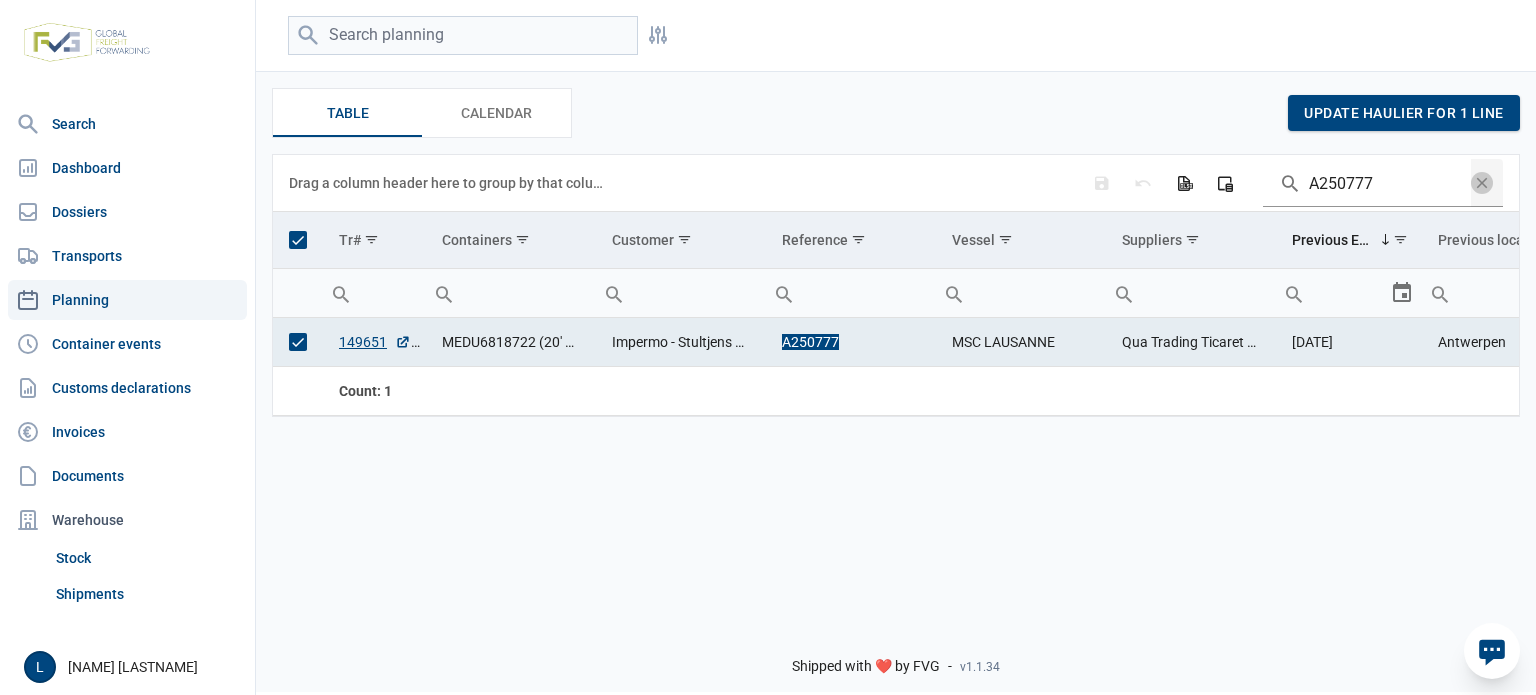click on "Table Table Calendar Calendar update haulier for 1 line" 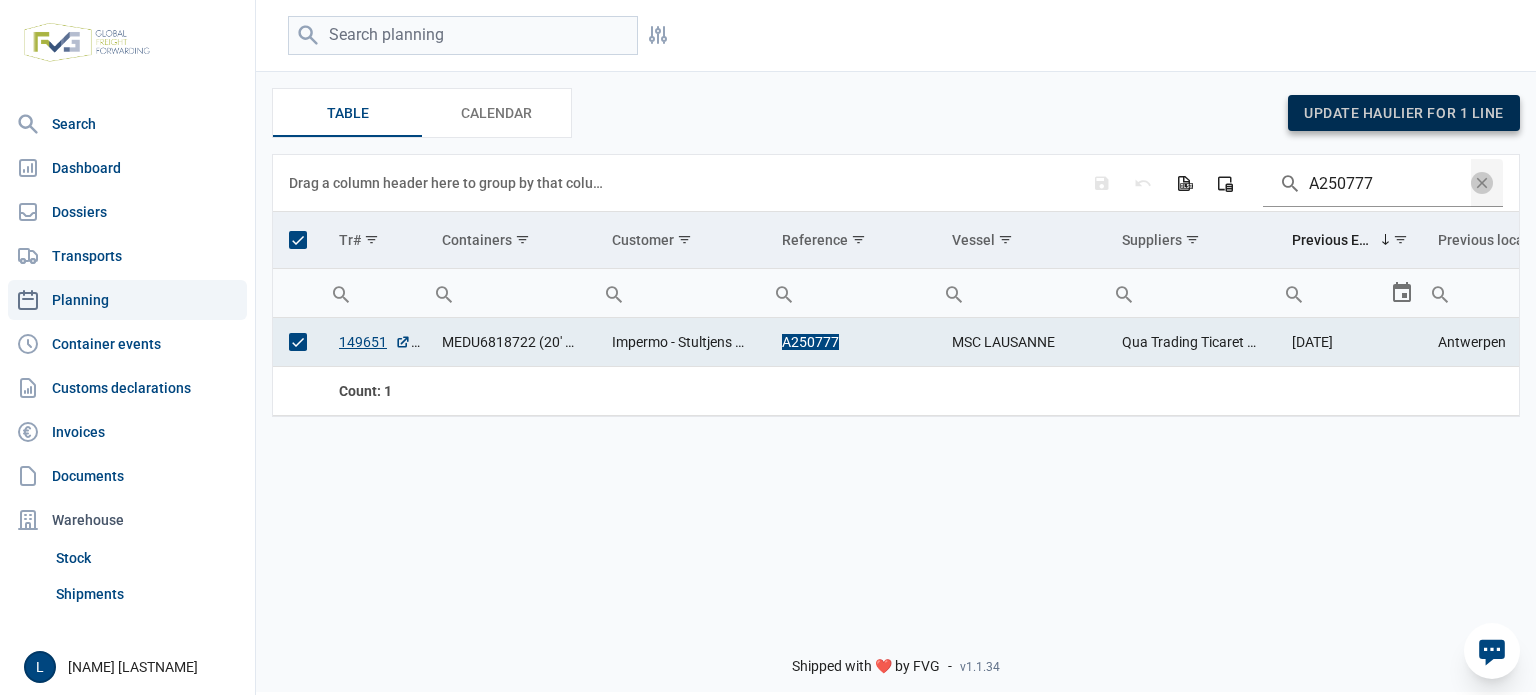 click on "update haulier for 1 line" at bounding box center [1404, 113] 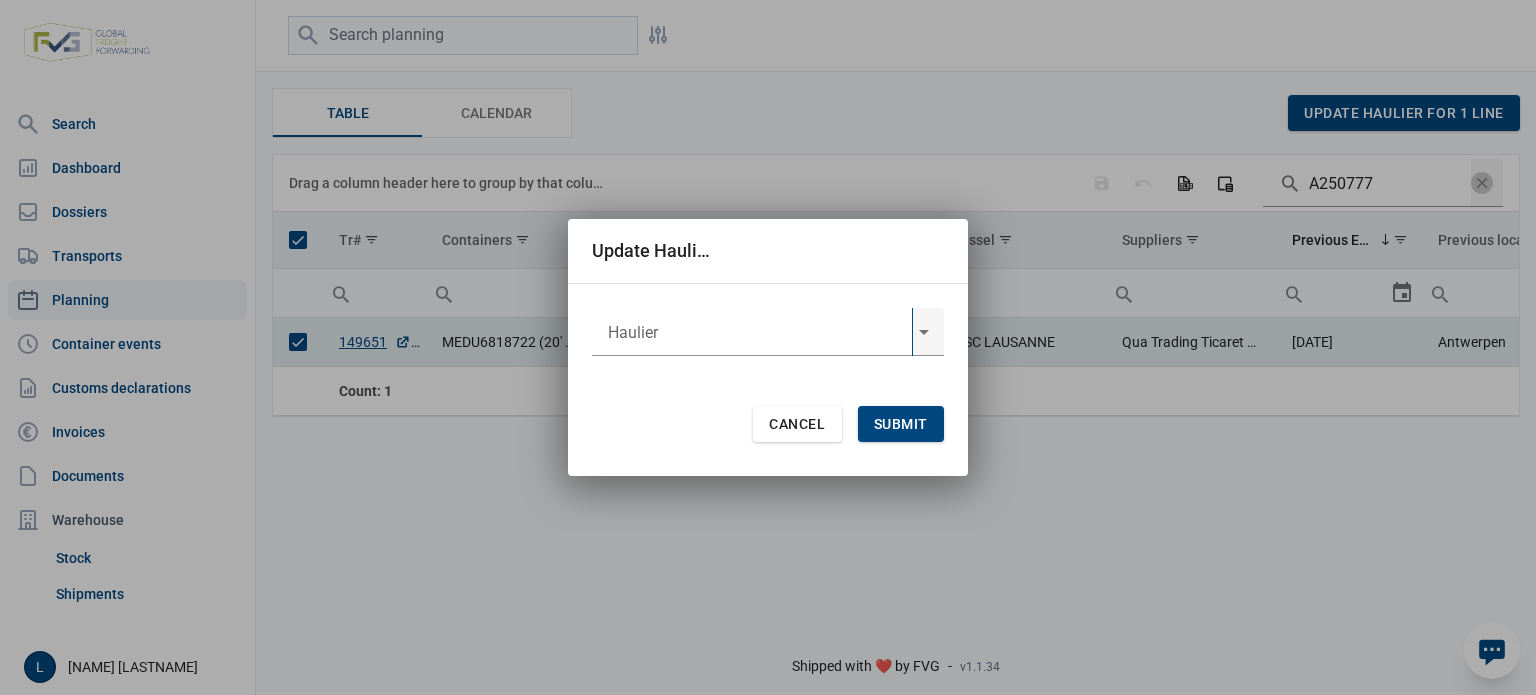 click at bounding box center (752, 332) 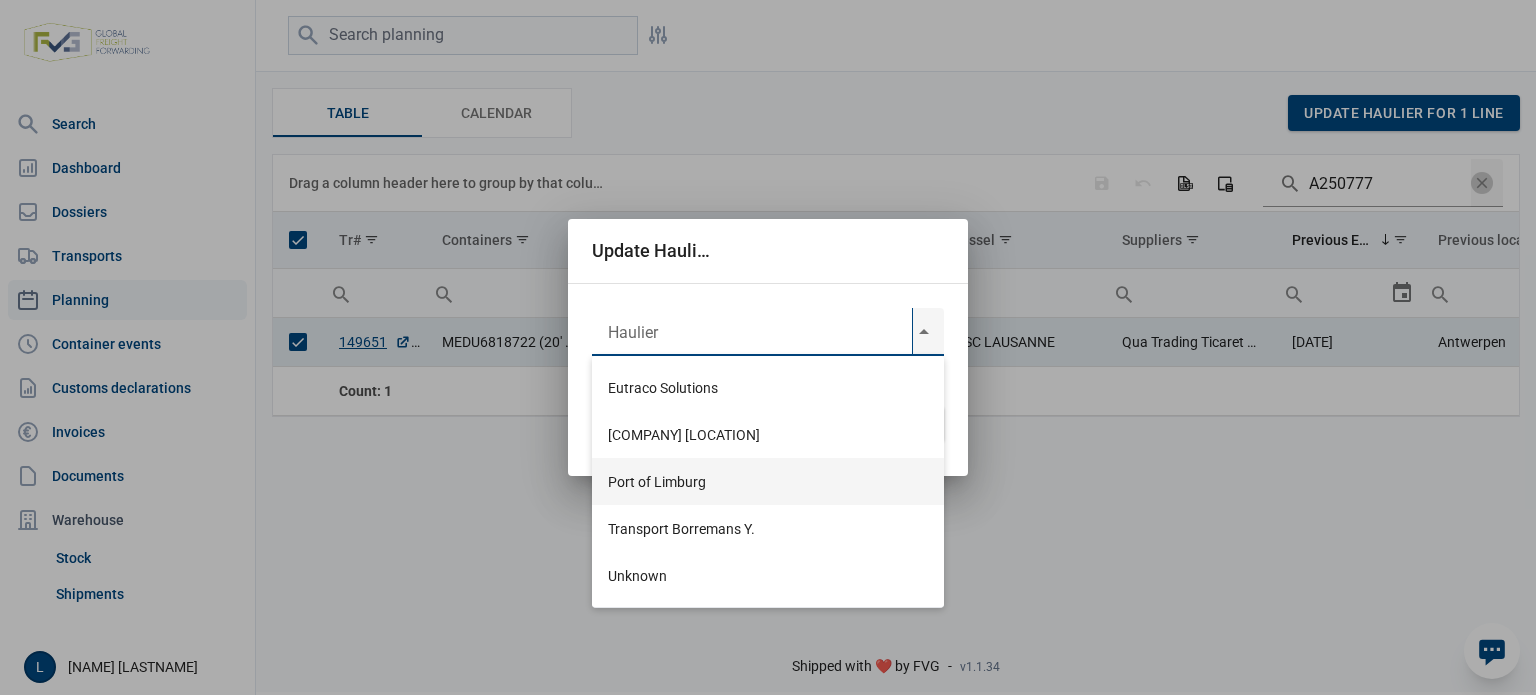 click on "Port of Limburg" at bounding box center [768, 481] 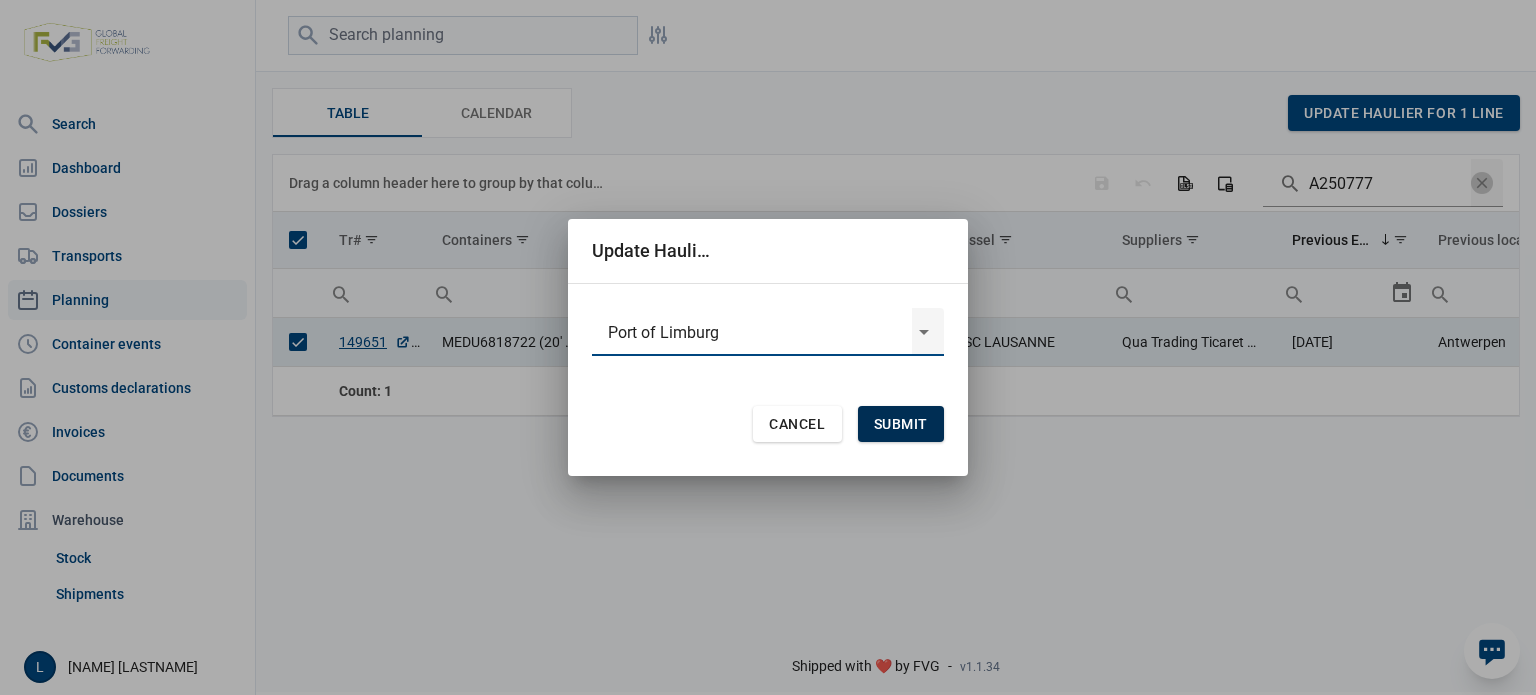 click on "Submit" at bounding box center [901, 424] 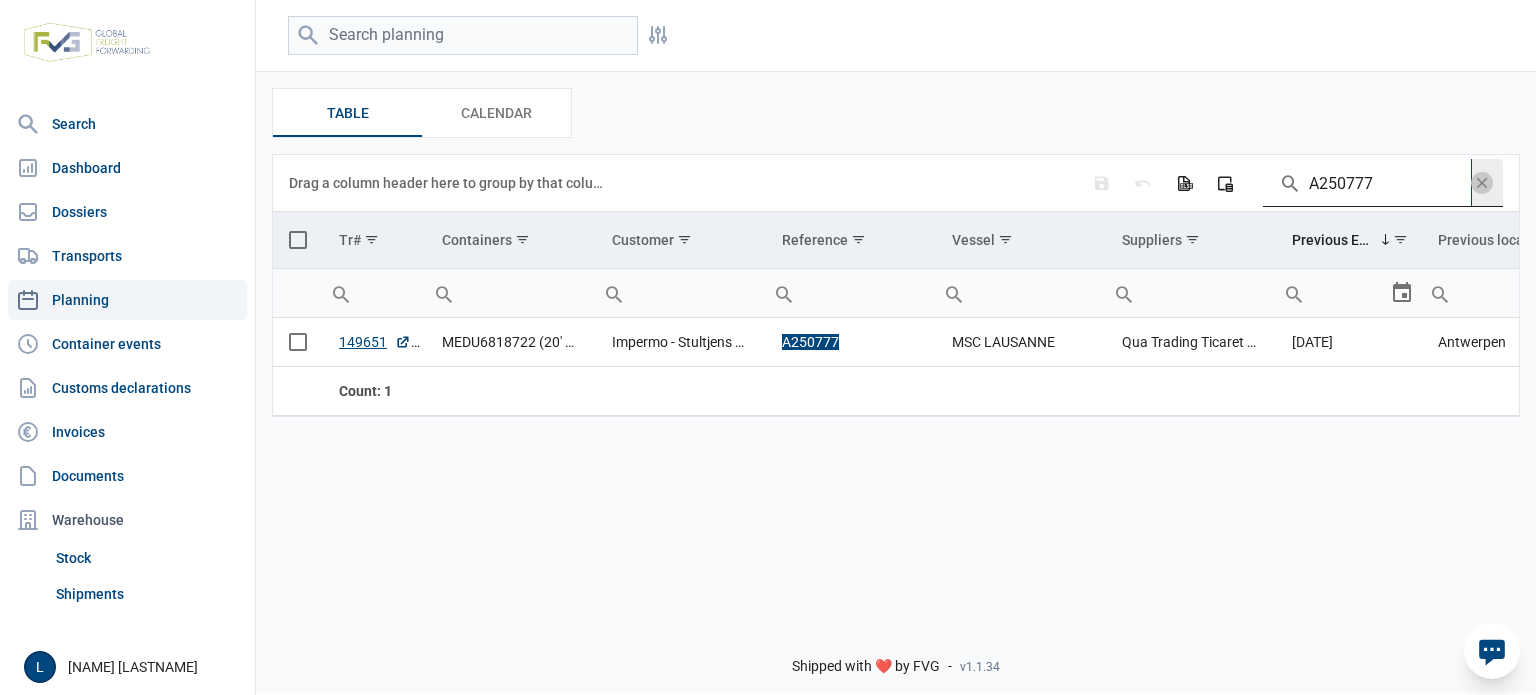 click on "A250777" at bounding box center (1367, 183) 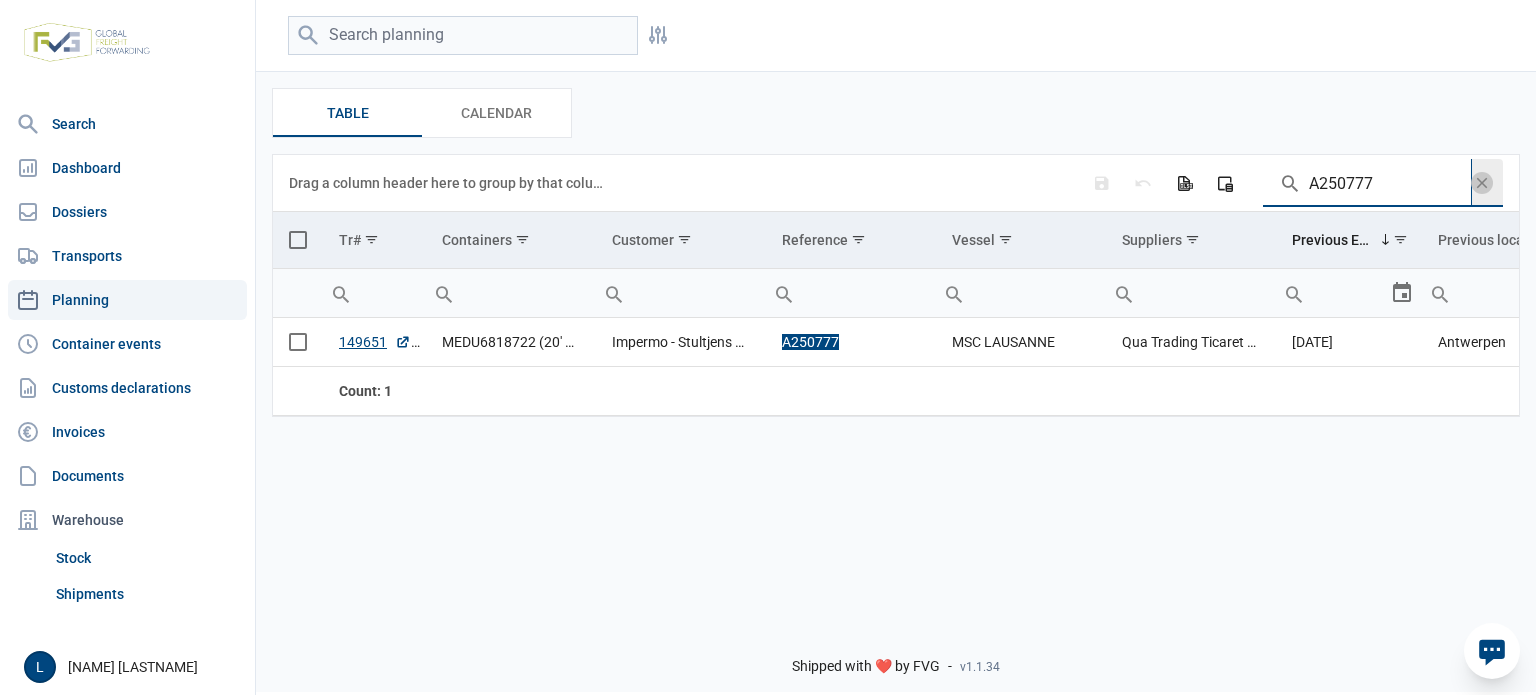 paste on "55" 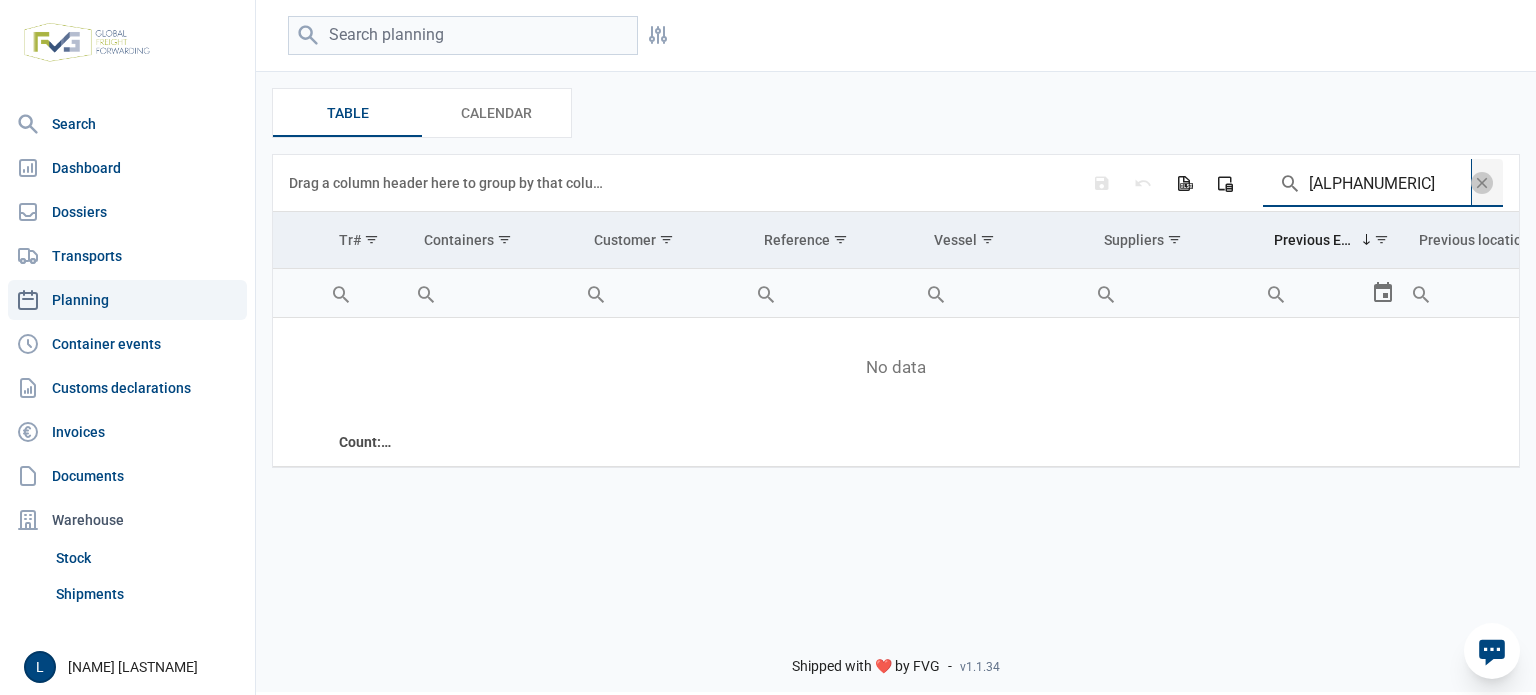 type on "[ALPHANUMERIC]" 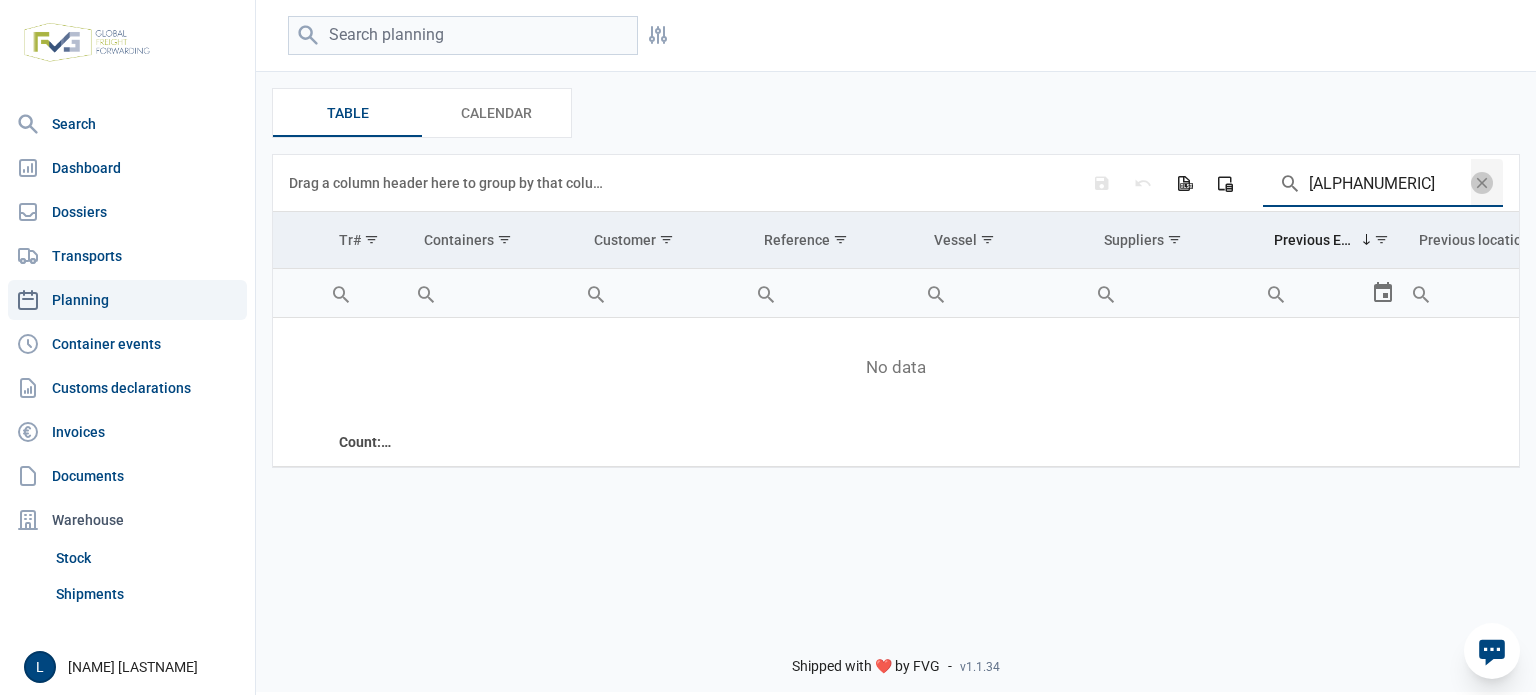 click 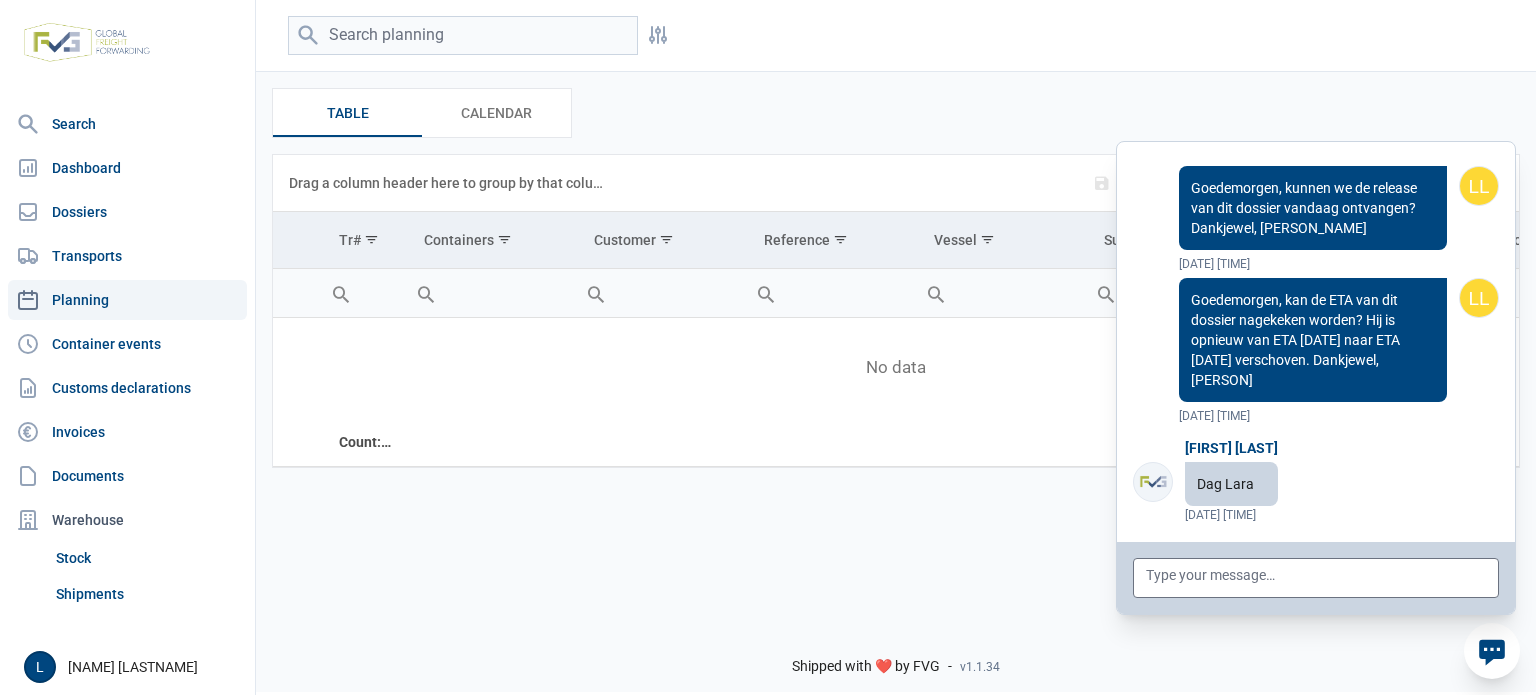 scroll, scrollTop: 157740, scrollLeft: 0, axis: vertical 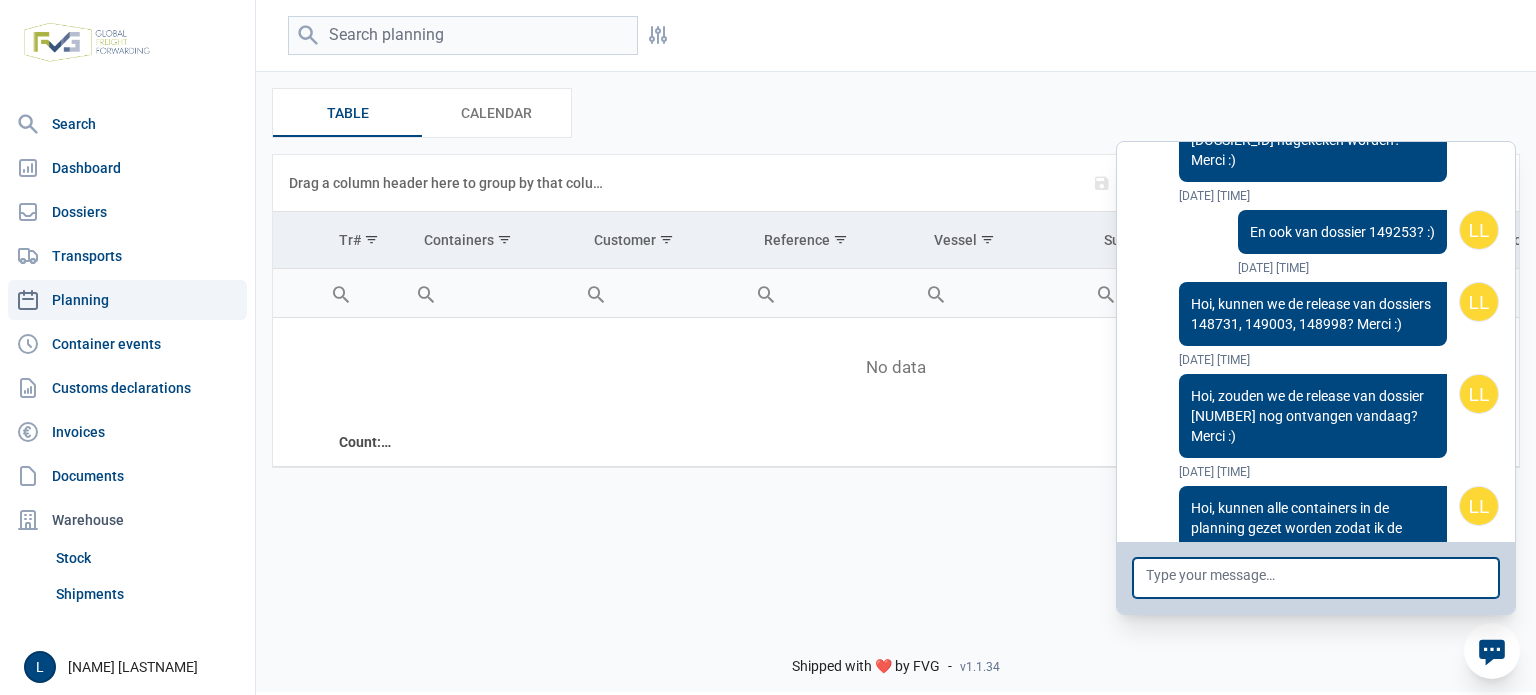 click at bounding box center [1316, 578] 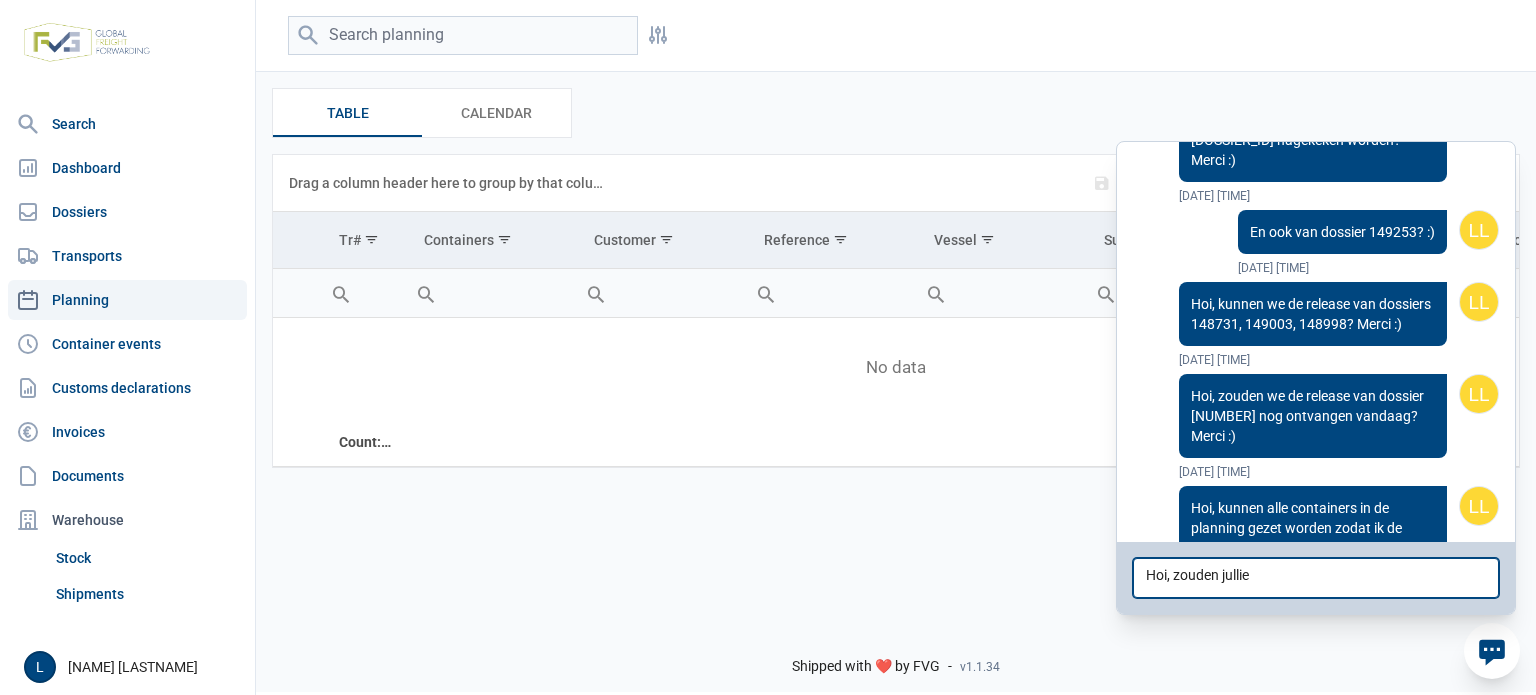 paste on "[ALPHANUMERIC]" 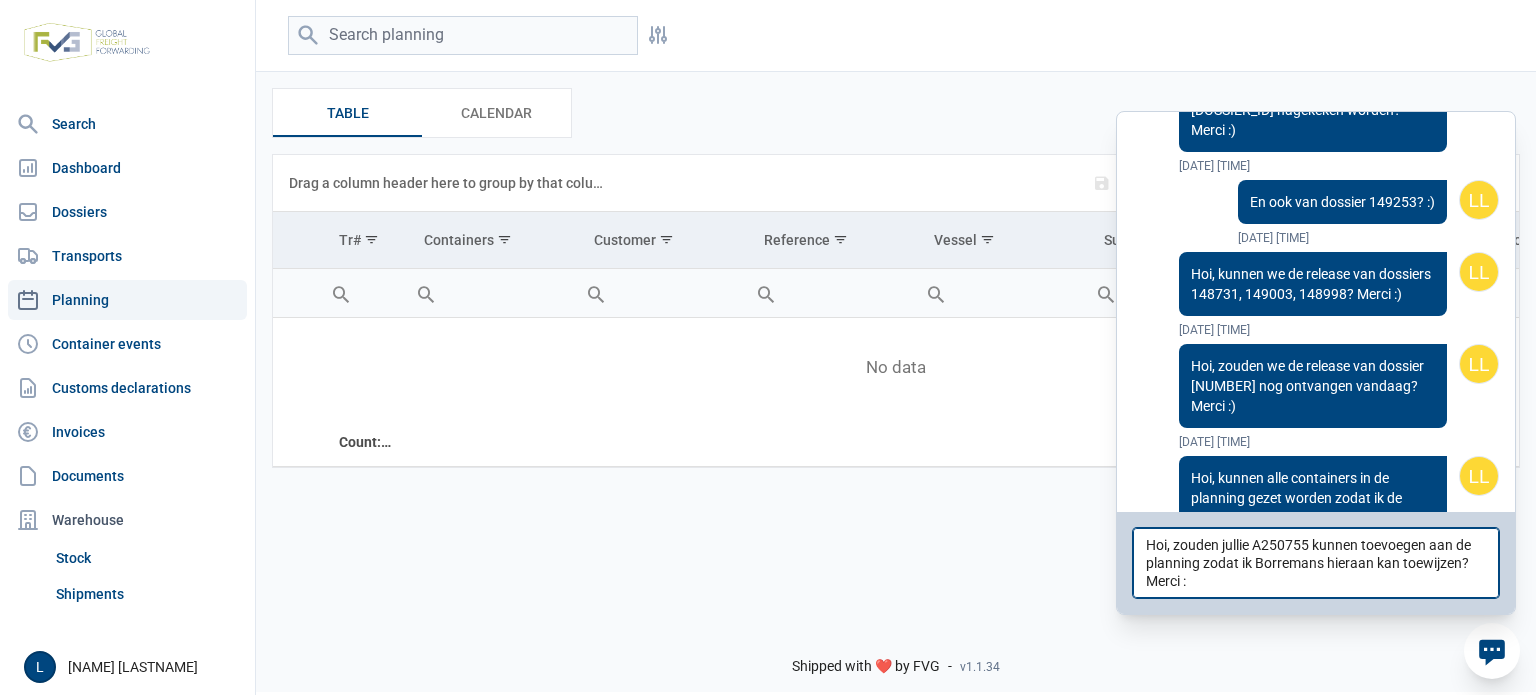 type on "Hoi, zouden jullie A[NUMBER] kunnen toevoegen aan de planning zodat ik Borremans hieraan kan toewijzen? Merci :)" 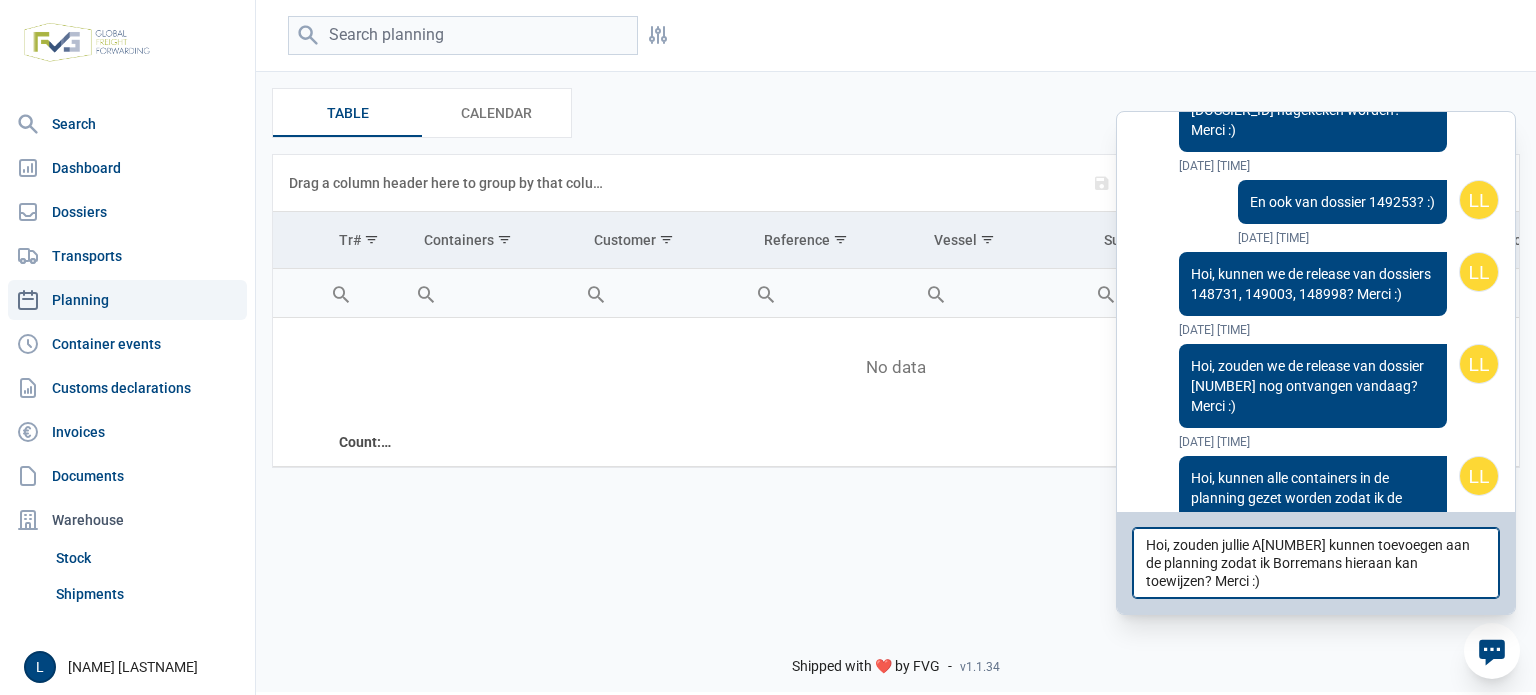 type 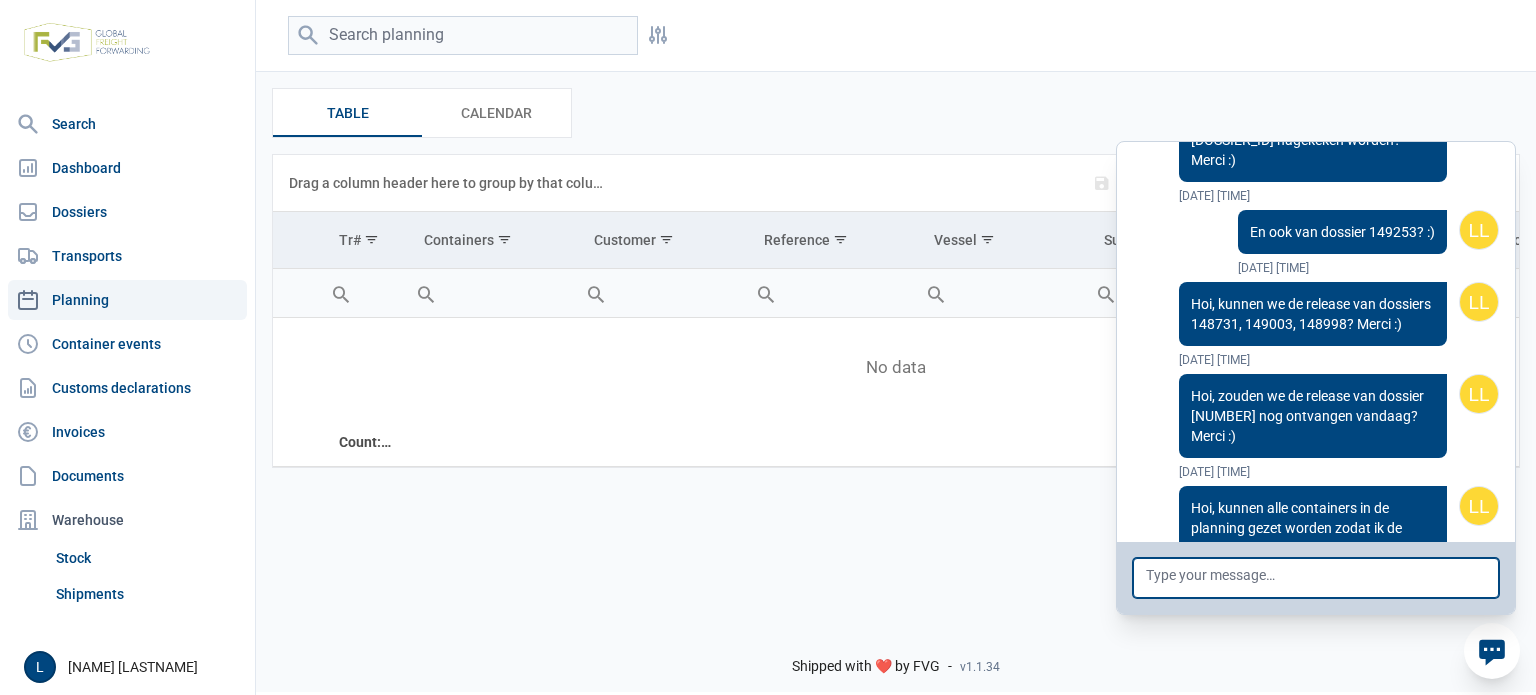 scroll, scrollTop: 157872, scrollLeft: 0, axis: vertical 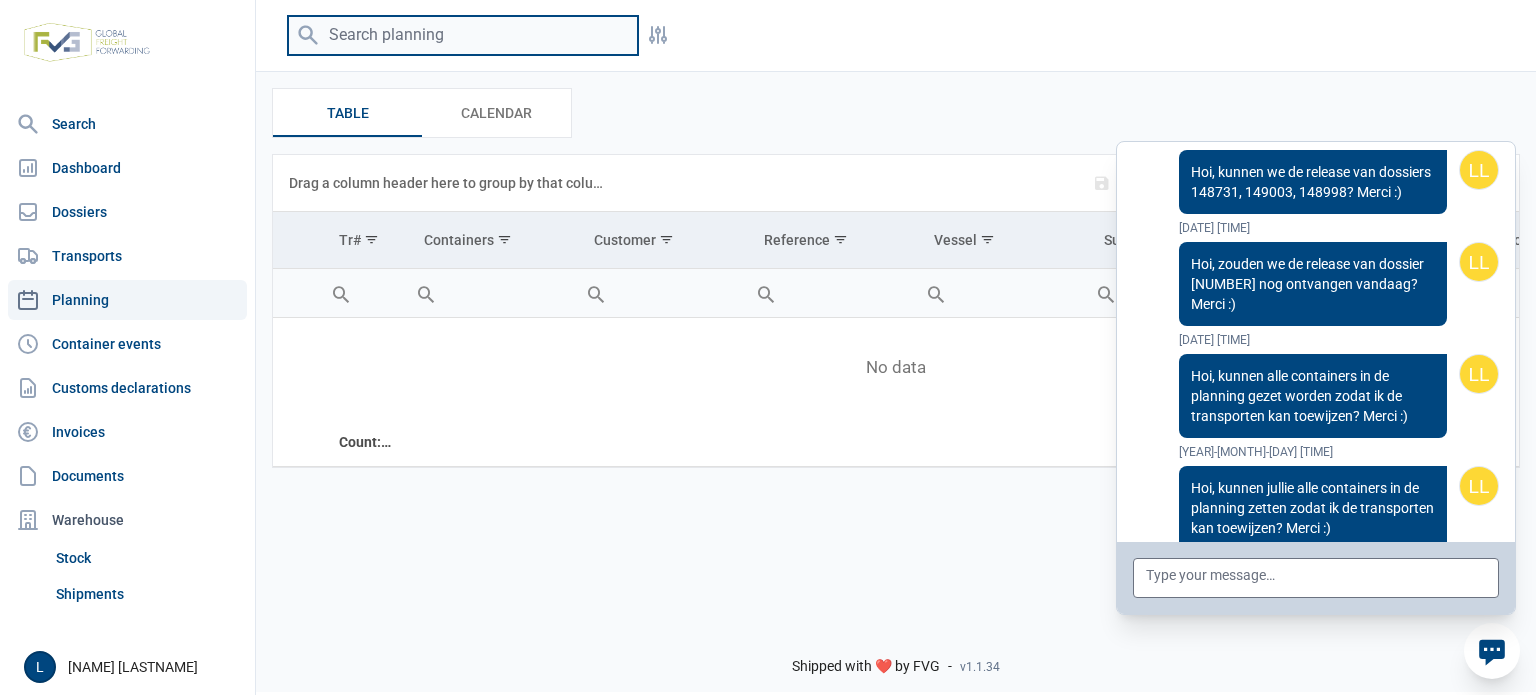 click at bounding box center [463, 35] 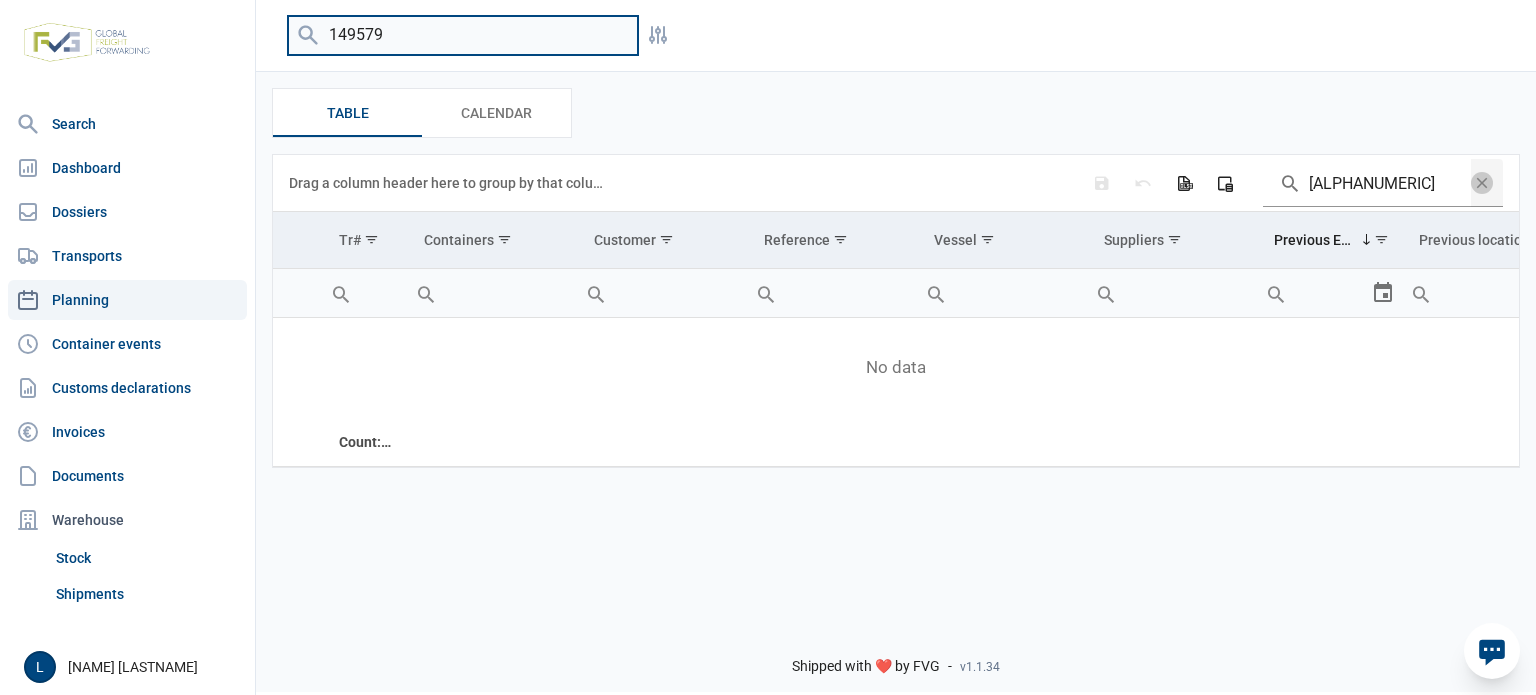 type on "149579" 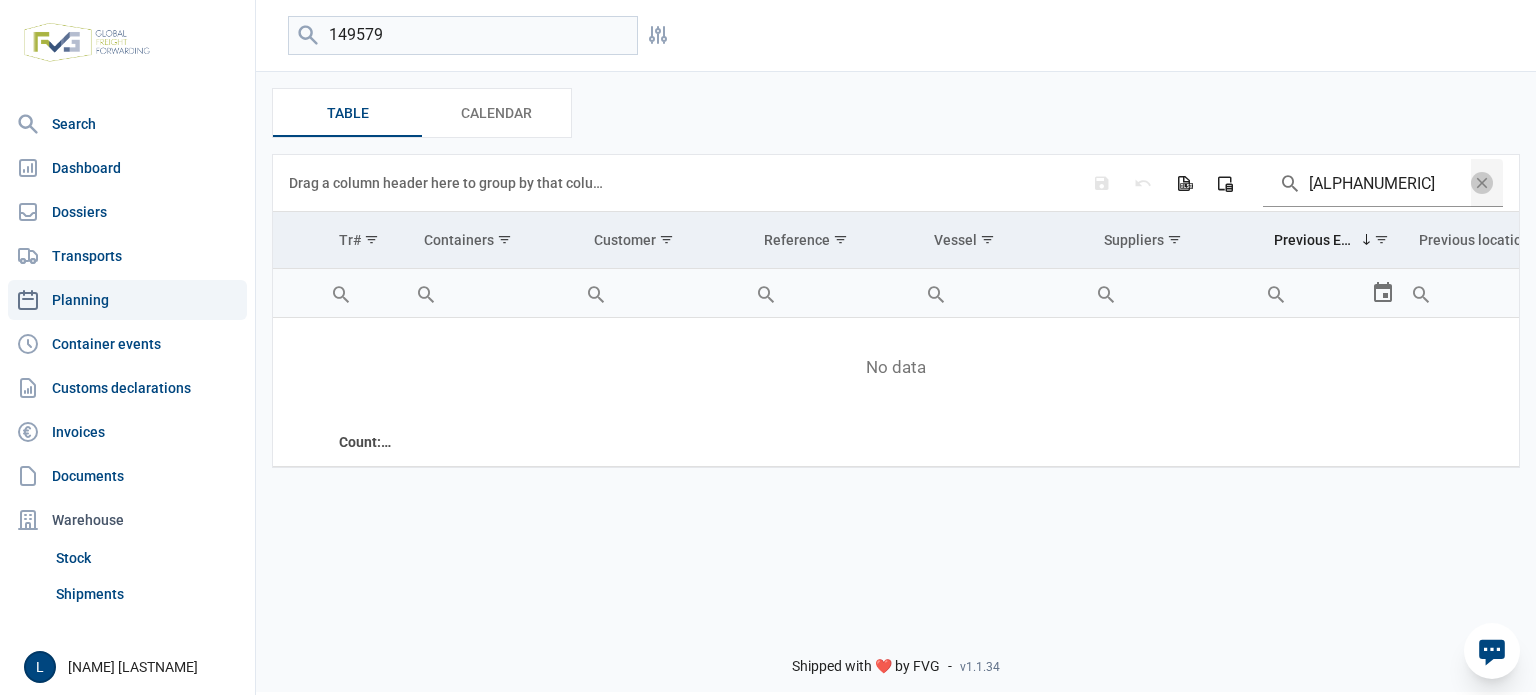 click on "Dossiers" 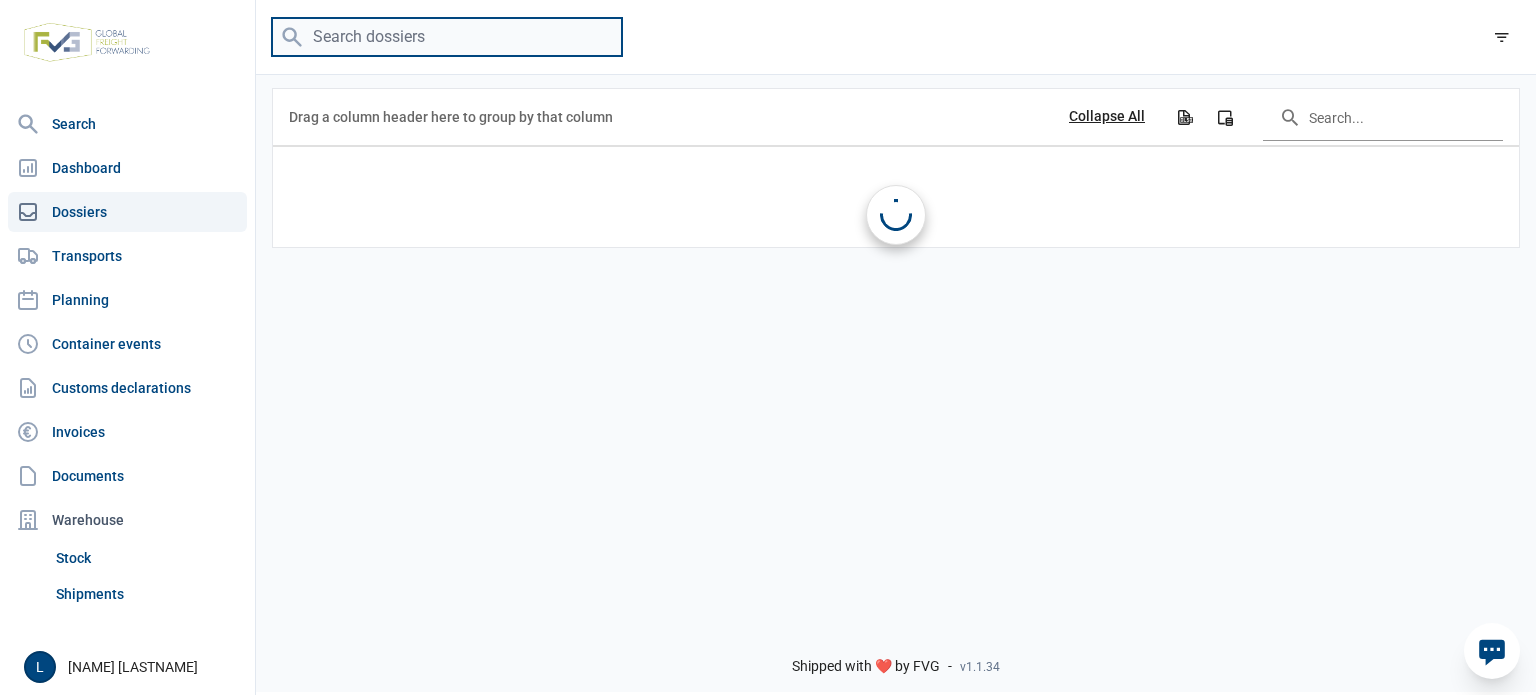 click at bounding box center (447, 37) 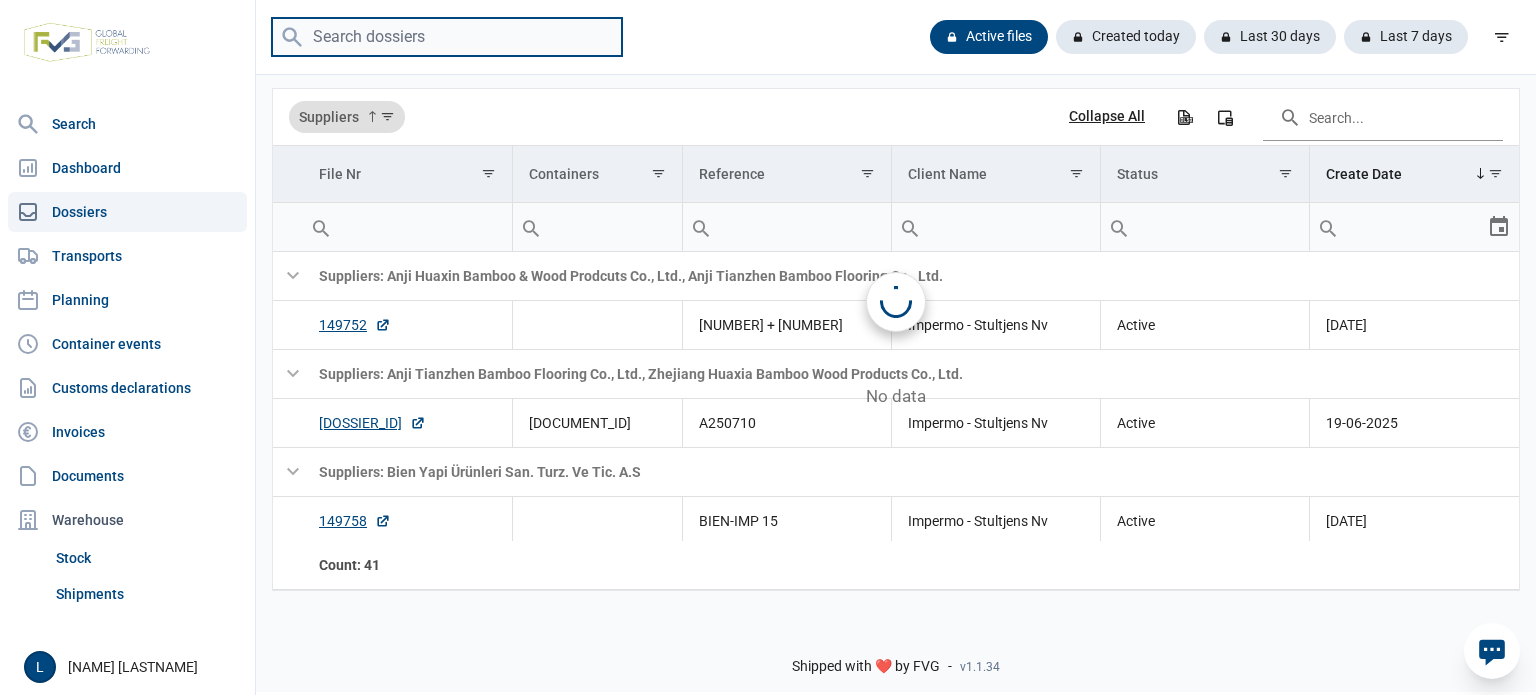 paste on "149579" 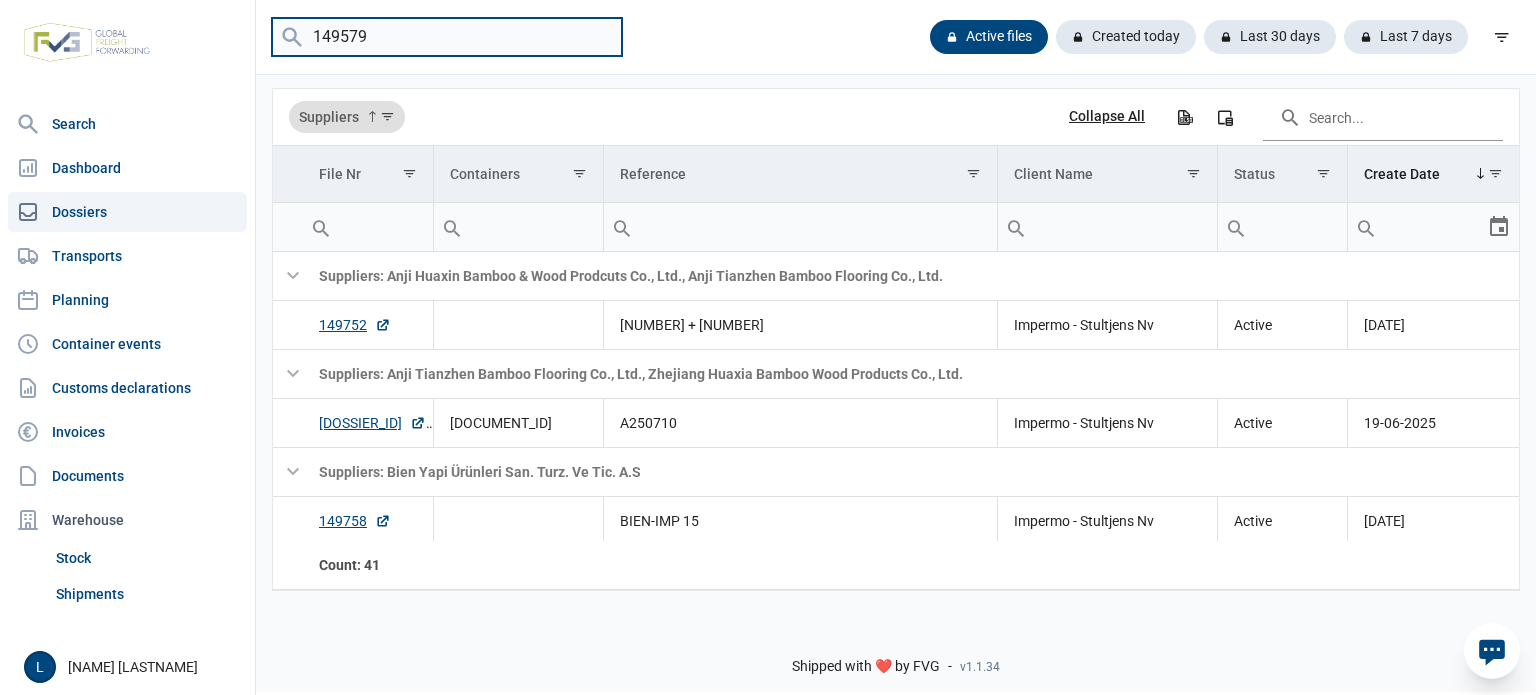 type on "149579" 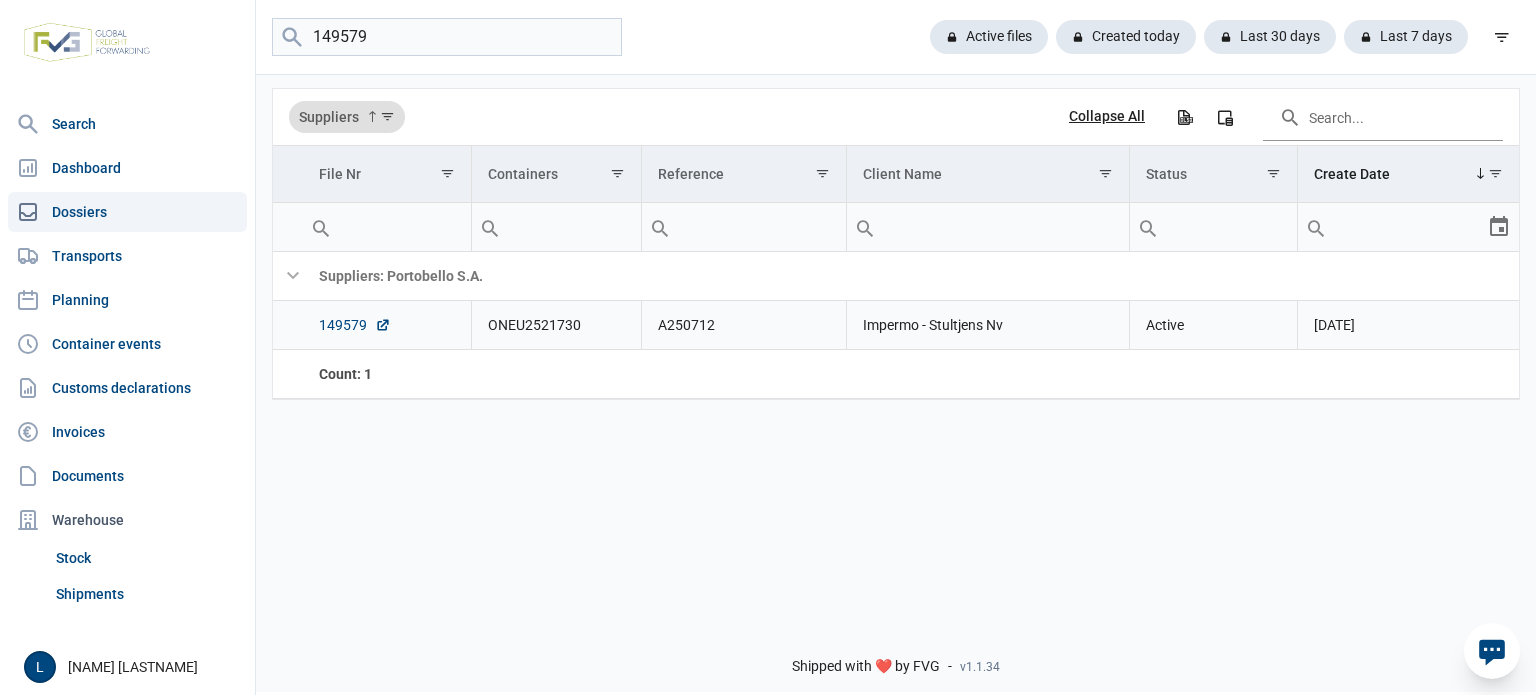 click on "149579" at bounding box center [355, 325] 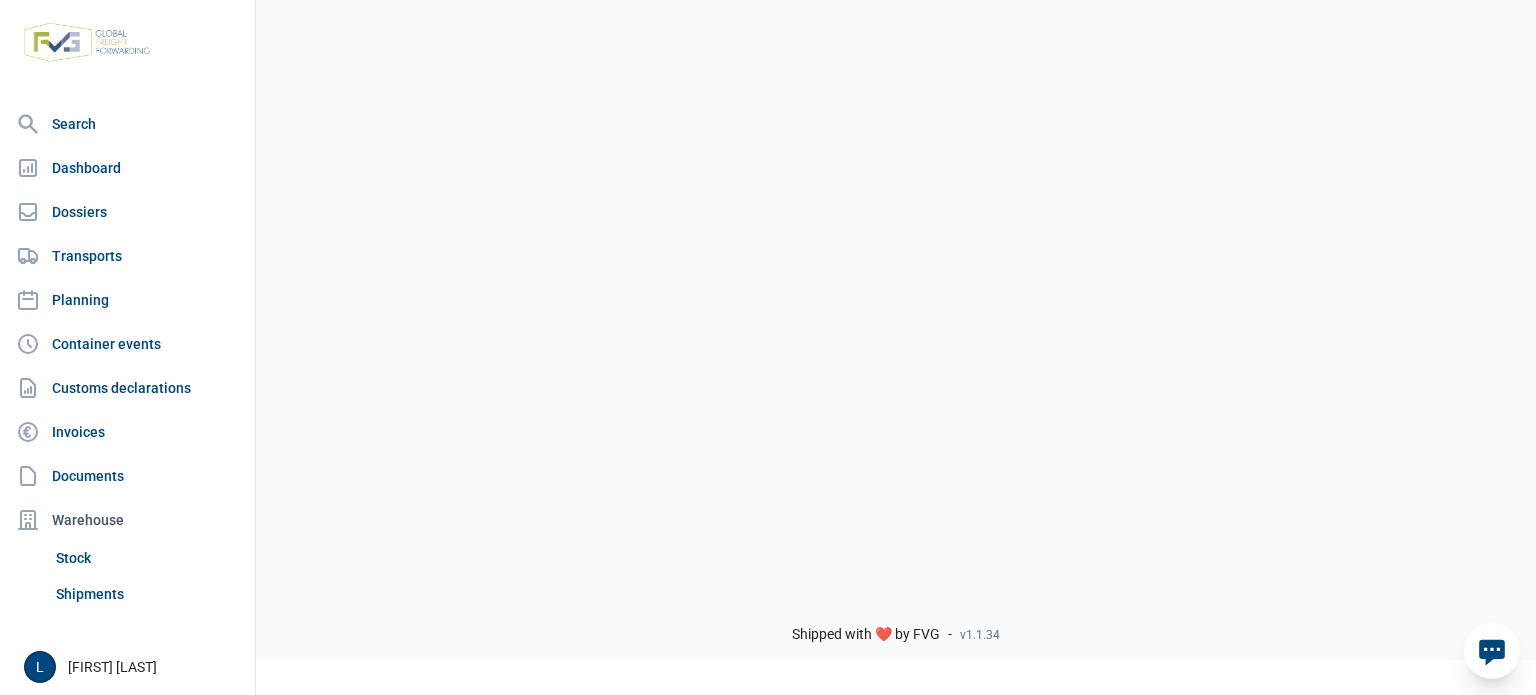 scroll, scrollTop: 0, scrollLeft: 0, axis: both 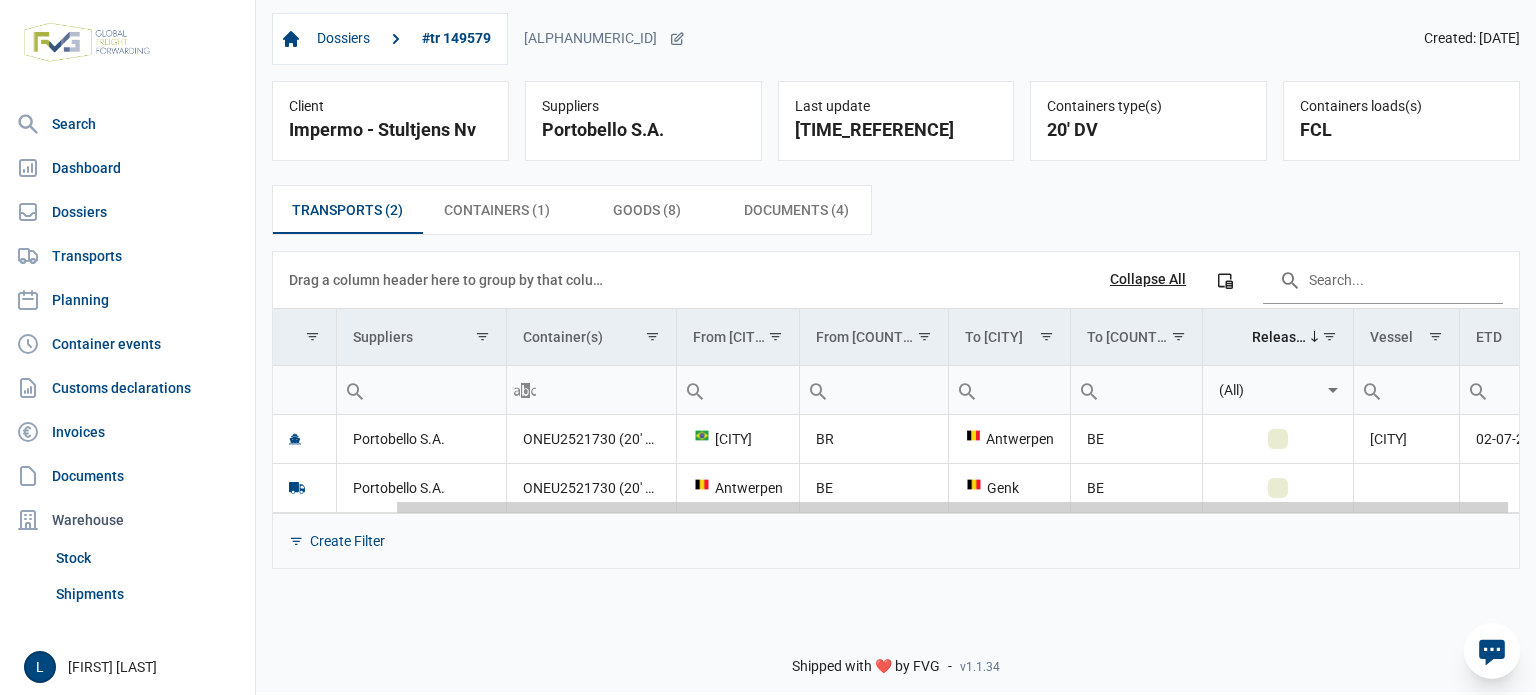 drag, startPoint x: 820, startPoint y: 509, endPoint x: 461, endPoint y: 464, distance: 361.80936 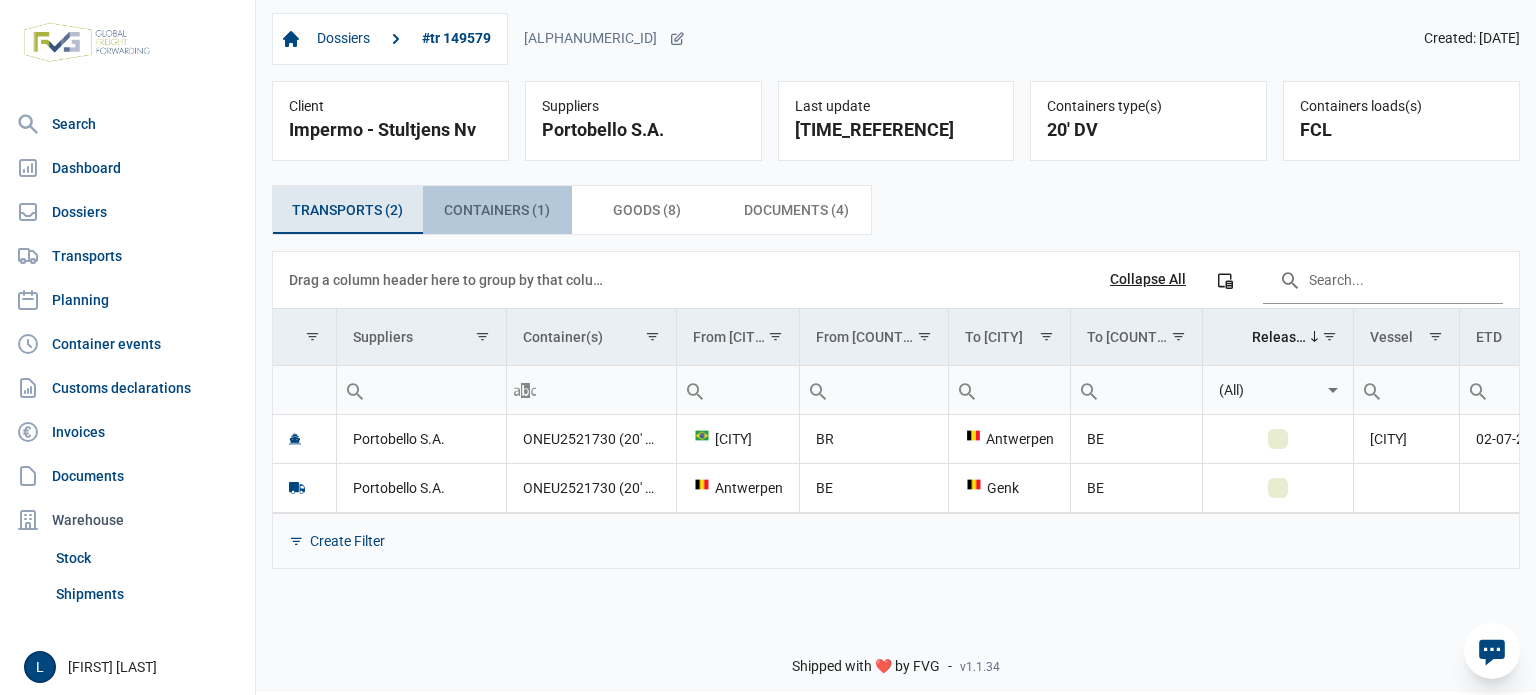 click on "Containers (1) Containers (1)" at bounding box center (497, 210) 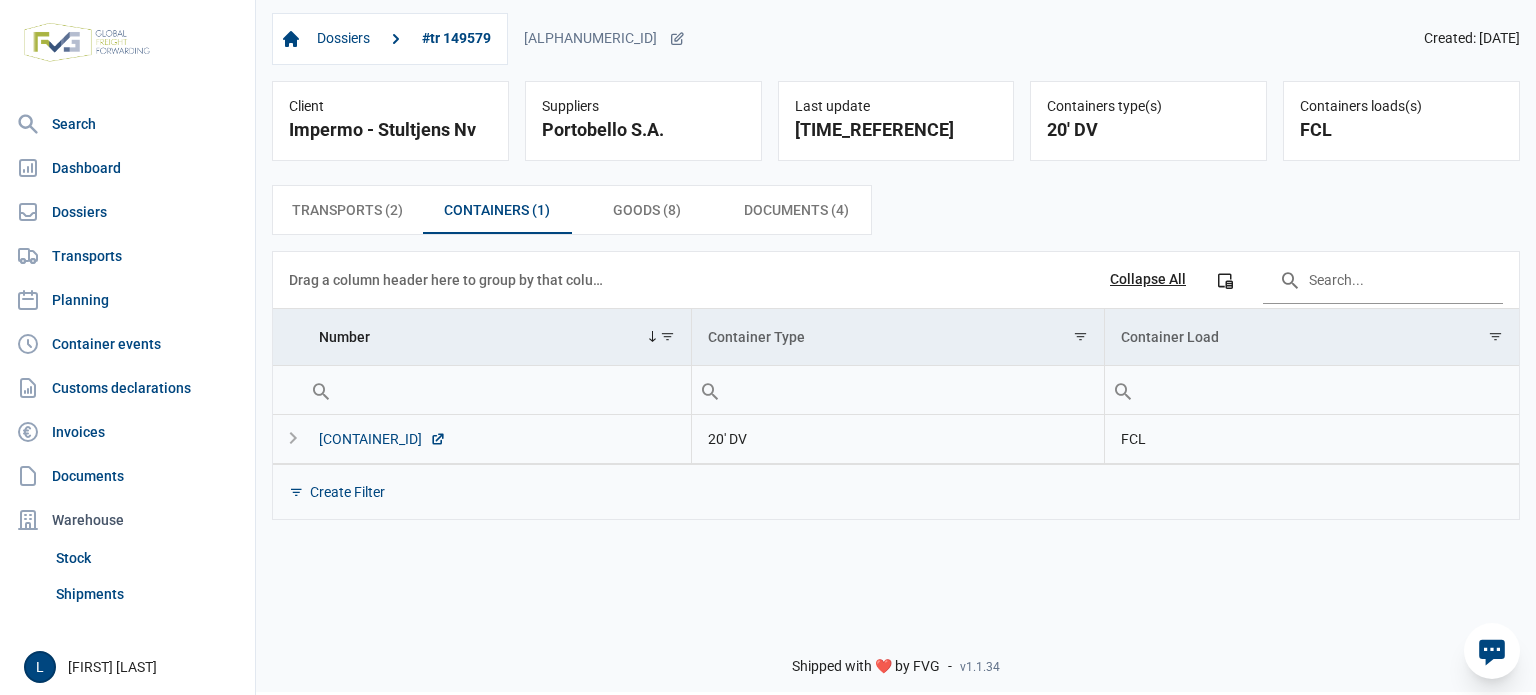 click on "ONEU2521730" at bounding box center (382, 439) 